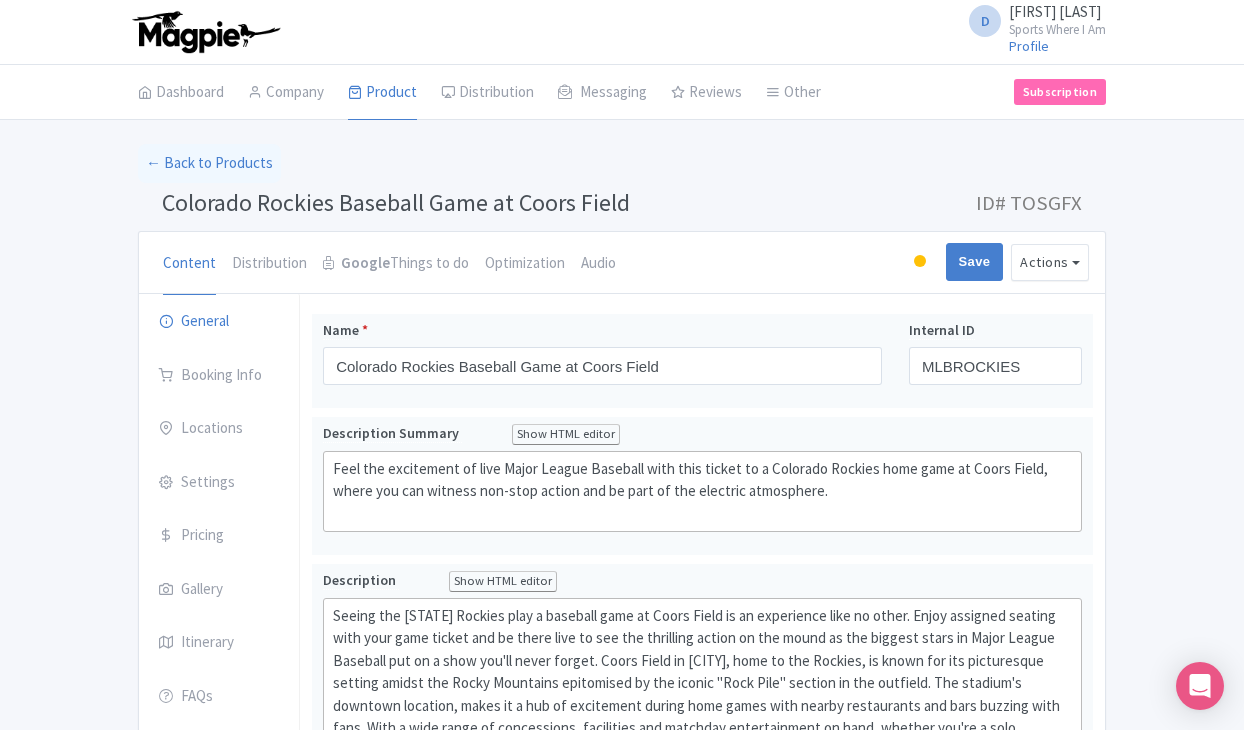 scroll, scrollTop: 0, scrollLeft: 0, axis: both 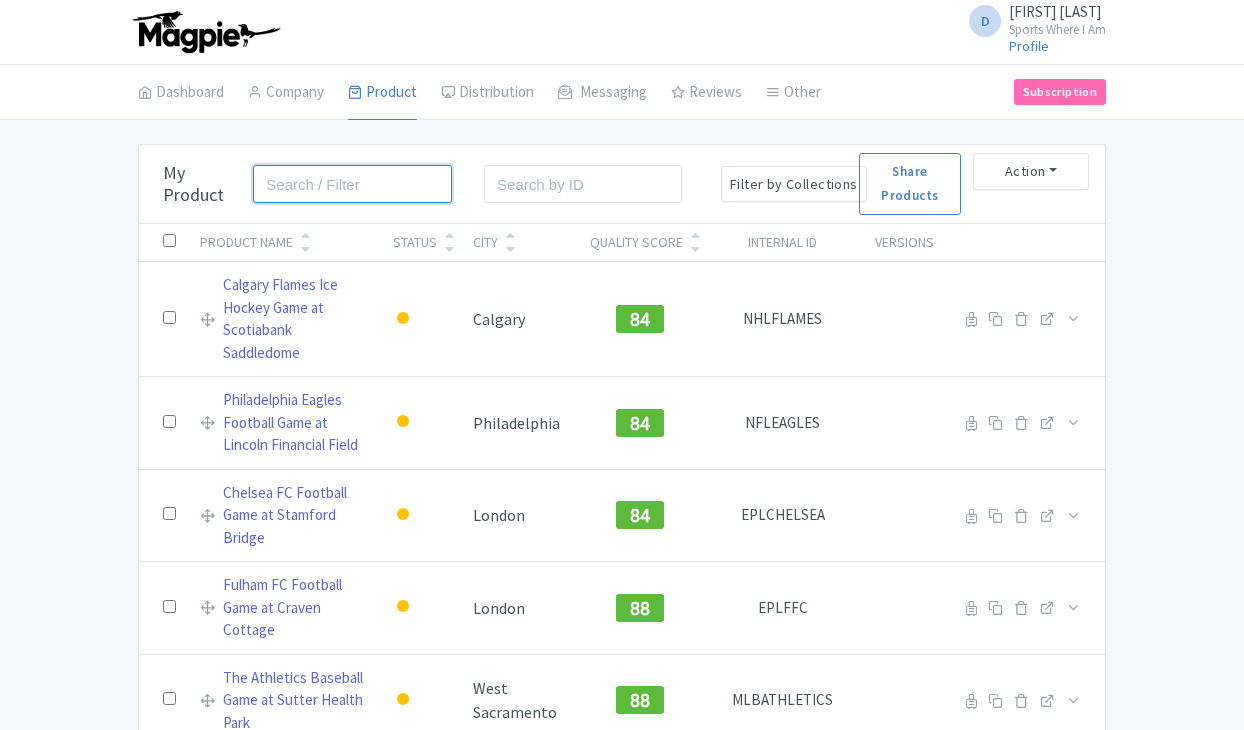 click at bounding box center [352, 184] 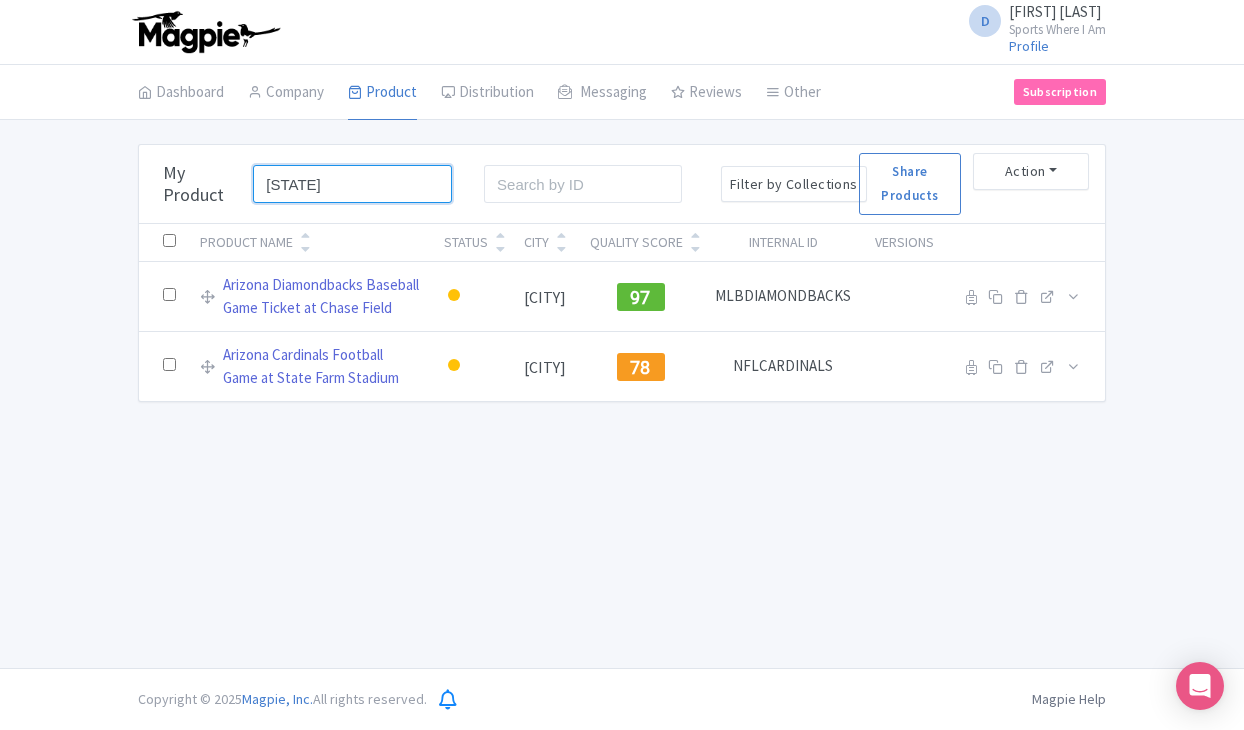 type on "[STATE]" 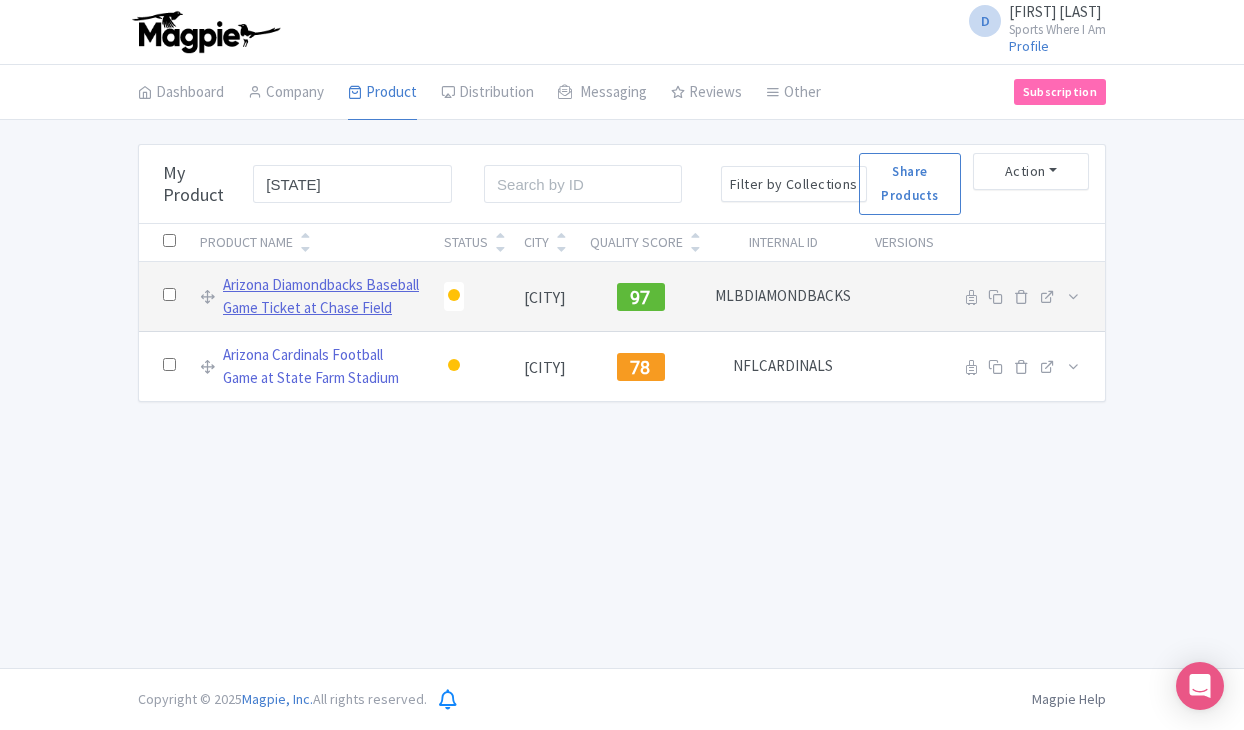 drag, startPoint x: 0, startPoint y: 0, endPoint x: 250, endPoint y: 292, distance: 384.40082 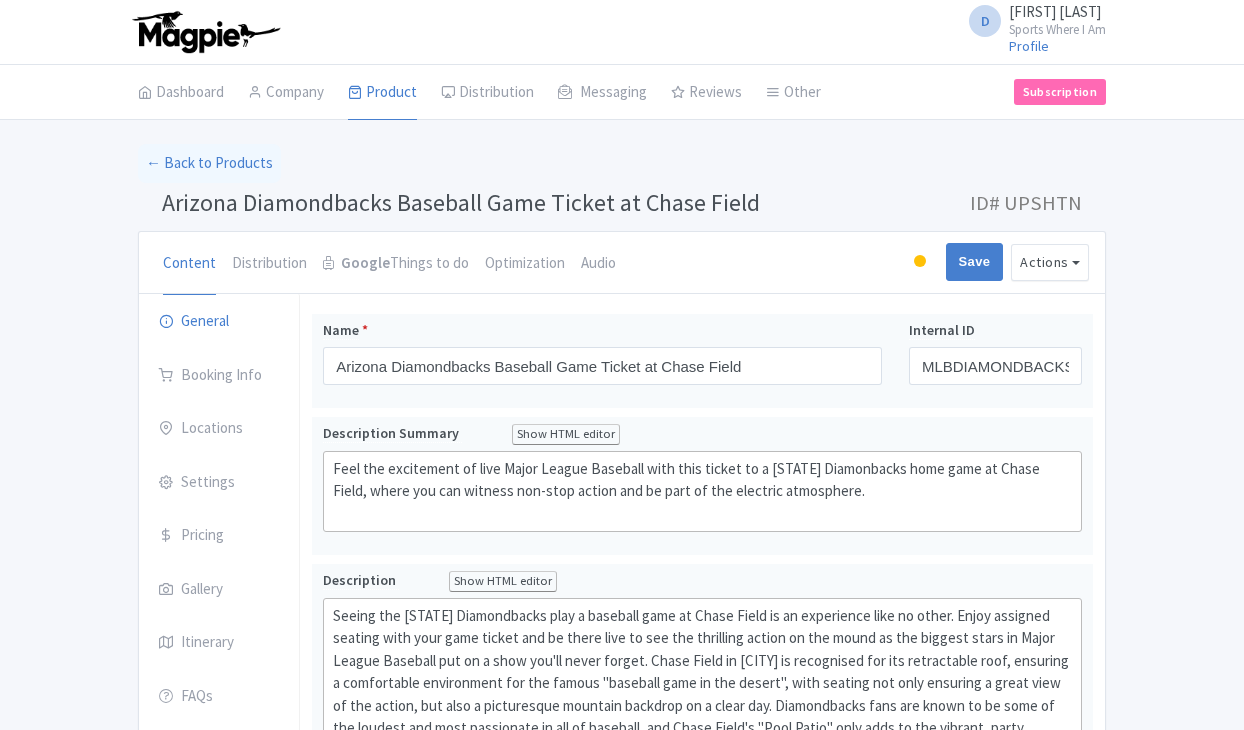 scroll, scrollTop: 0, scrollLeft: 0, axis: both 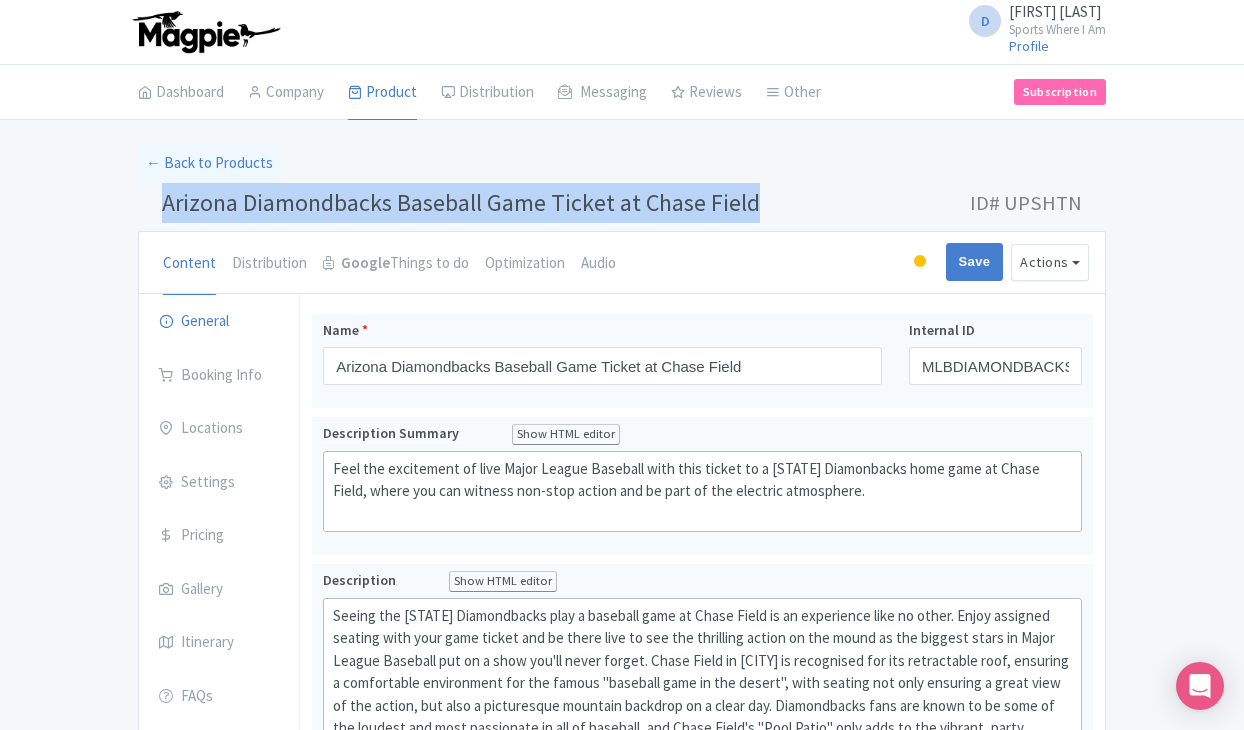 drag, startPoint x: 168, startPoint y: 202, endPoint x: 755, endPoint y: 188, distance: 587.16693 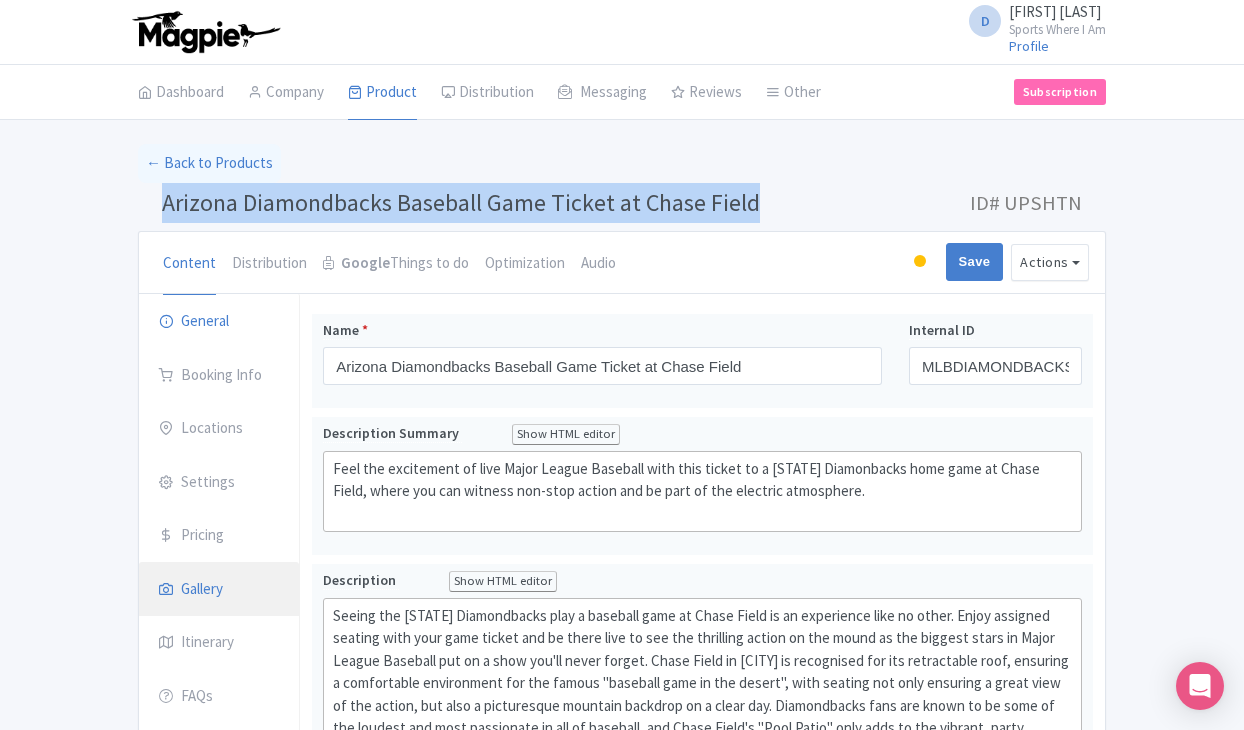 click on "Gallery" at bounding box center (219, 590) 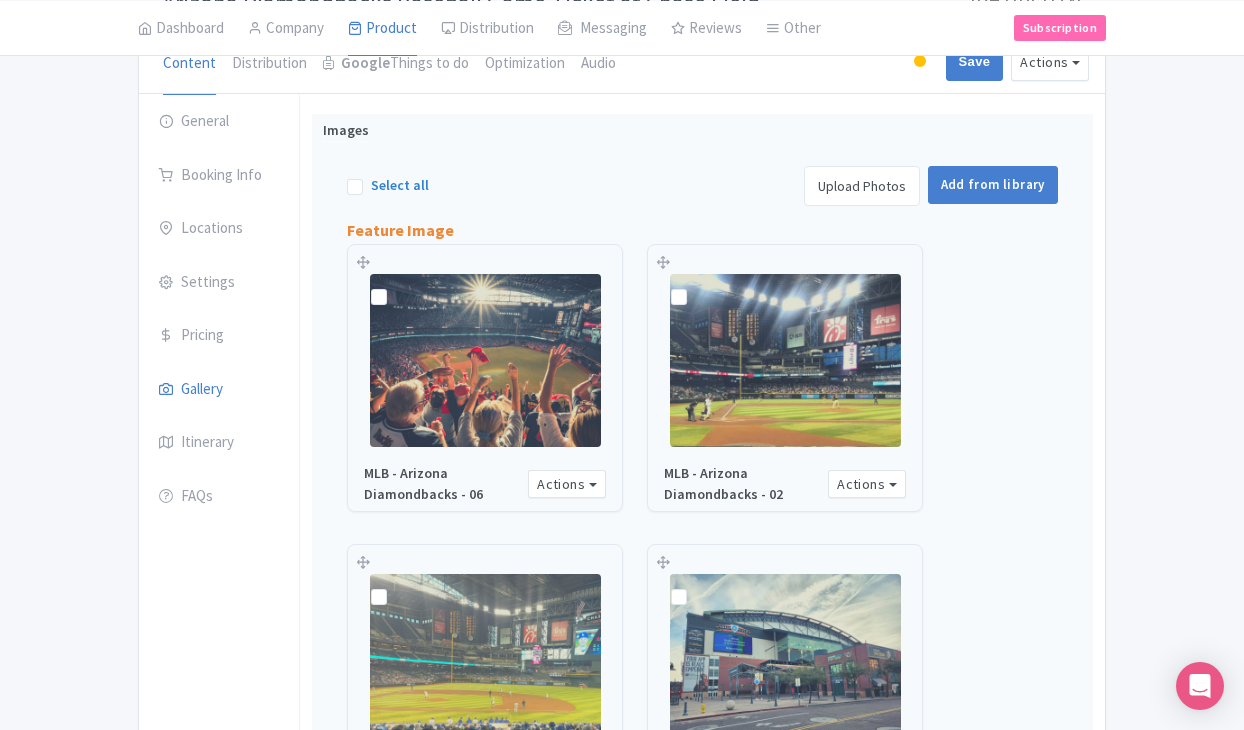 scroll, scrollTop: 198, scrollLeft: 0, axis: vertical 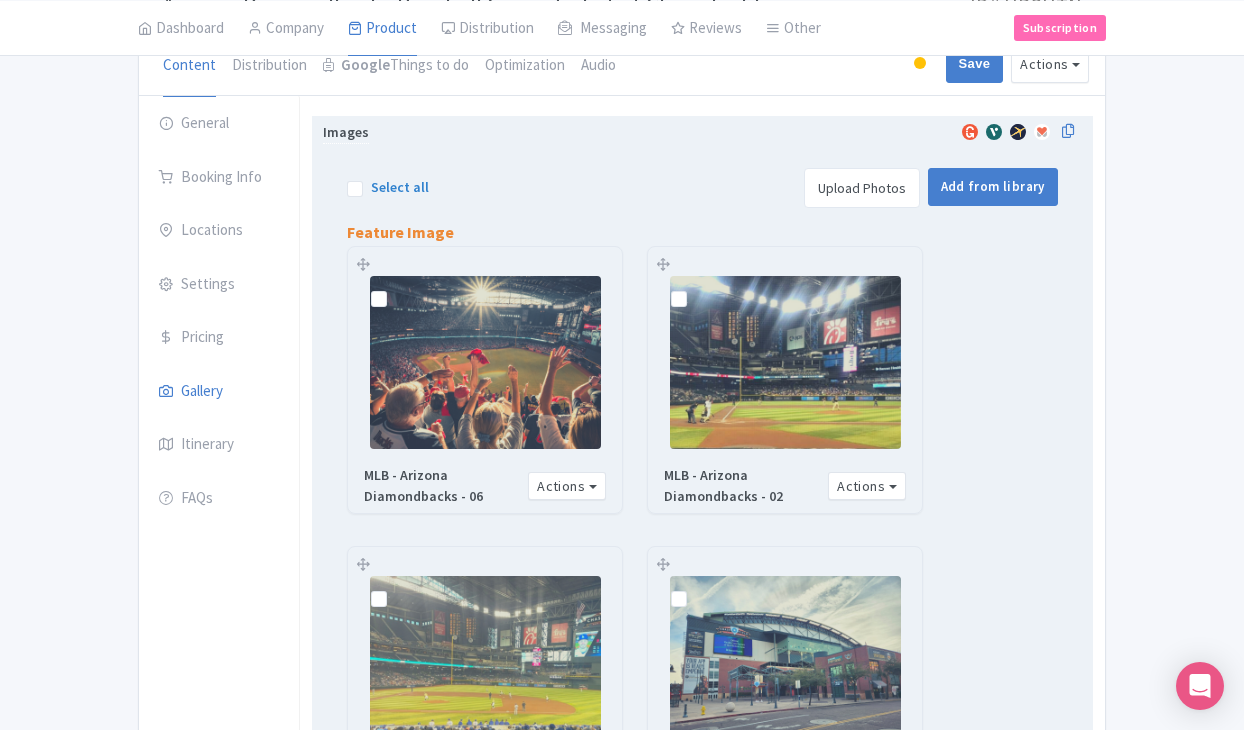 click at bounding box center [695, 288] 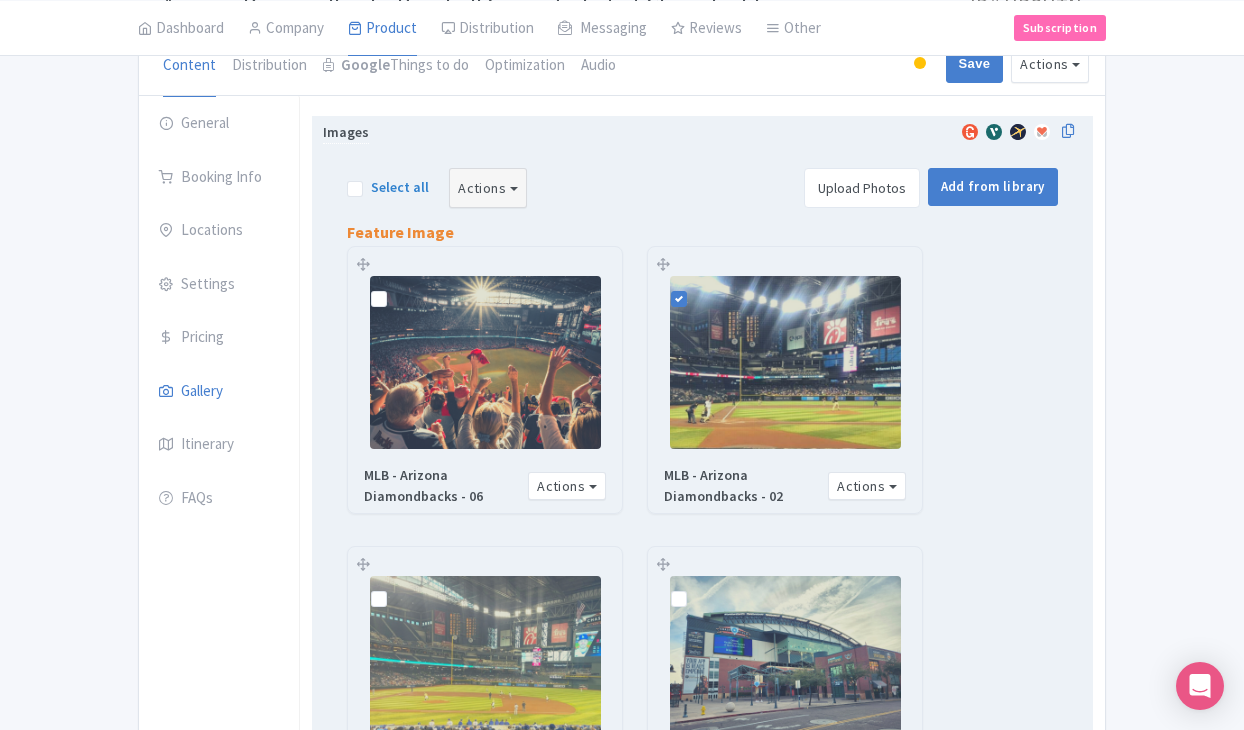 click on "Actions" at bounding box center (488, 188) 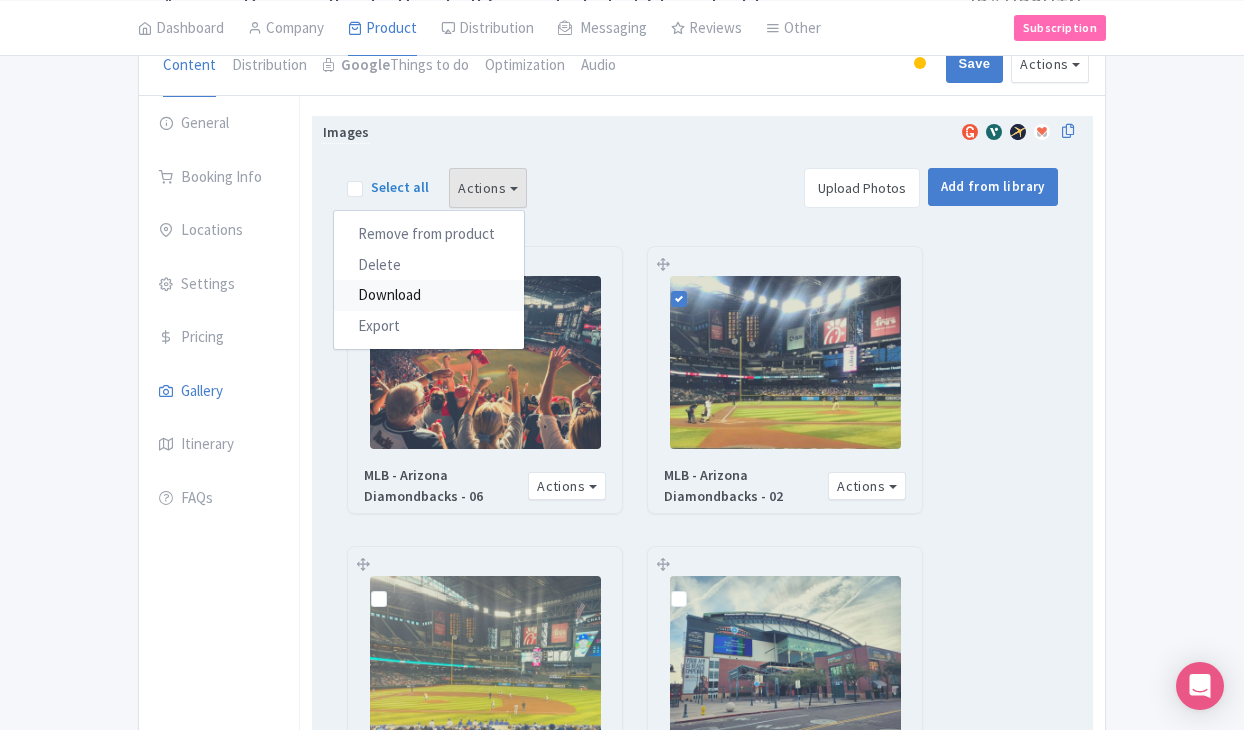 click on "Download" at bounding box center (429, 295) 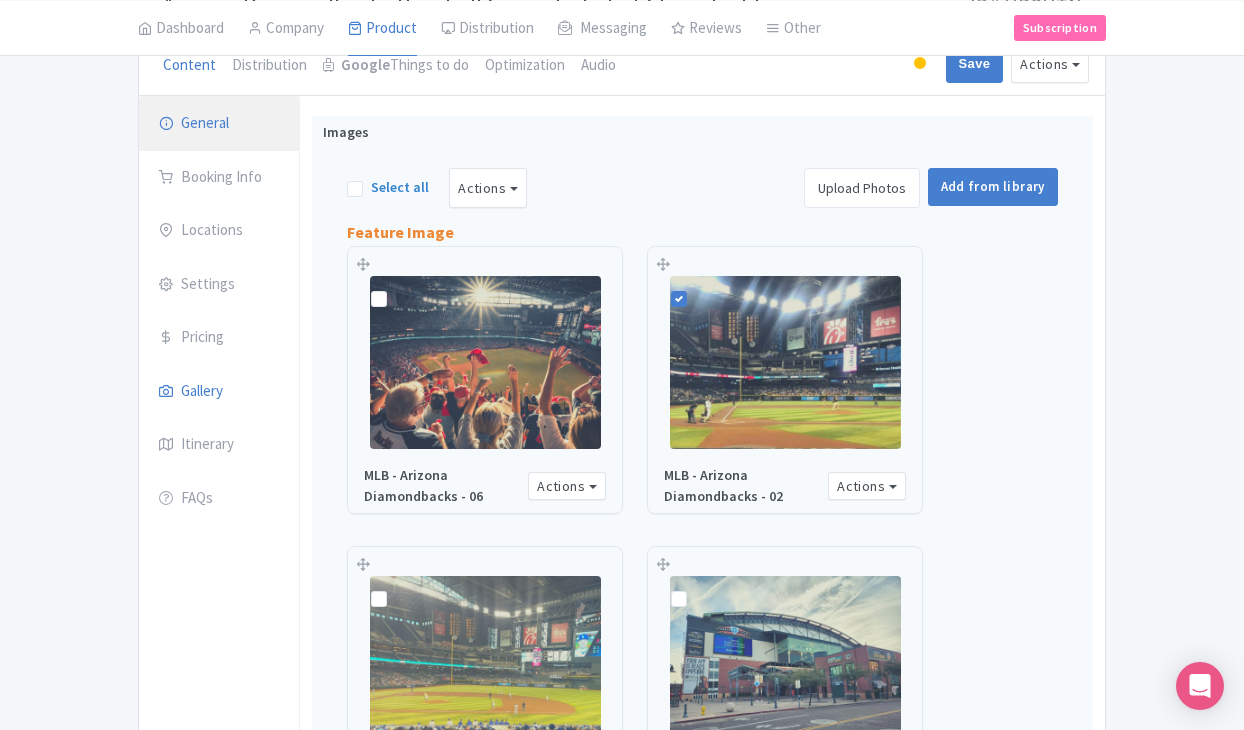 click on "General" at bounding box center (219, 124) 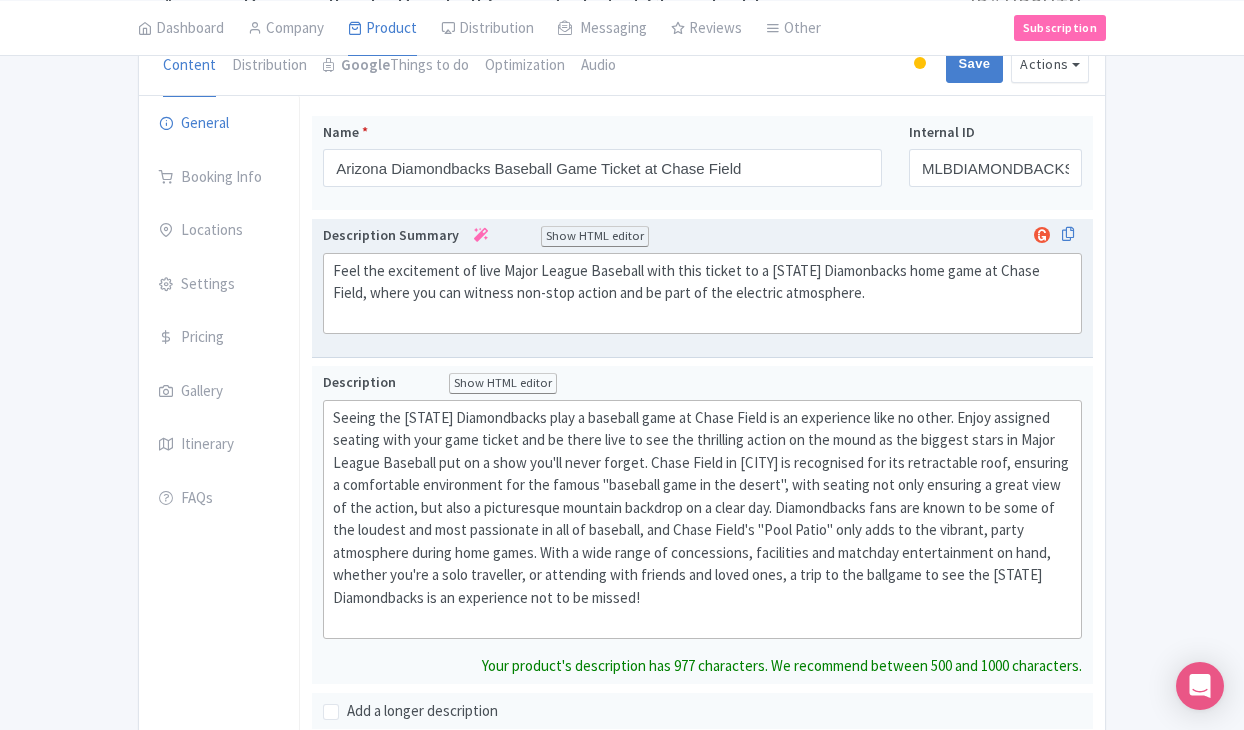 click on "Feel the excitement of live Major League Baseball with this ticket to a Arizona Diamonbacks home game at Chase Field, where you can witness non-stop action and be part of the electric atmosphere." 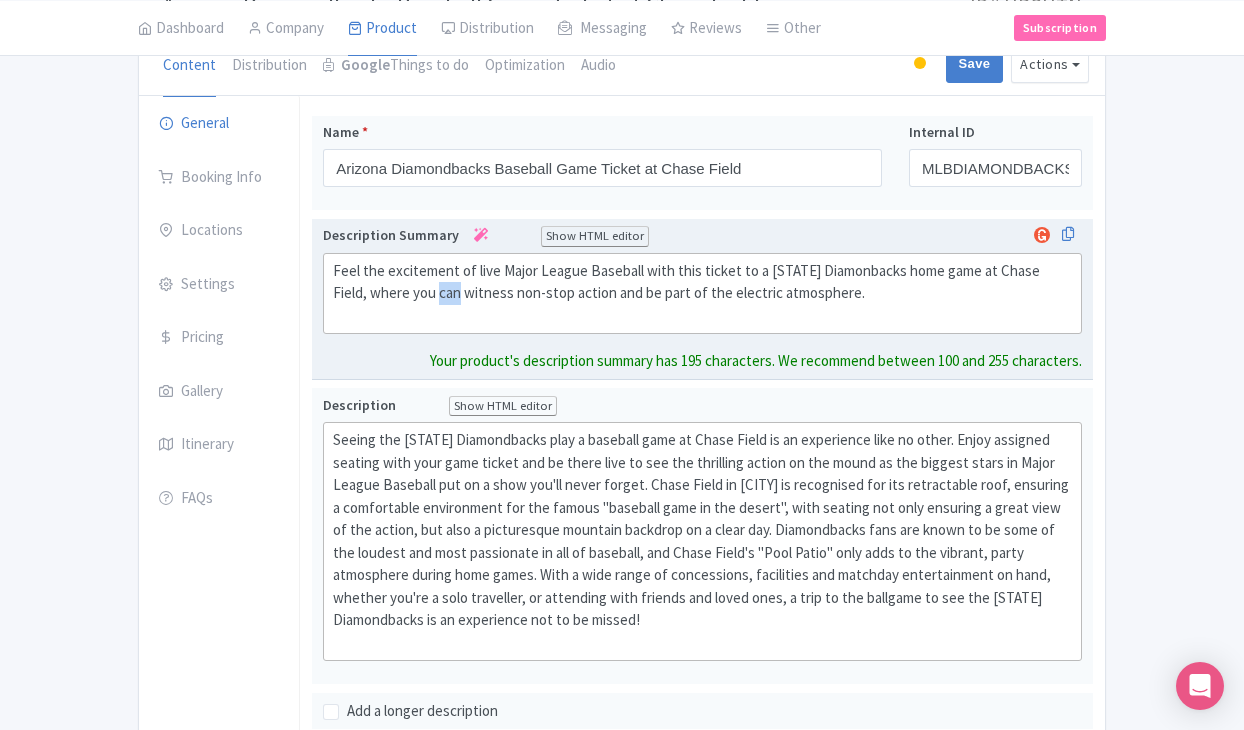 click on "Feel the excitement of live Major League Baseball with this ticket to a Arizona Diamonbacks home game at Chase Field, where you can witness non-stop action and be part of the electric atmosphere." 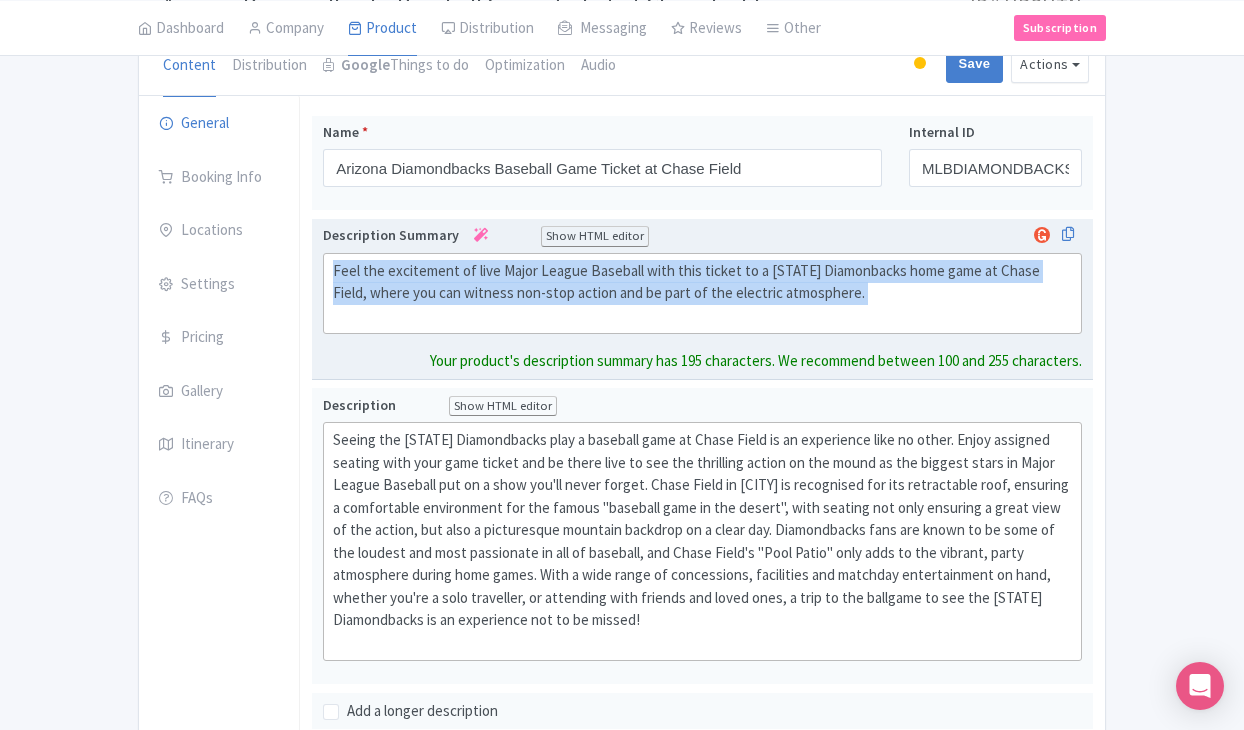 click on "Feel the excitement of live Major League Baseball with this ticket to a Arizona Diamonbacks home game at Chase Field, where you can witness non-stop action and be part of the electric atmosphere." 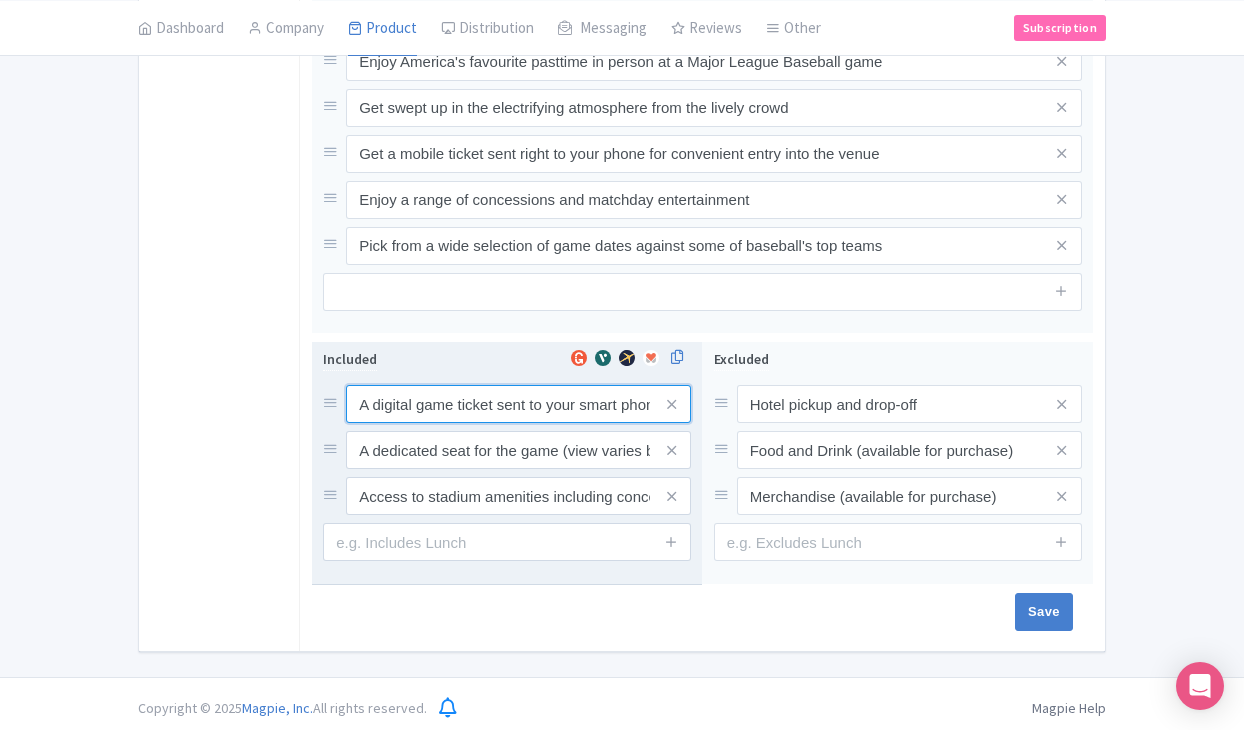 scroll, scrollTop: 914, scrollLeft: 0, axis: vertical 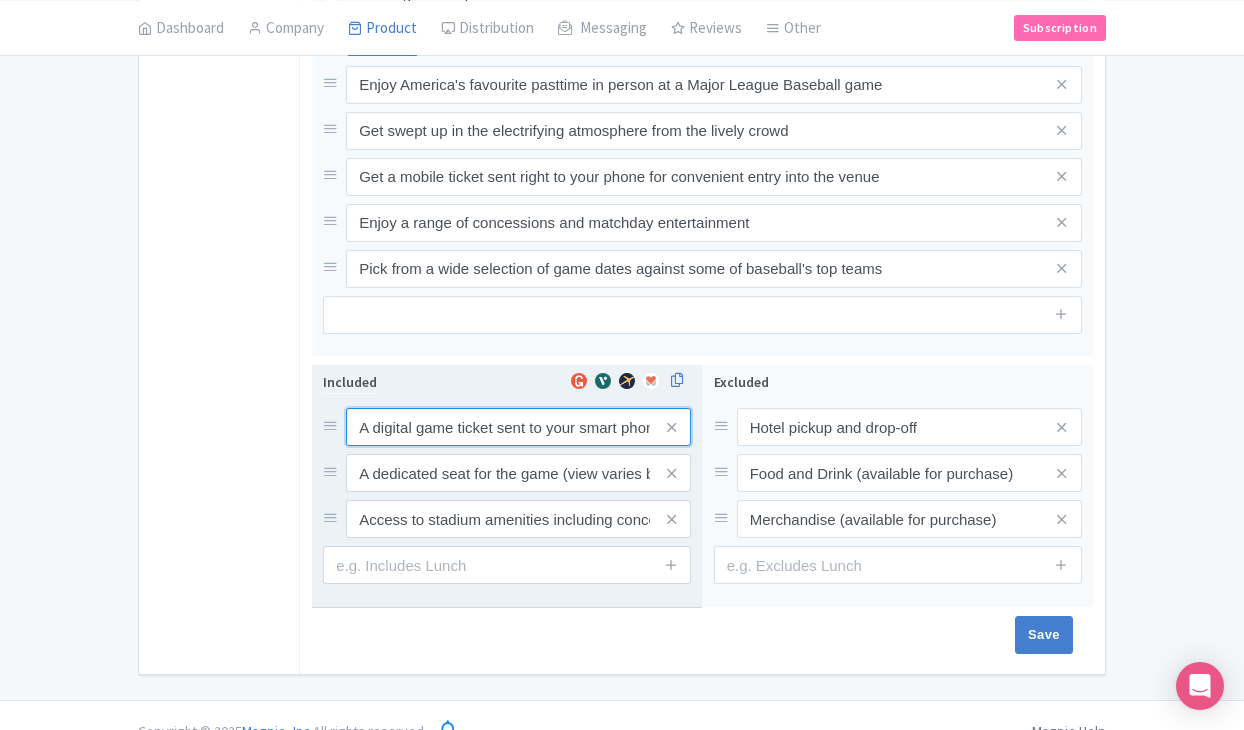 click on "A digital game ticket sent to your smart phone" at bounding box center [518, 427] 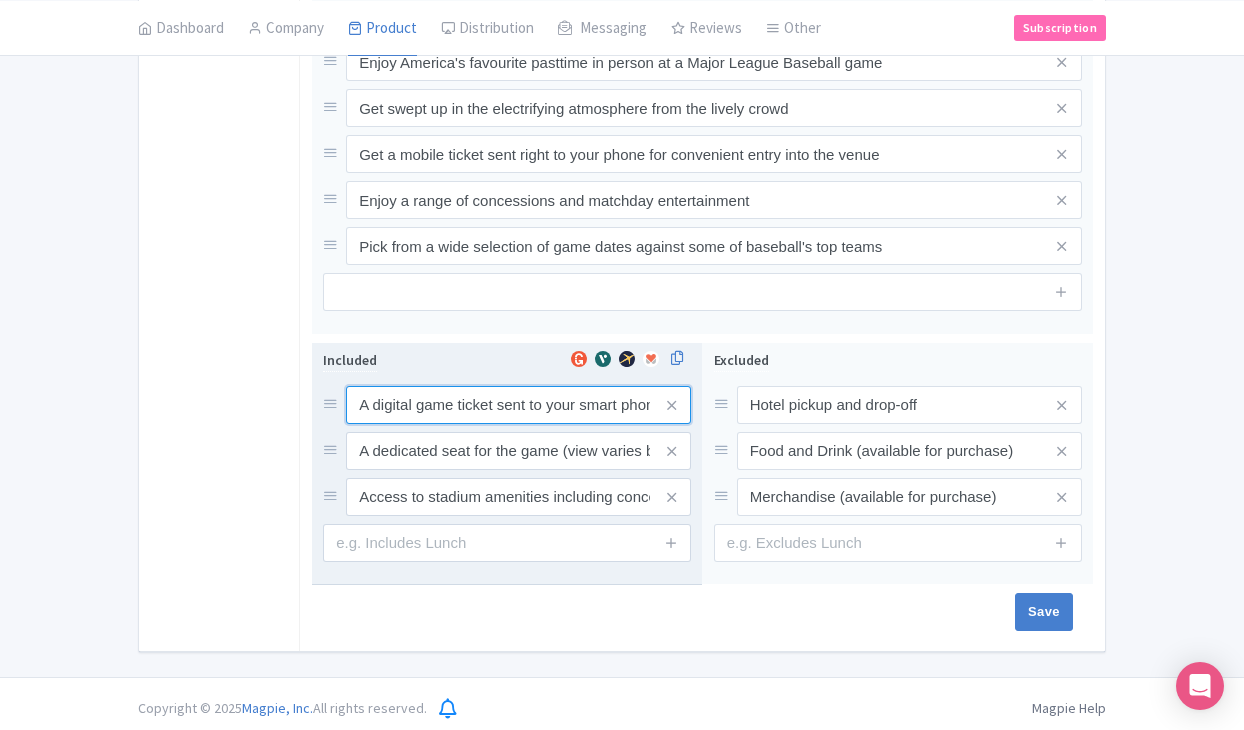 click on "A digital game ticket sent to your smart phone" at bounding box center [518, 405] 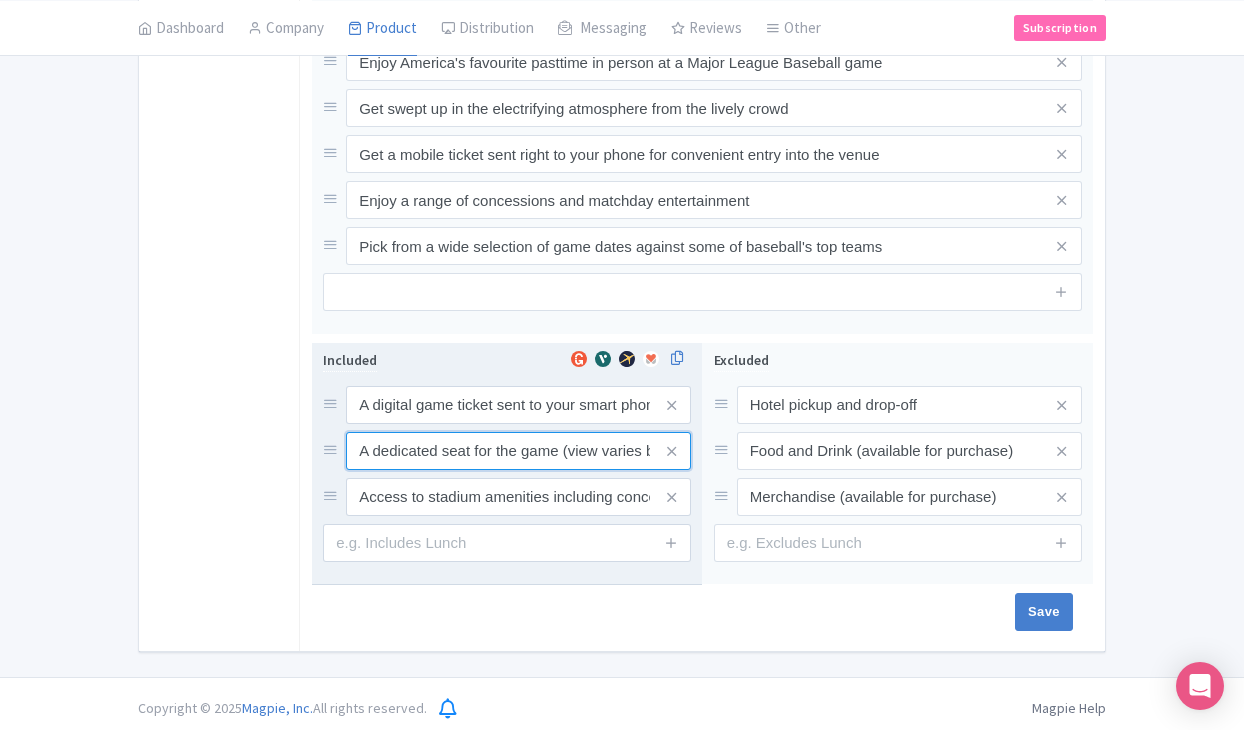 click on "A dedicated seat for the game (view varies by seat category)" at bounding box center (518, 405) 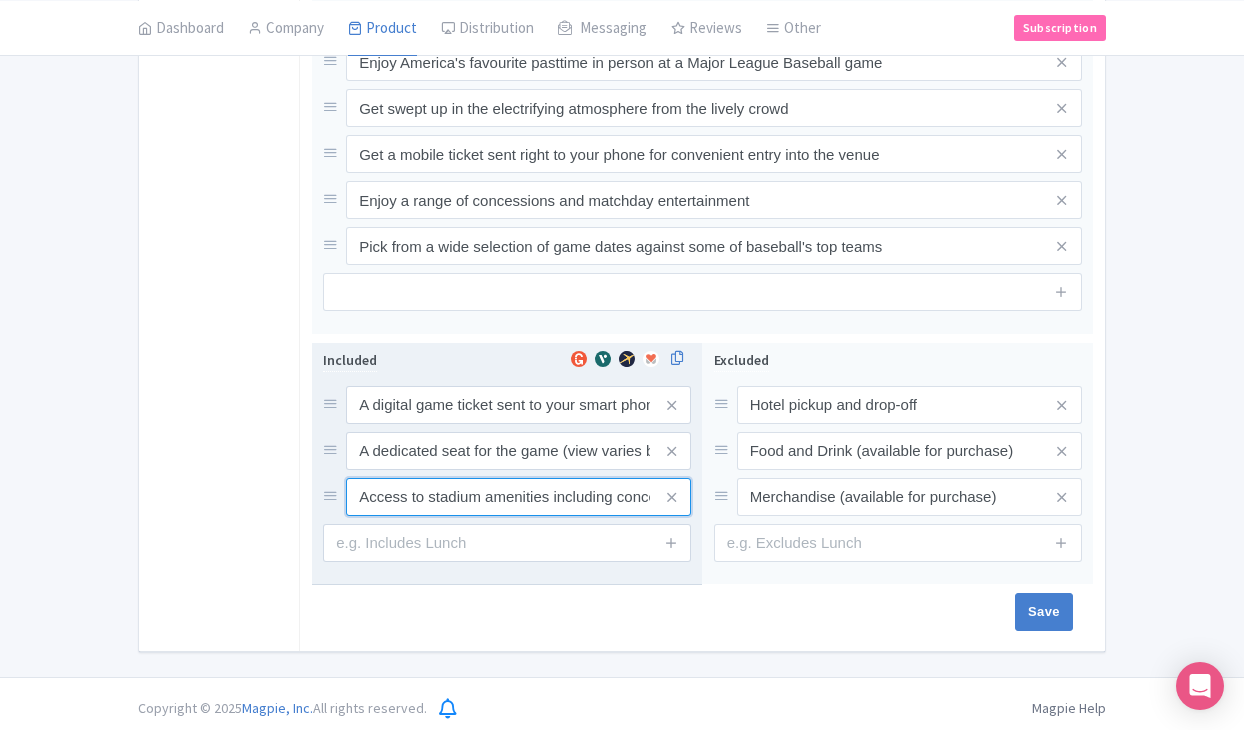 click on "Access to stadium amenities including concessions and matchday activations" at bounding box center [518, 405] 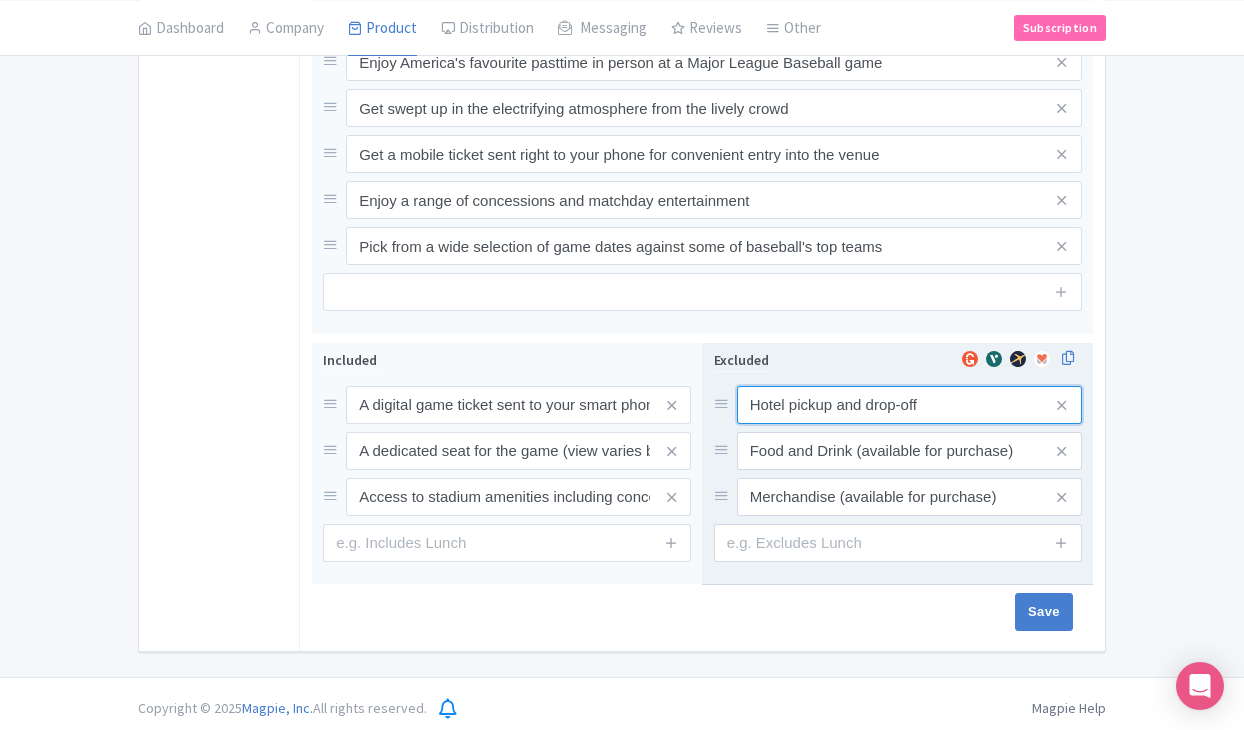 click on "Hotel pickup and drop-off" at bounding box center (909, 405) 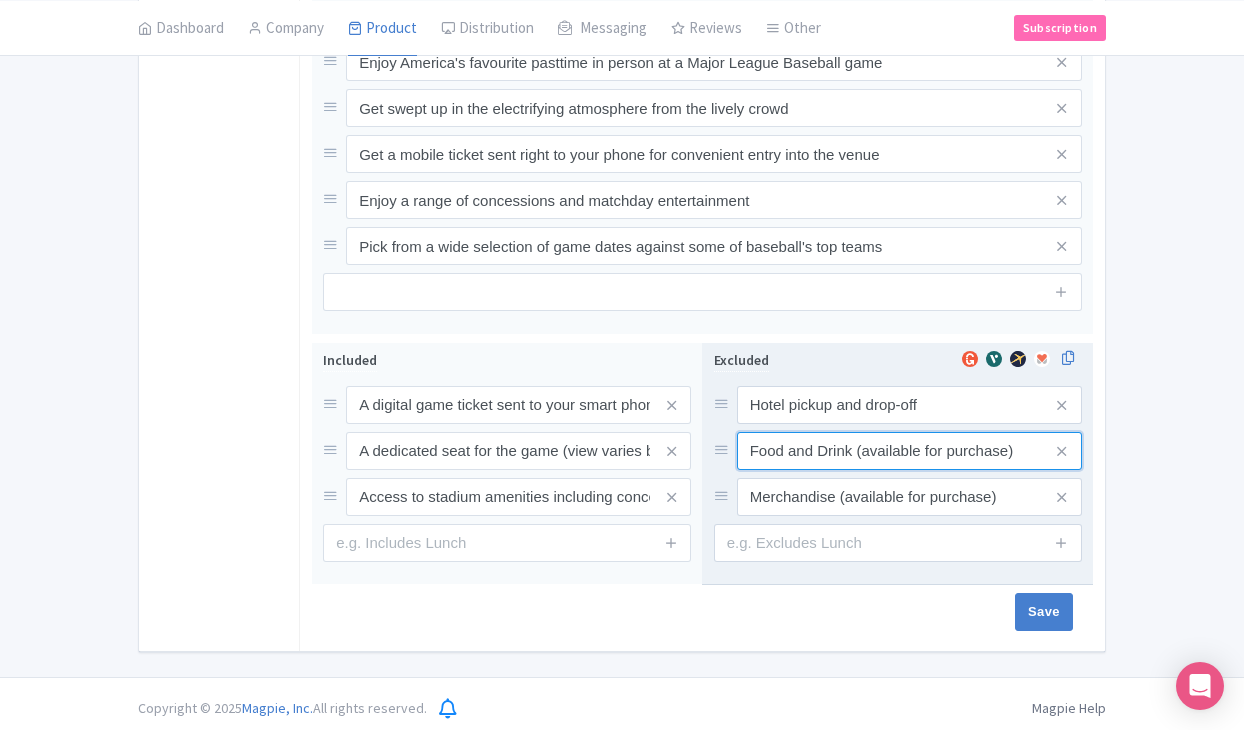 click on "Food and Drink (available for purchase)" at bounding box center [909, 405] 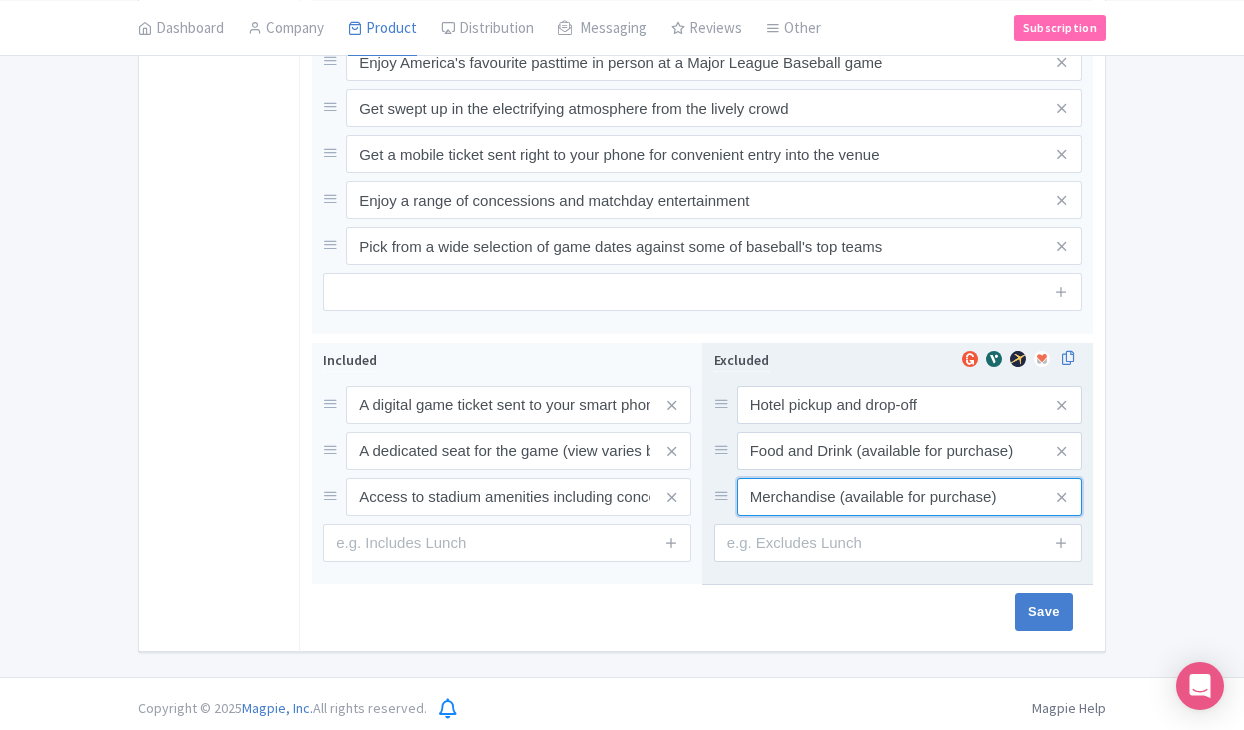 click on "Merchandise (available for purchase)" at bounding box center (909, 405) 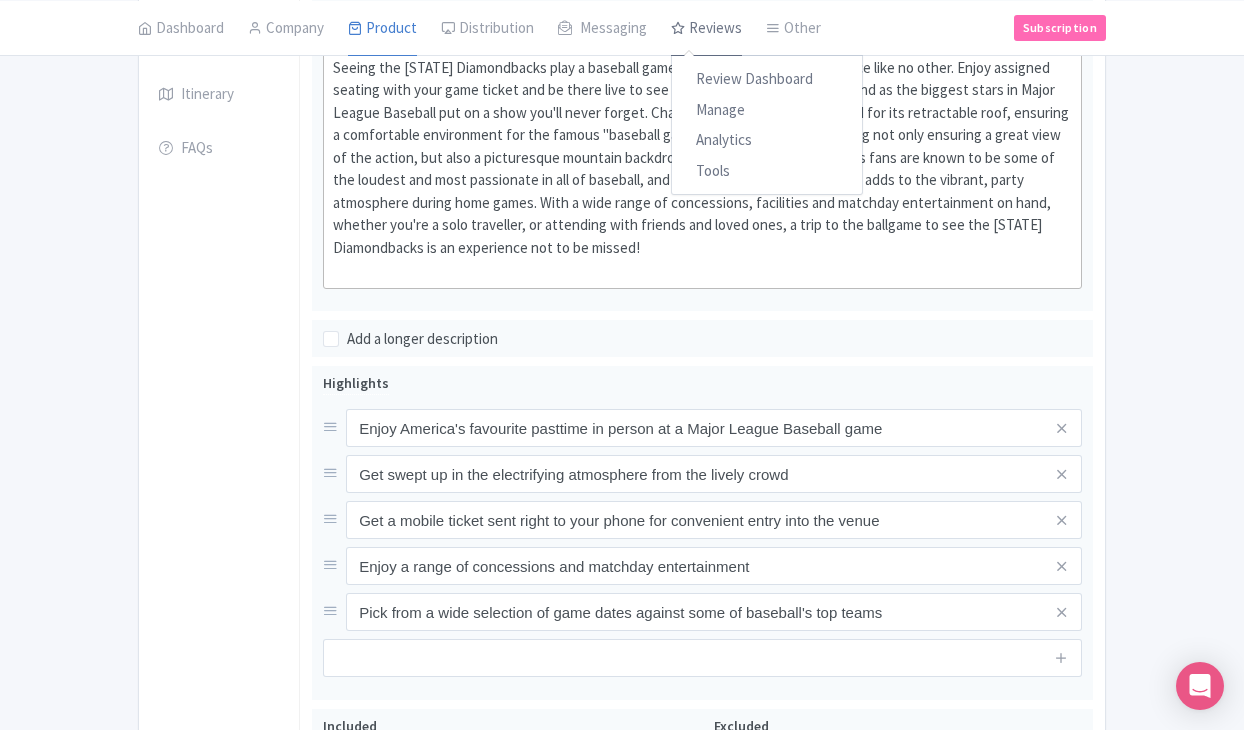 scroll, scrollTop: 523, scrollLeft: 0, axis: vertical 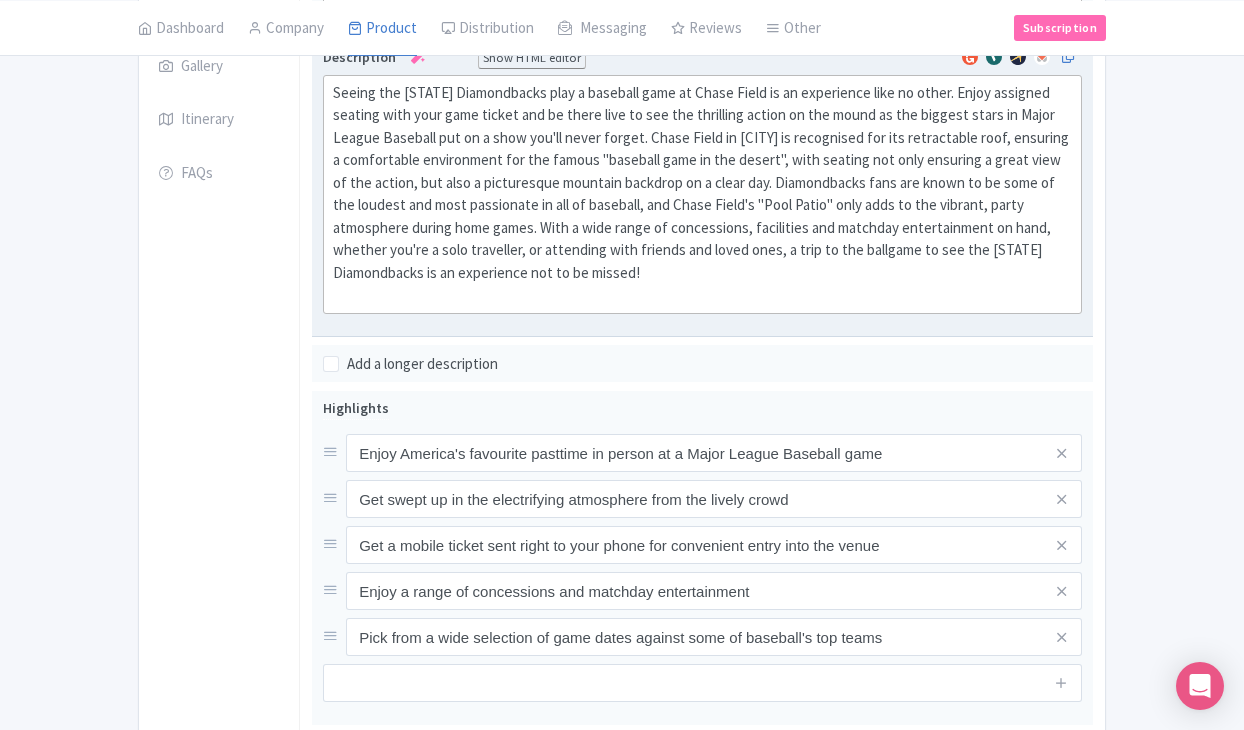 click on "Seeing the Arizona Diamondbacks play a baseball game at Chase Field is an experience like no other. Enjoy assigned seating with your game ticket and be there live to see the thrilling action on the mound as the biggest stars in Major League Baseball put on a show you'll never forget. Chase Field in Phoenix is recognised for its retractable roof, ensuring a comfortable environment for the famous "baseball game in the desert", with seating not only ensuring a great view of the action, but also a picturesque mountain backdrop on a clear day. Diamondbacks fans are known to be some of the loudest and most passionate in all of baseball, and Chase Field's "Pool Patio" only adds to the vibrant, party atmosphere during home games. With a wide range of concessions, facilities and matchday entertainment on hand, whether you're a solo traveller, or attending with friends and loved ones, a trip to the ballgame to see the Arizona Diamondbacks is an experience not to be missed!" 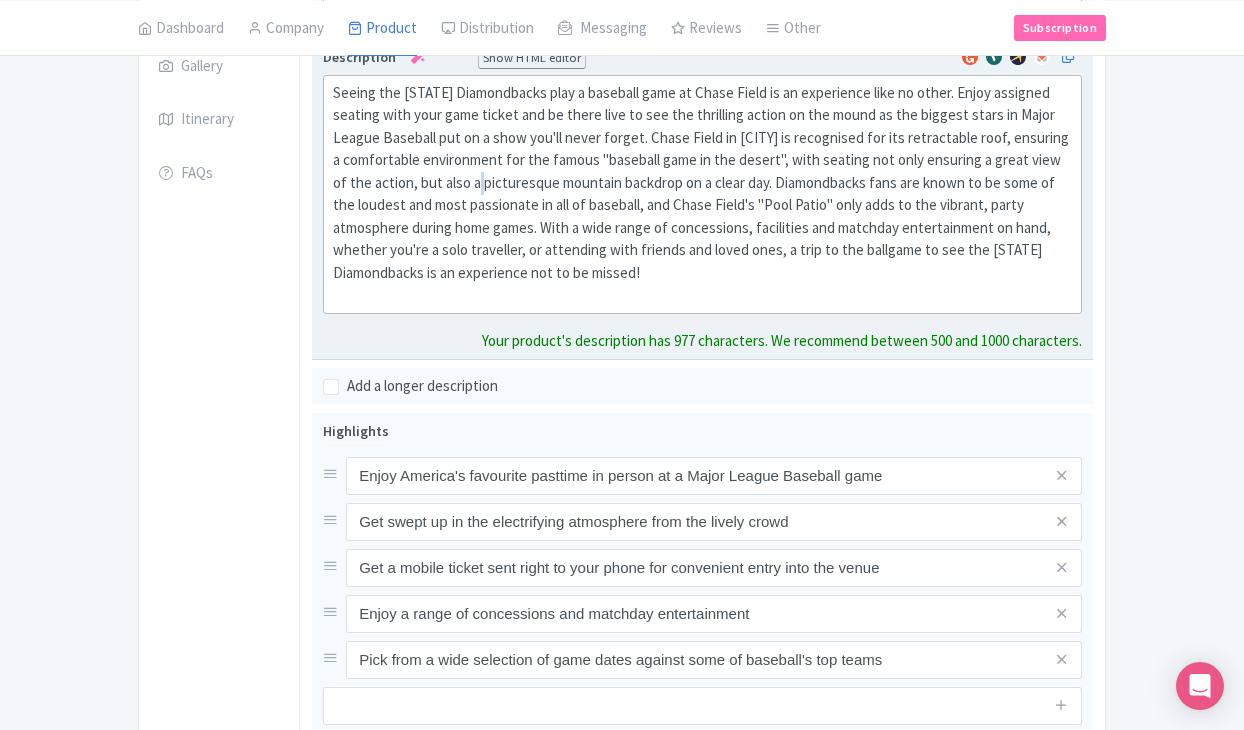 click on "Seeing the Arizona Diamondbacks play a baseball game at Chase Field is an experience like no other. Enjoy assigned seating with your game ticket and be there live to see the thrilling action on the mound as the biggest stars in Major League Baseball put on a show you'll never forget. Chase Field in Phoenix is recognised for its retractable roof, ensuring a comfortable environment for the famous "baseball game in the desert", with seating not only ensuring a great view of the action, but also a picturesque mountain backdrop on a clear day. Diamondbacks fans are known to be some of the loudest and most passionate in all of baseball, and Chase Field's "Pool Patio" only adds to the vibrant, party atmosphere during home games. With a wide range of concessions, facilities and matchday entertainment on hand, whether you're a solo traveller, or attending with friends and loved ones, a trip to the ballgame to see the Arizona Diamondbacks is an experience not to be missed!" 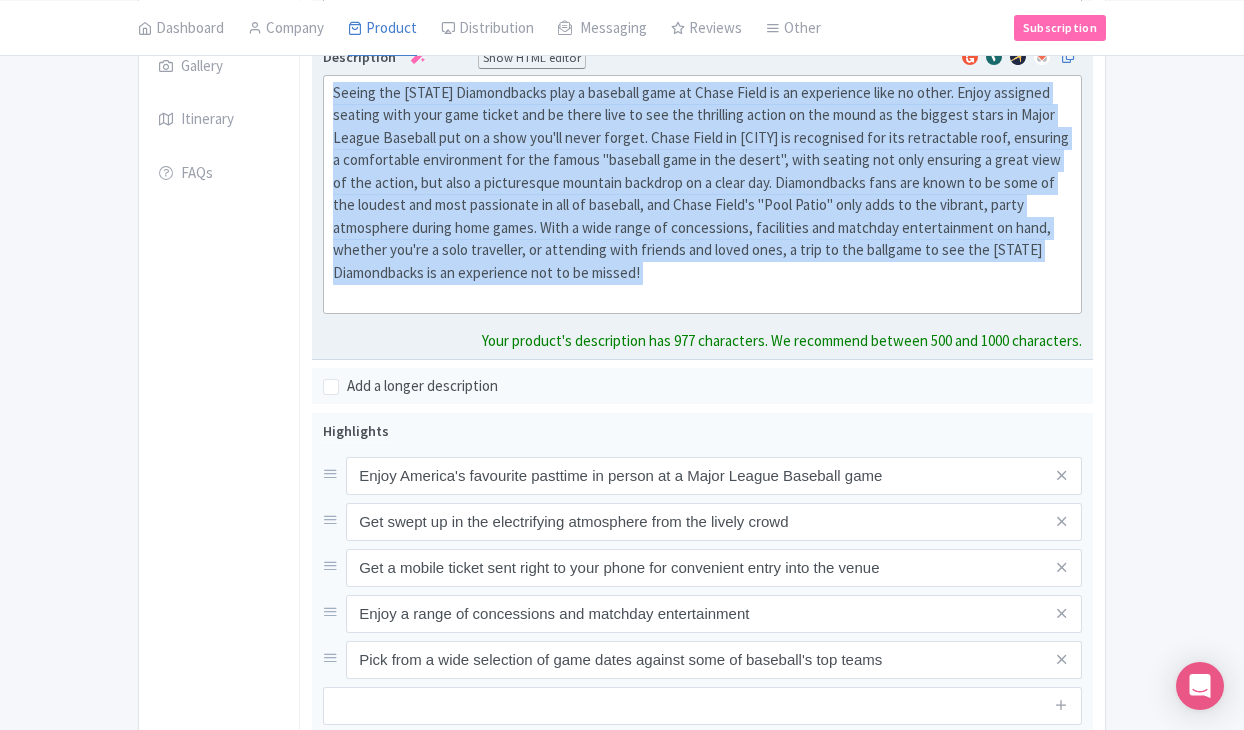 click on "Seeing the Arizona Diamondbacks play a baseball game at Chase Field is an experience like no other. Enjoy assigned seating with your game ticket and be there live to see the thrilling action on the mound as the biggest stars in Major League Baseball put on a show you'll never forget. Chase Field in Phoenix is recognised for its retractable roof, ensuring a comfortable environment for the famous "baseball game in the desert", with seating not only ensuring a great view of the action, but also a picturesque mountain backdrop on a clear day. Diamondbacks fans are known to be some of the loudest and most passionate in all of baseball, and Chase Field's "Pool Patio" only adds to the vibrant, party atmosphere during home games. With a wide range of concessions, facilities and matchday entertainment on hand, whether you're a solo traveller, or attending with friends and loved ones, a trip to the ballgame to see the Arizona Diamondbacks is an experience not to be missed!" 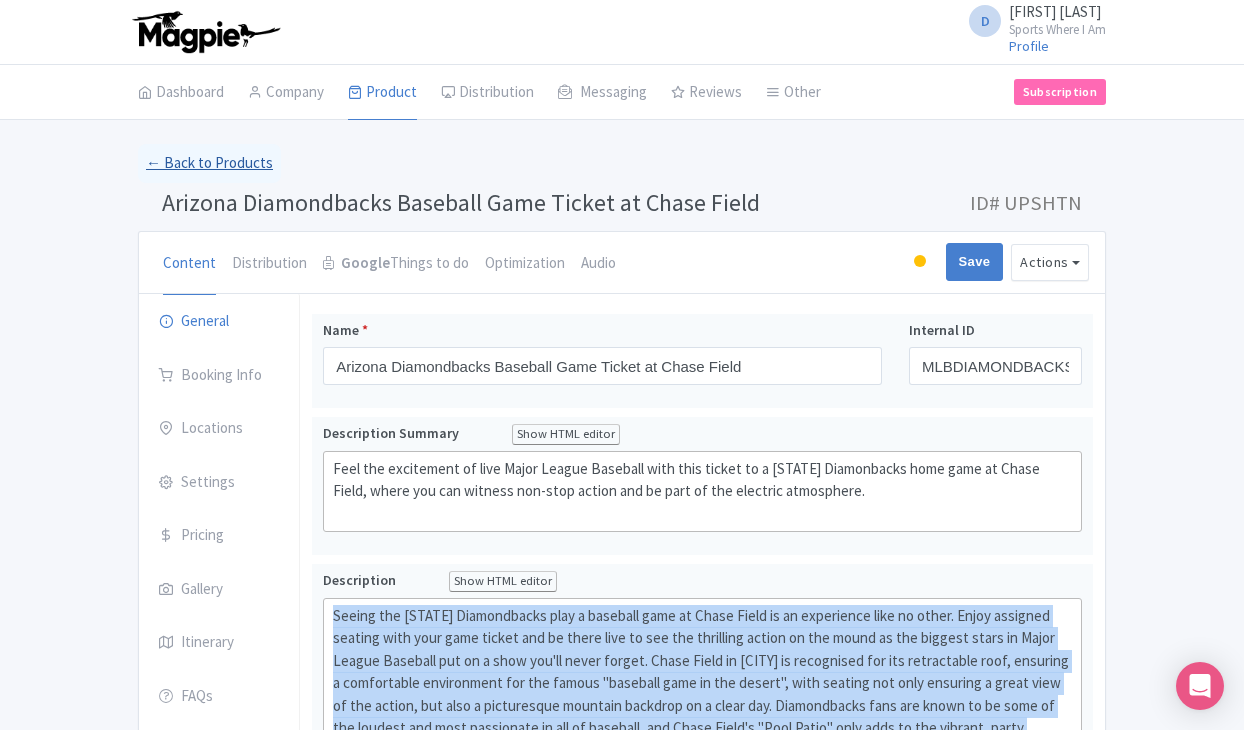 scroll, scrollTop: 0, scrollLeft: 0, axis: both 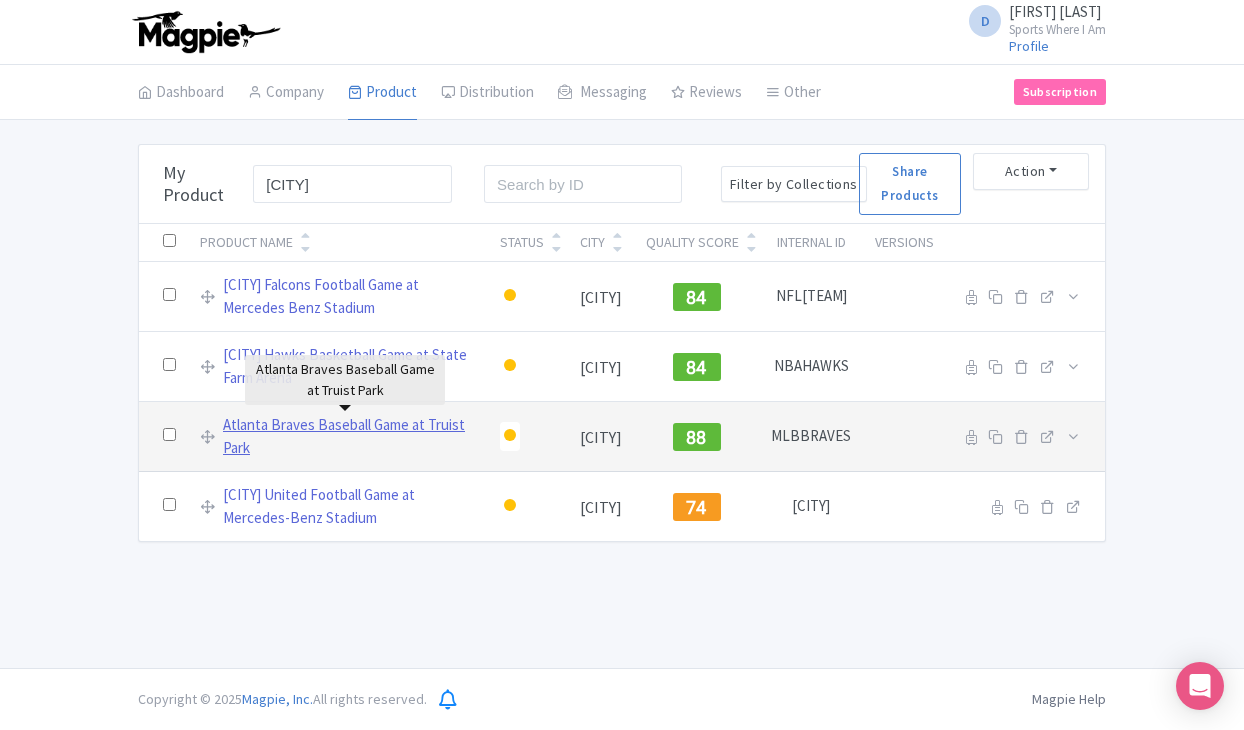 type on "atlanta" 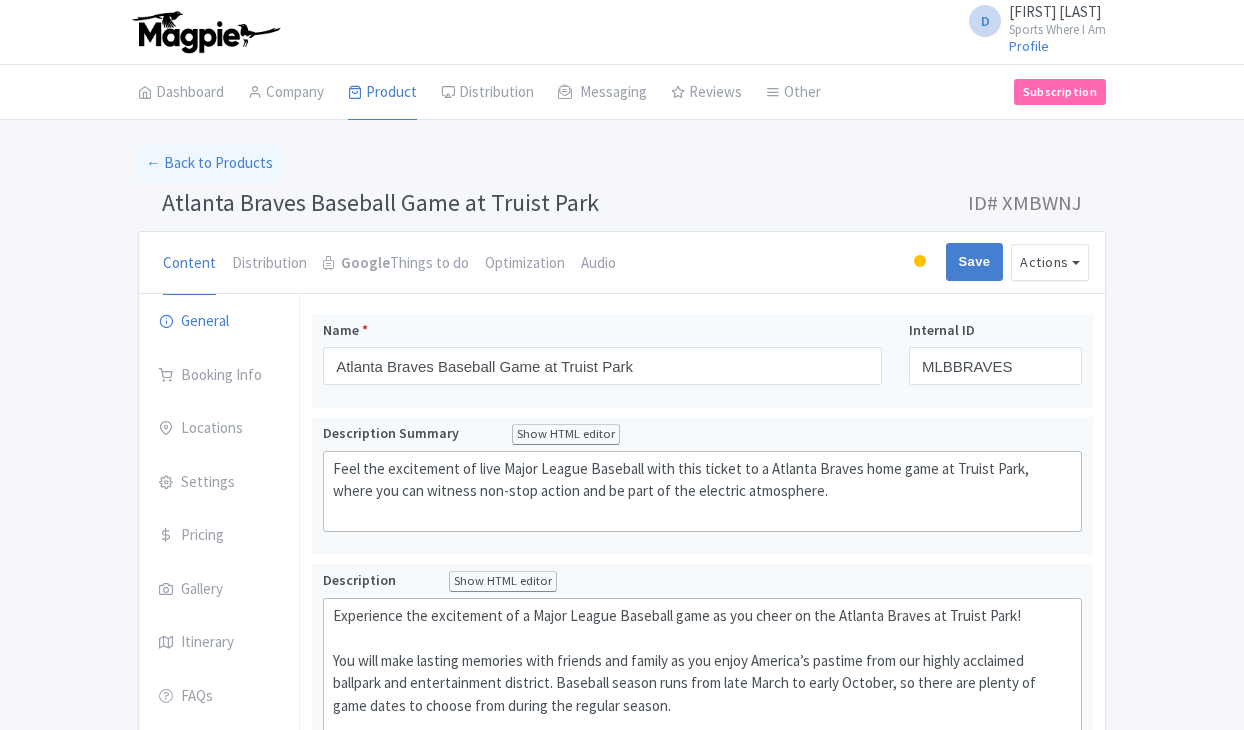 scroll, scrollTop: 0, scrollLeft: 0, axis: both 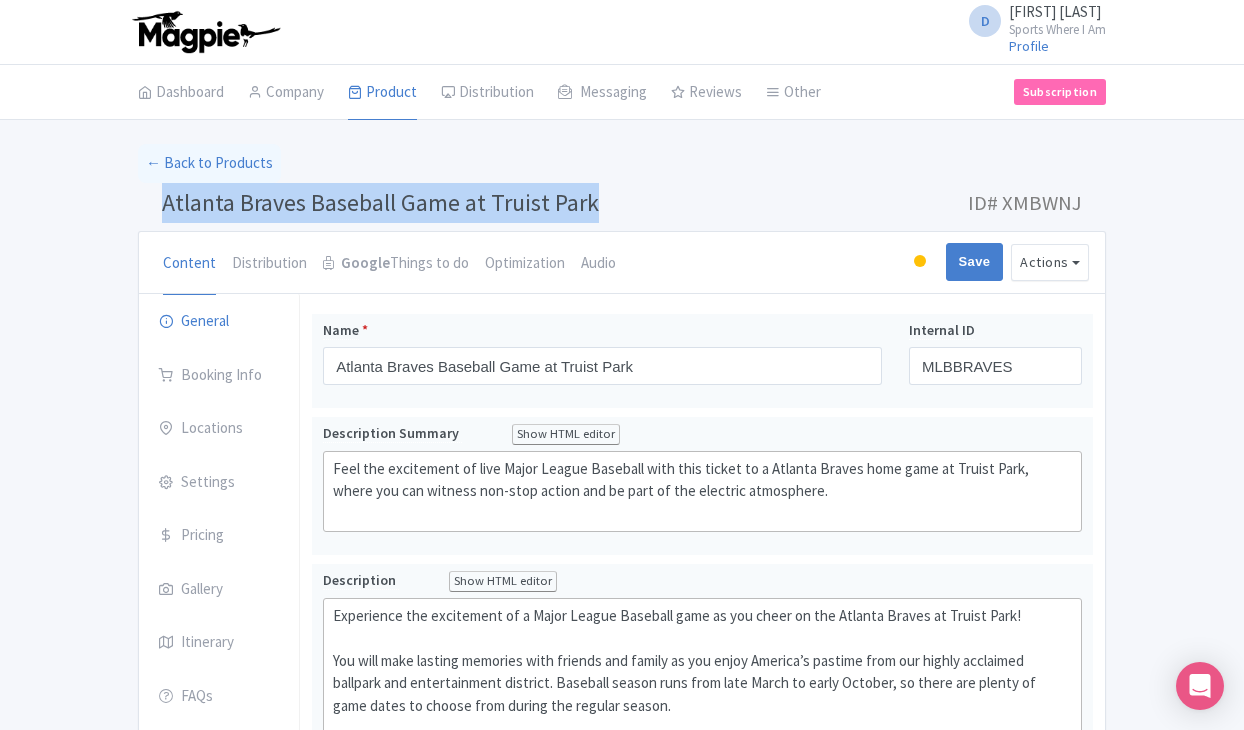 drag, startPoint x: 595, startPoint y: 194, endPoint x: 168, endPoint y: 185, distance: 427.09485 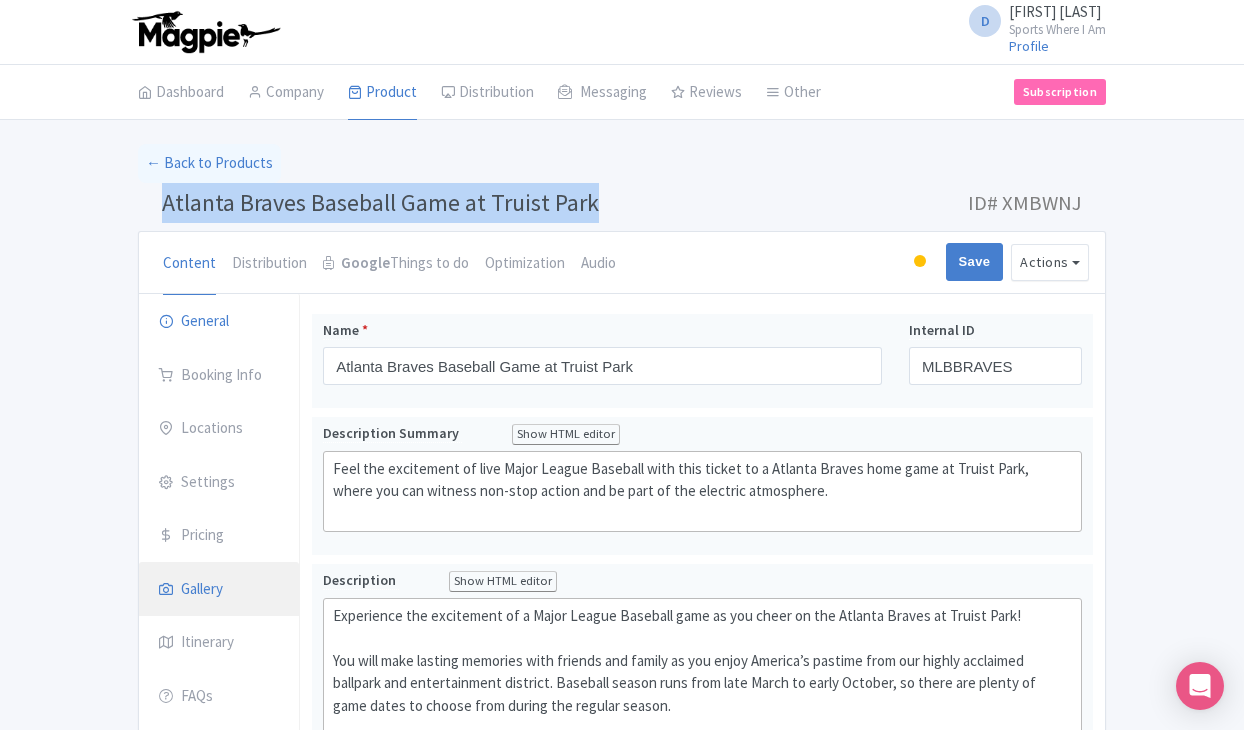 click on "Gallery" at bounding box center (219, 590) 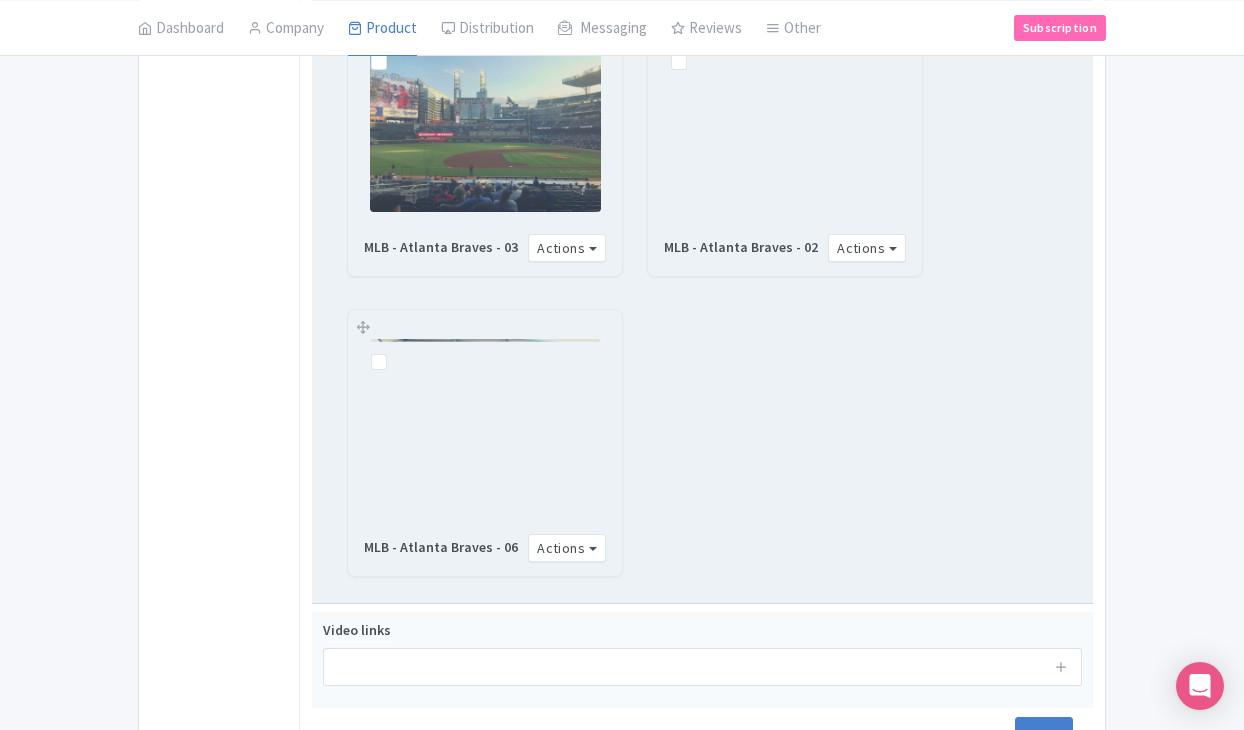 scroll, scrollTop: 1044, scrollLeft: 0, axis: vertical 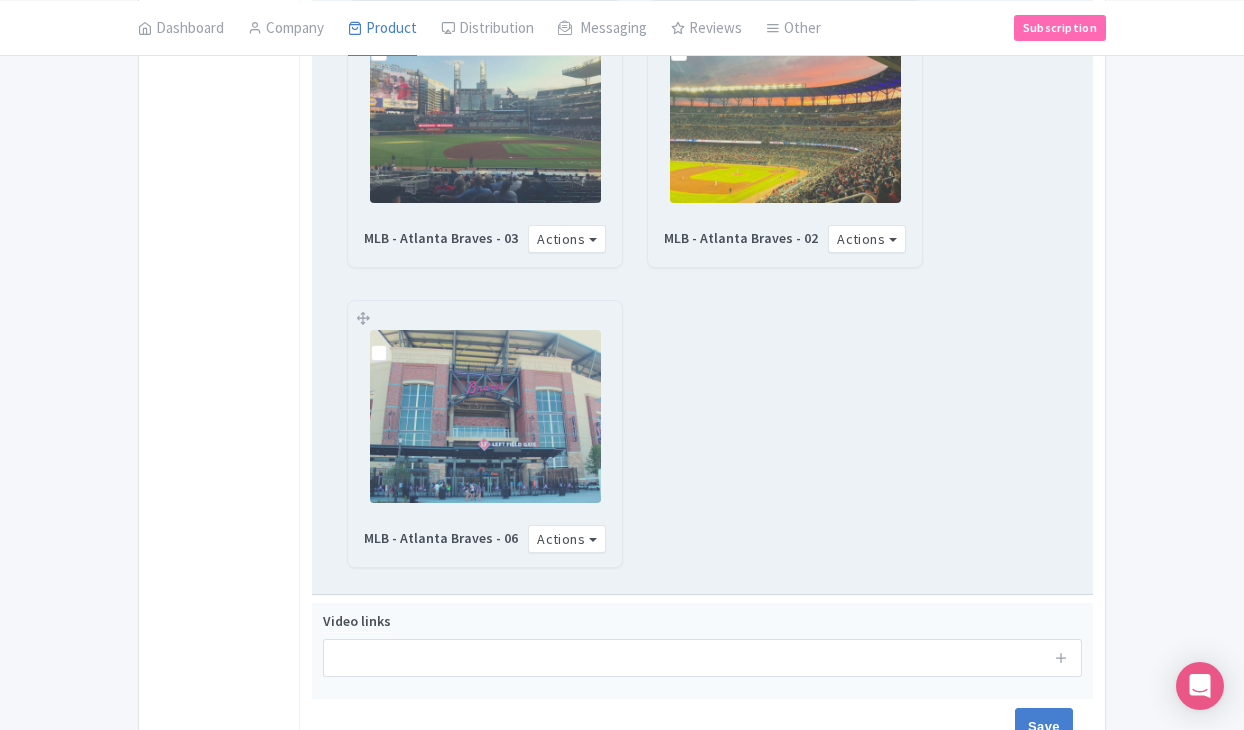 click at bounding box center (395, 342) 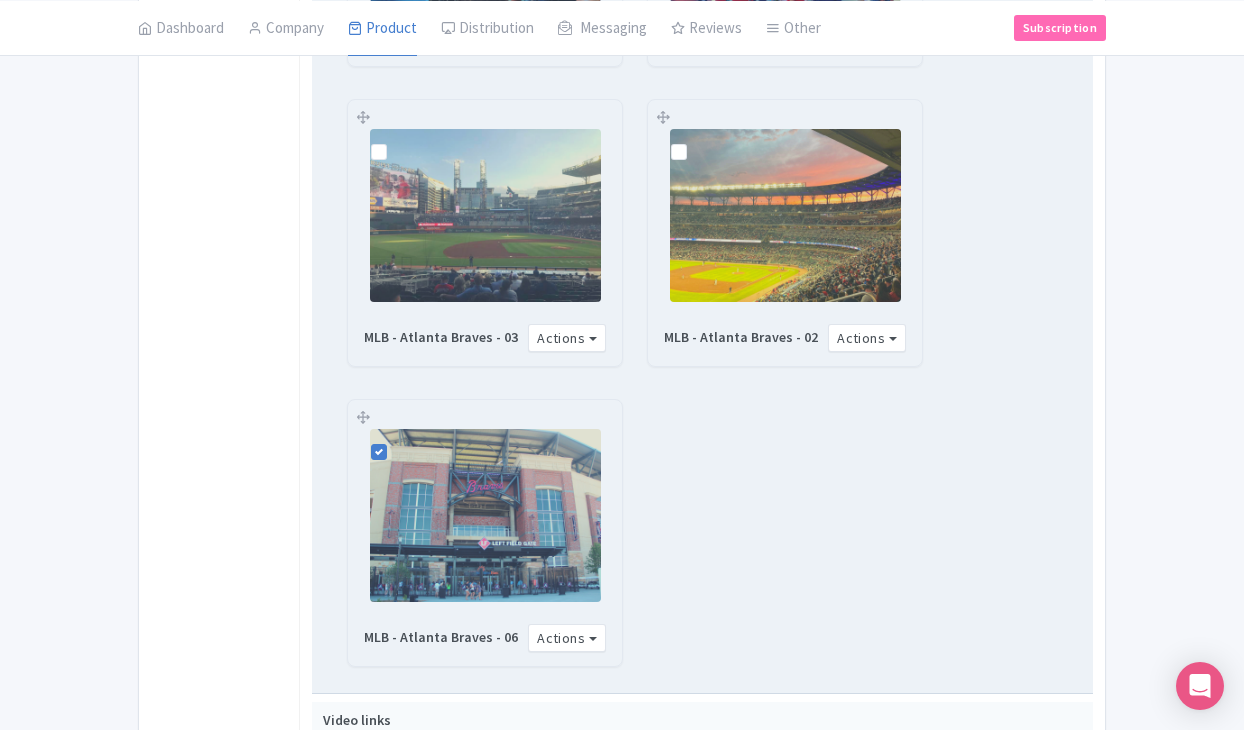 scroll, scrollTop: 893, scrollLeft: 0, axis: vertical 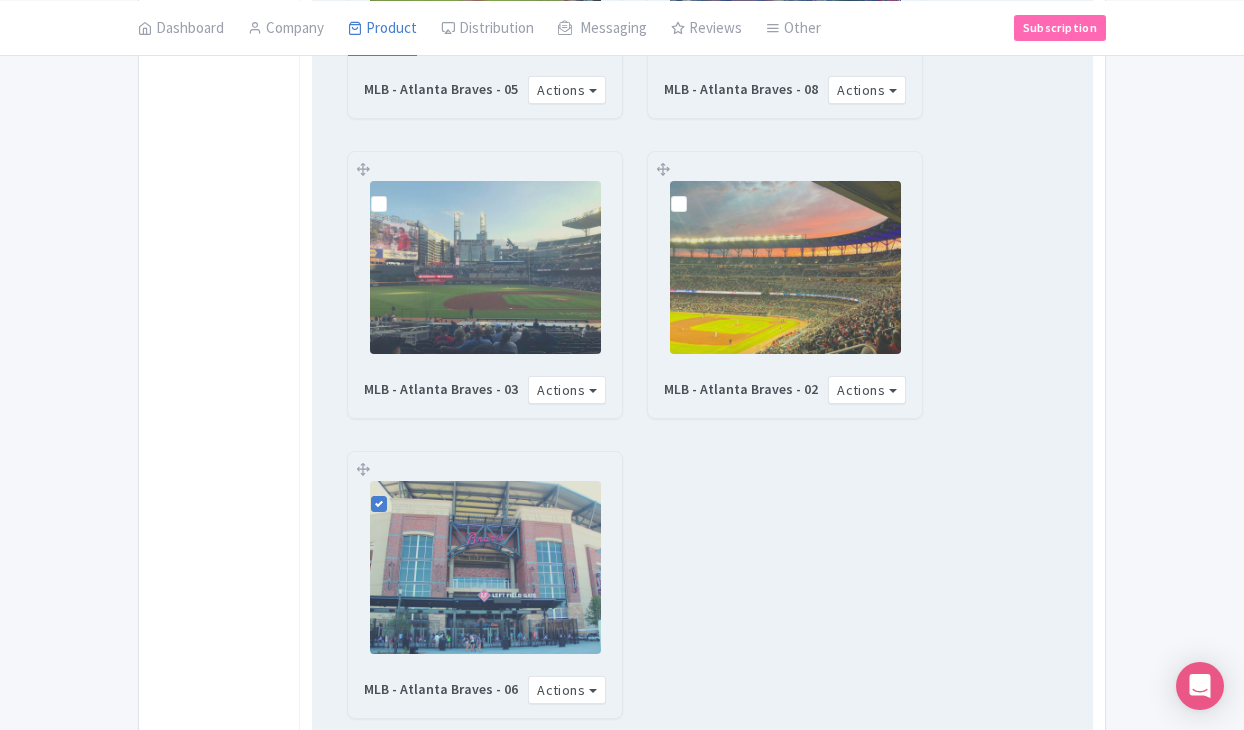 click at bounding box center [395, 193] 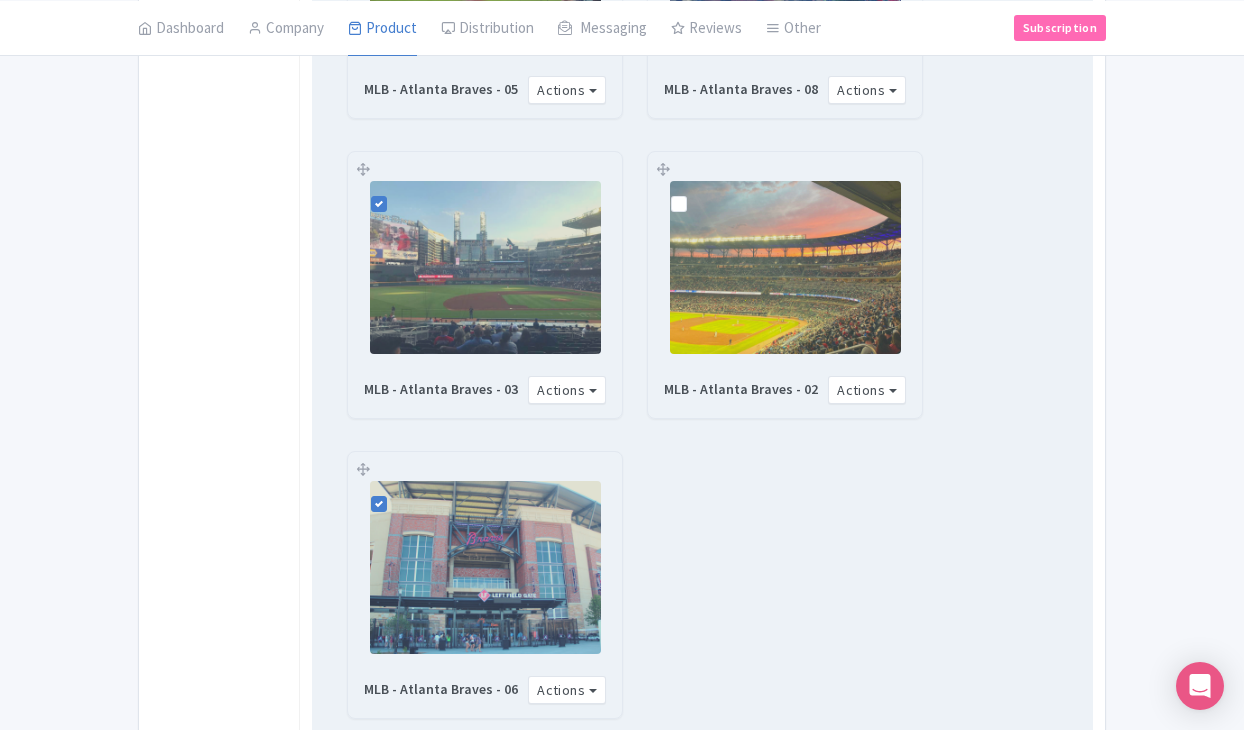 click at bounding box center (695, 193) 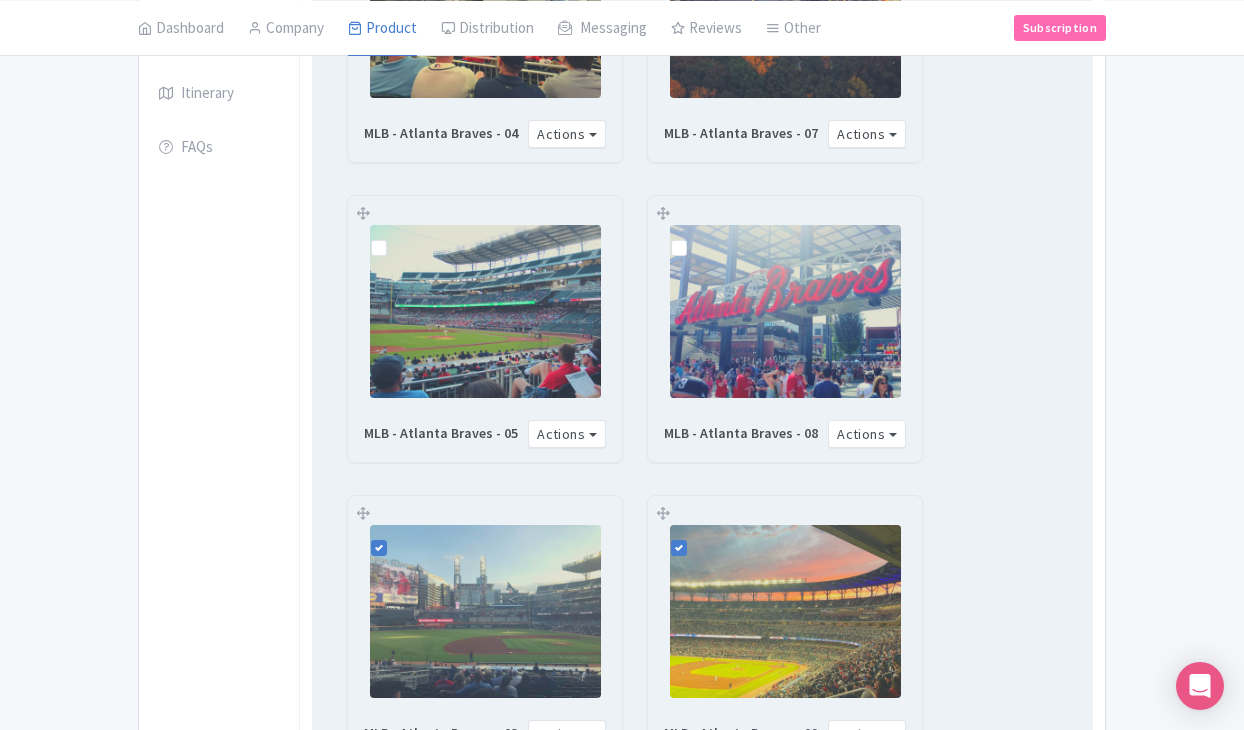 scroll, scrollTop: 517, scrollLeft: 0, axis: vertical 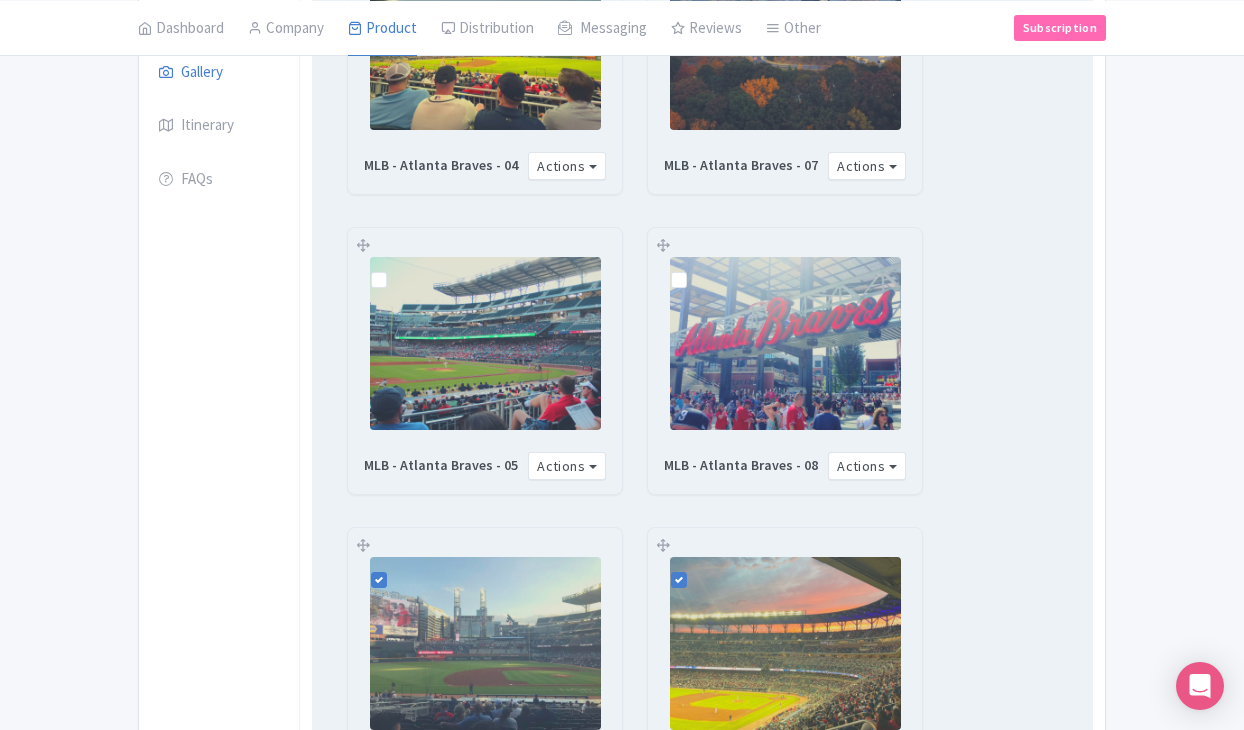 click at bounding box center (395, 269) 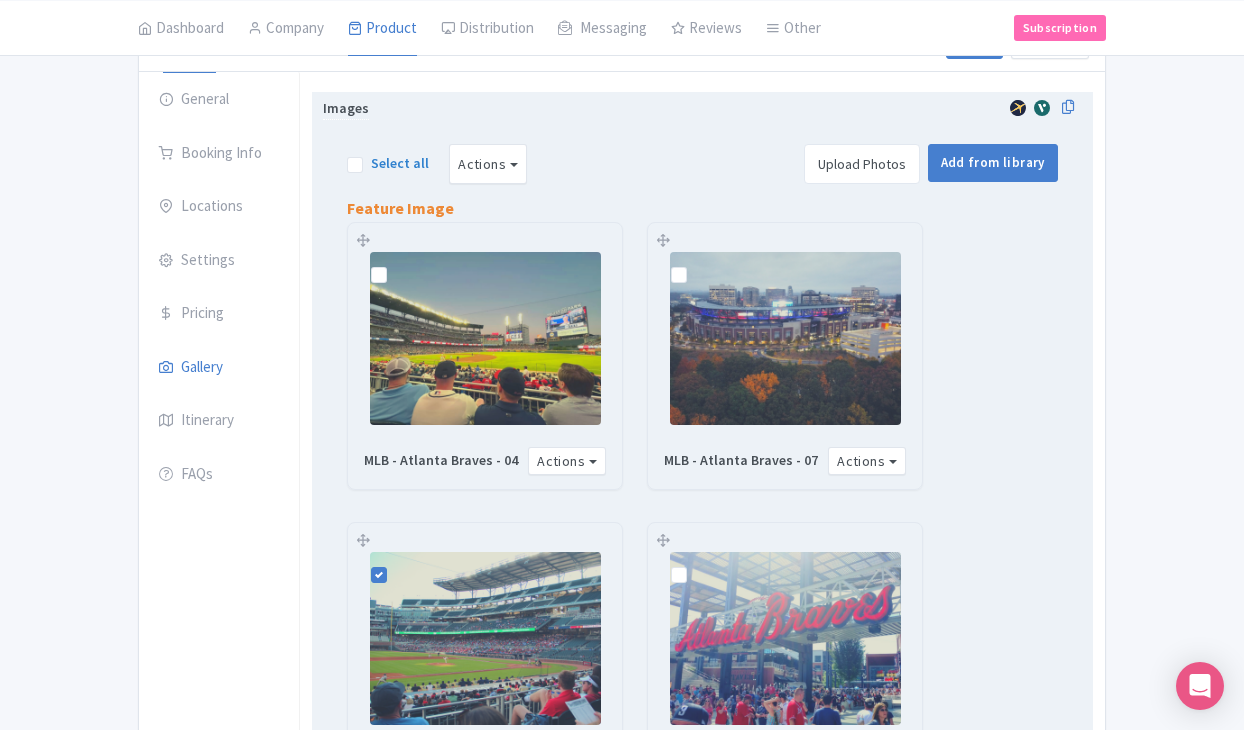 scroll, scrollTop: 219, scrollLeft: 0, axis: vertical 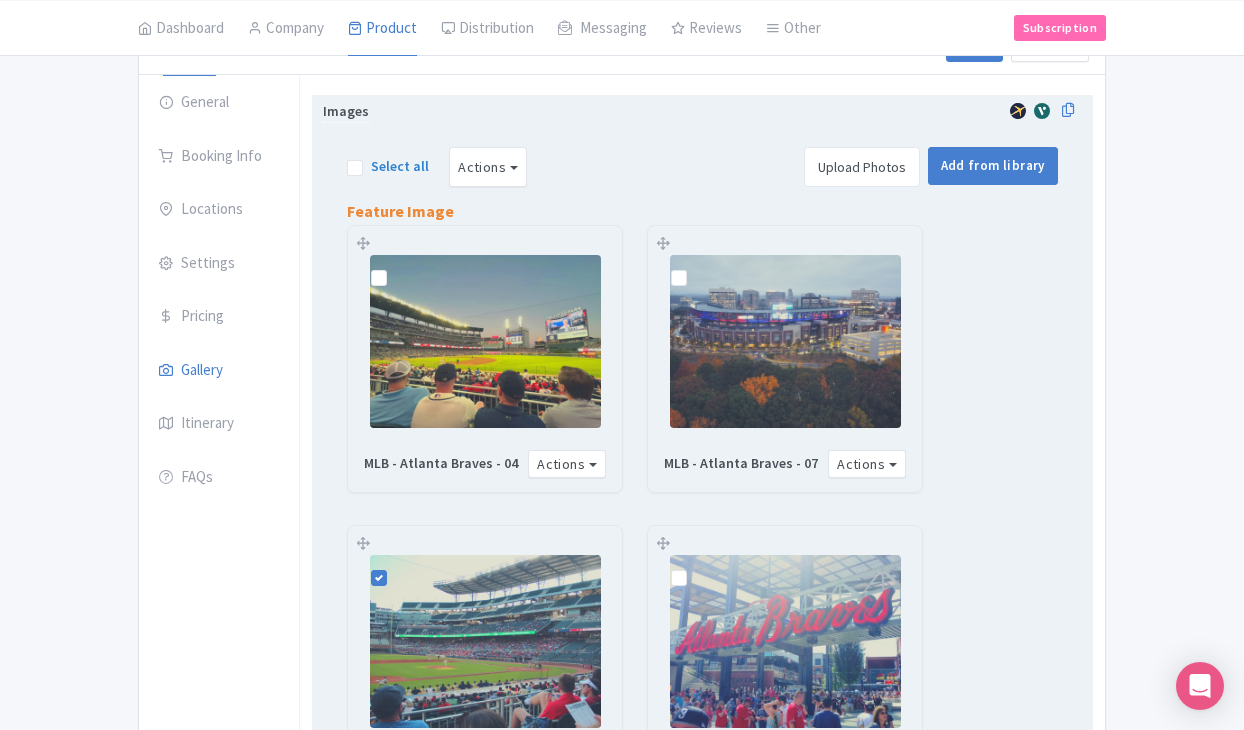 click at bounding box center [395, 267] 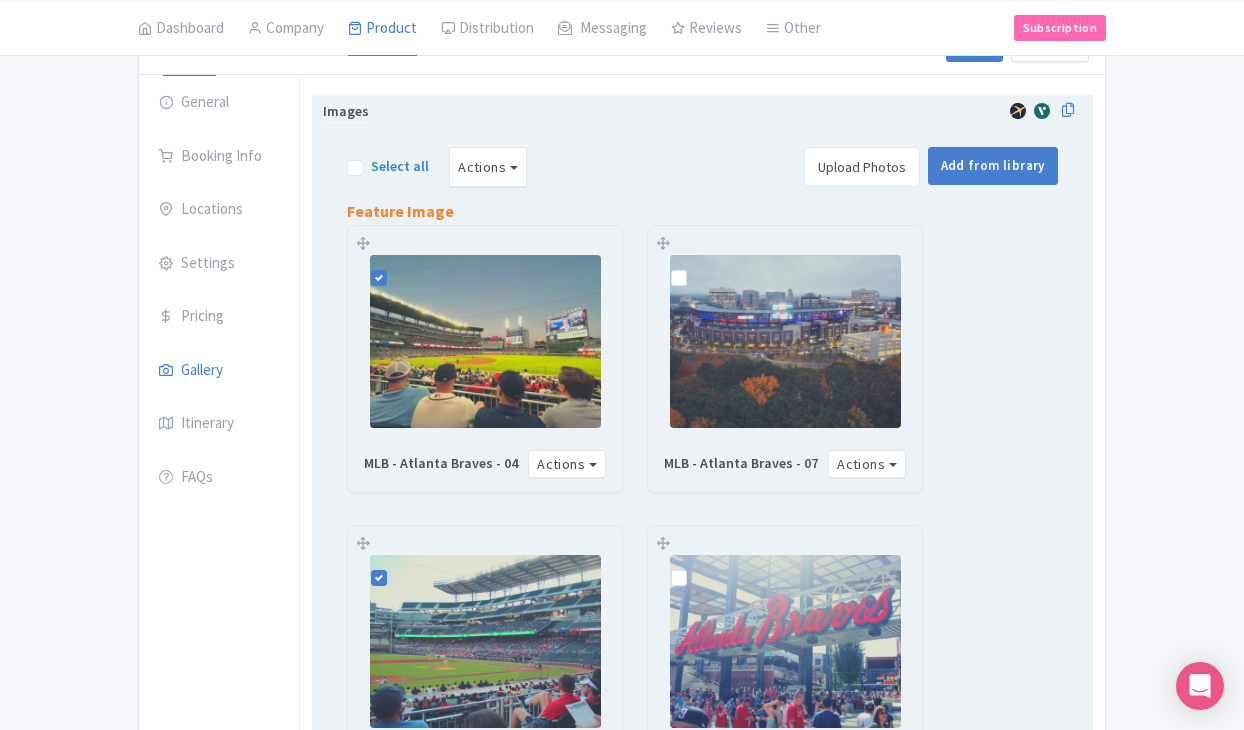 click at bounding box center [695, 267] 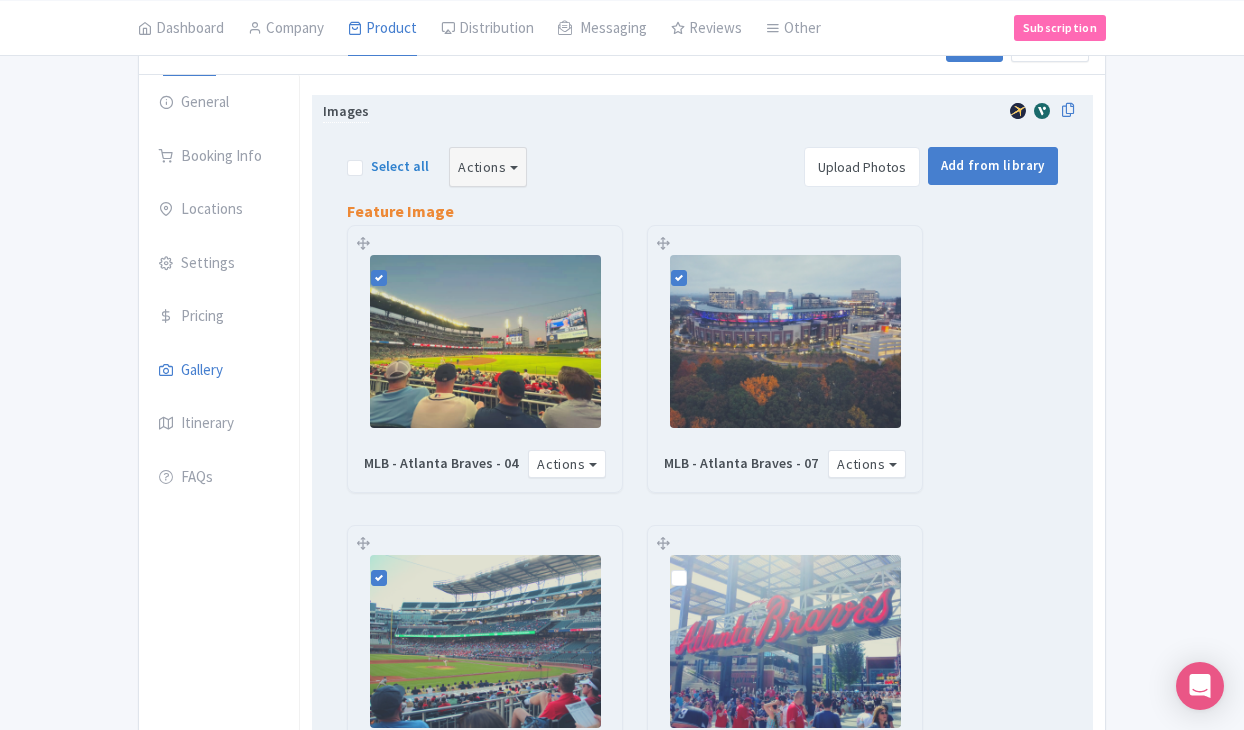 click on "Actions" at bounding box center [488, 167] 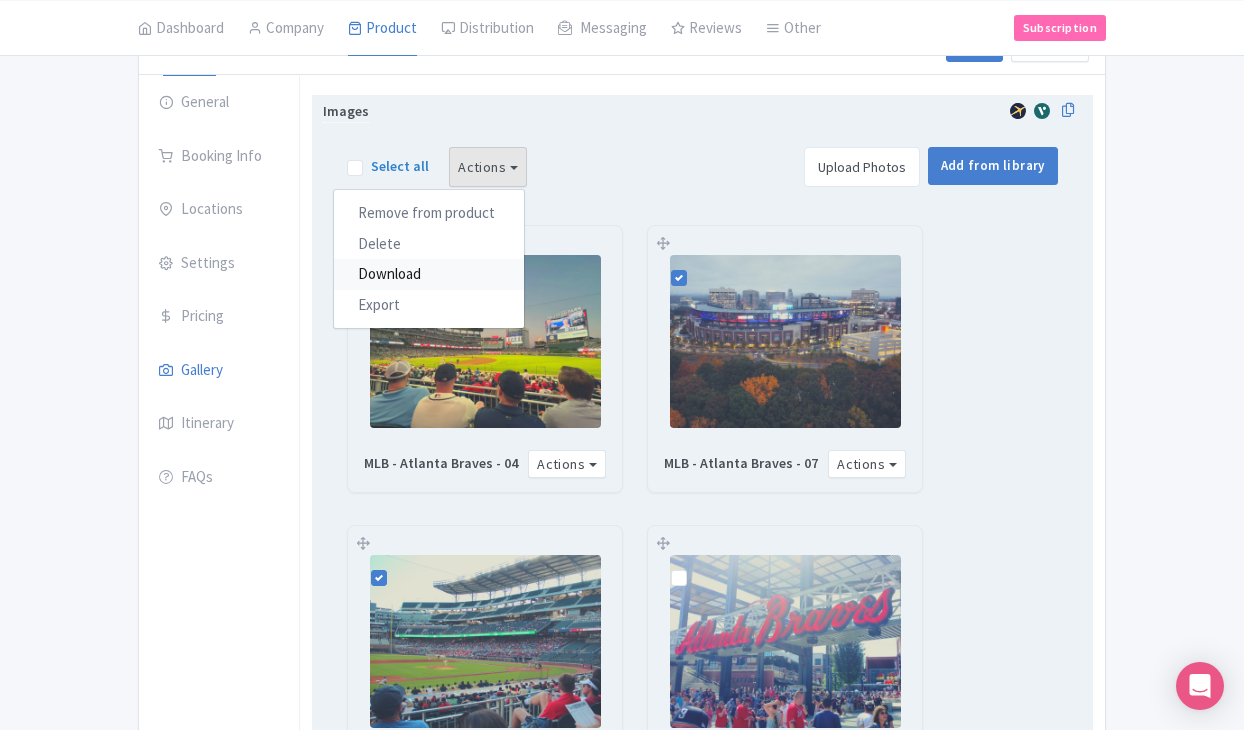click on "Download" at bounding box center [429, 274] 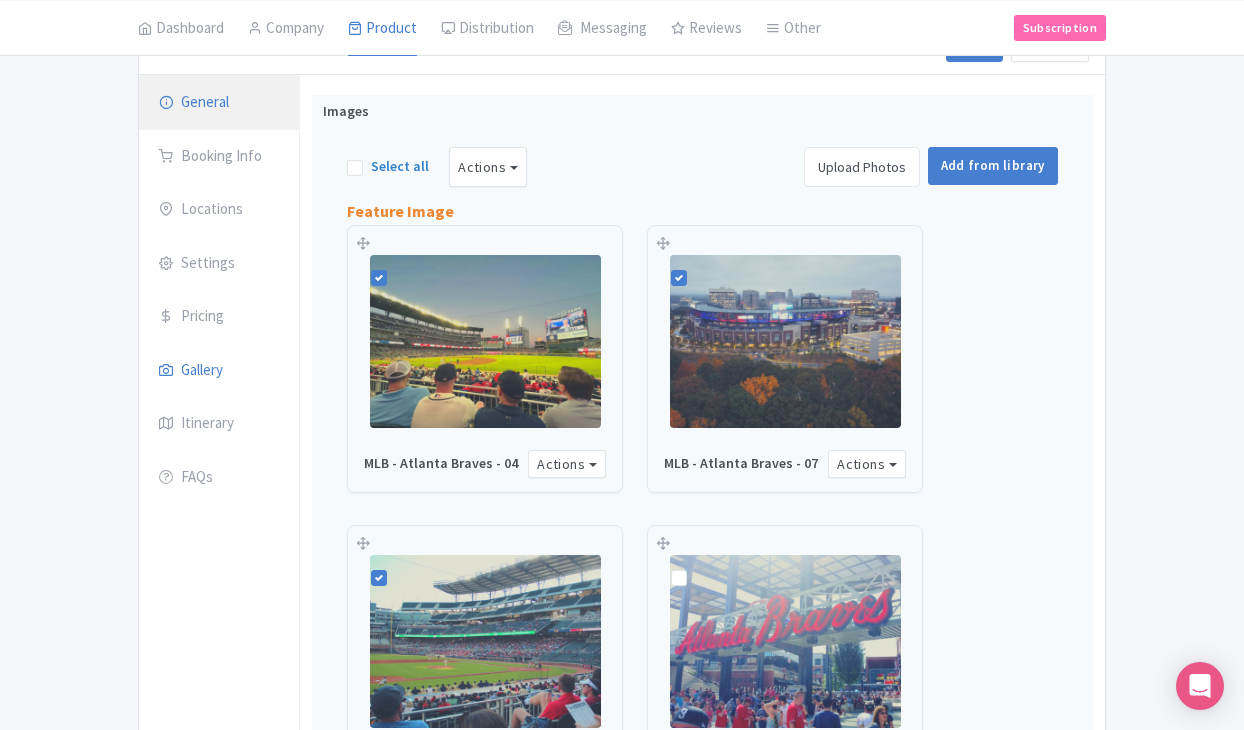 click on "General" at bounding box center (219, 103) 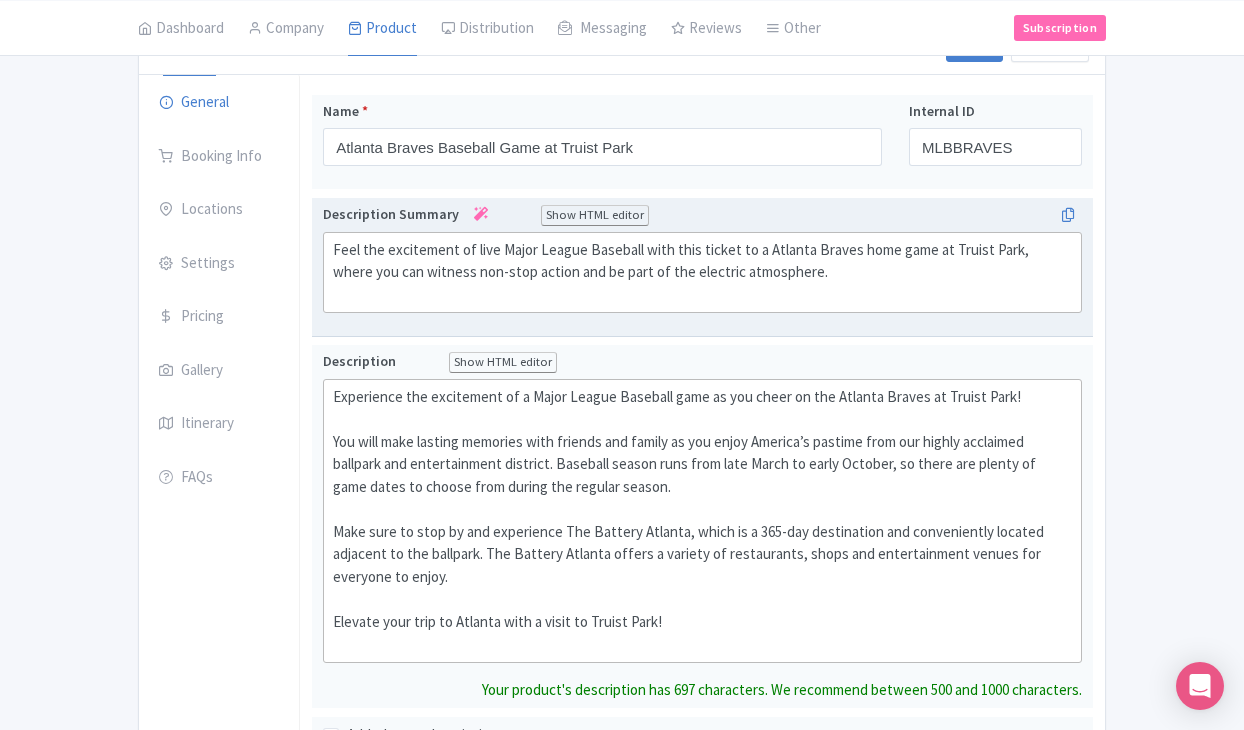 click on "Feel the excitement of live Major League Baseball with this ticket to a Atlanta Braves home game at Truist Park, where you can witness non-stop action and be part of the electric atmosphere." 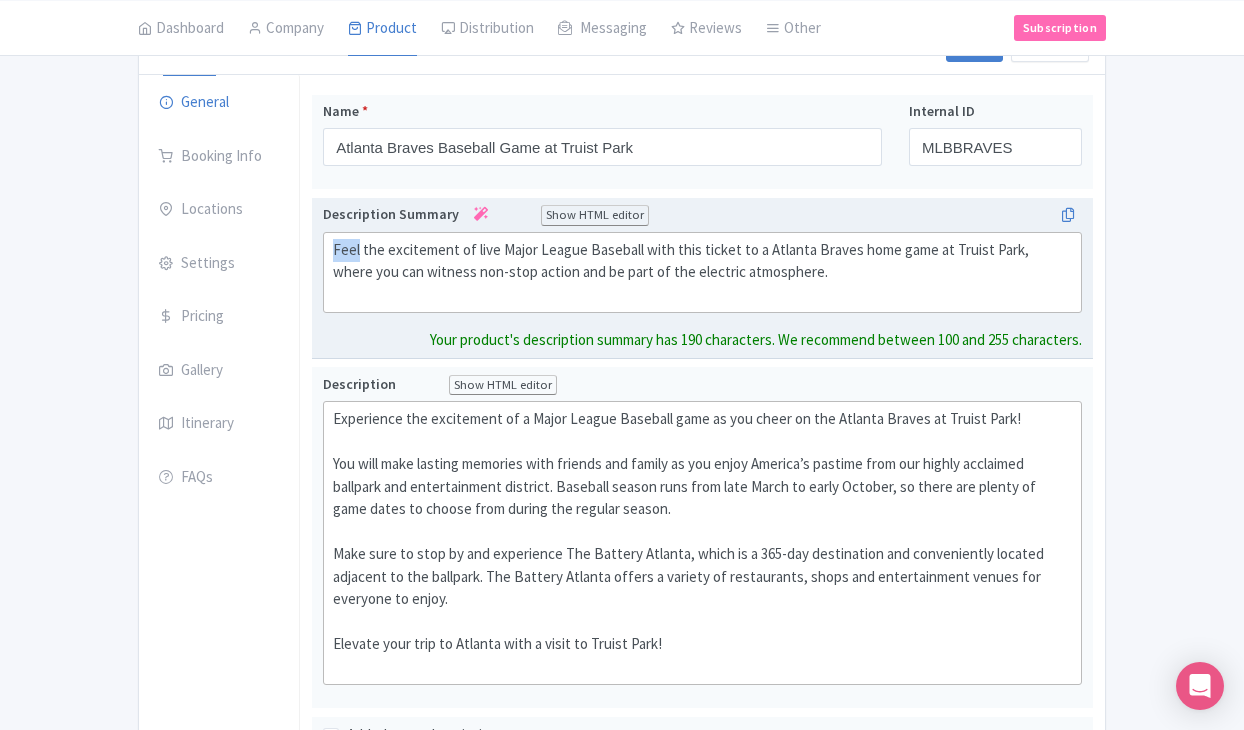 click on "Feel the excitement of live Major League Baseball with this ticket to a Atlanta Braves home game at Truist Park, where you can witness non-stop action and be part of the electric atmosphere." 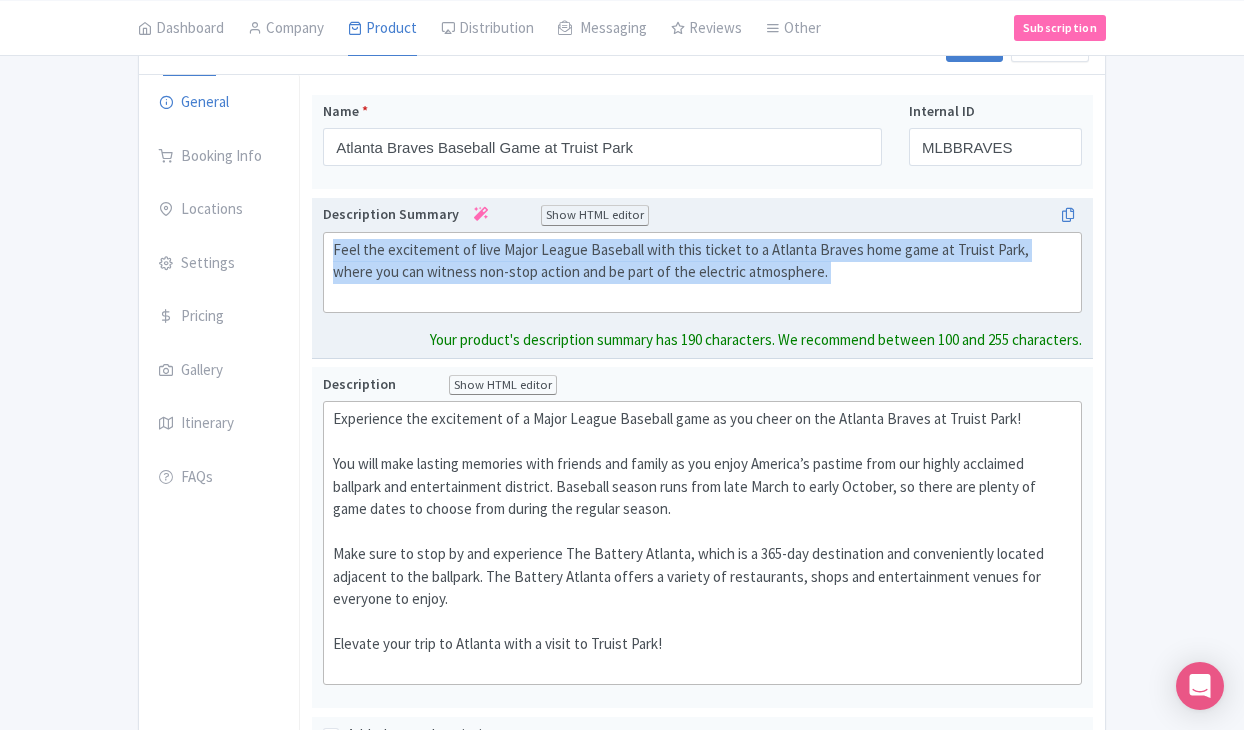 click on "Feel the excitement of live Major League Baseball with this ticket to a Atlanta Braves home game at Truist Park, where you can witness non-stop action and be part of the electric atmosphere." 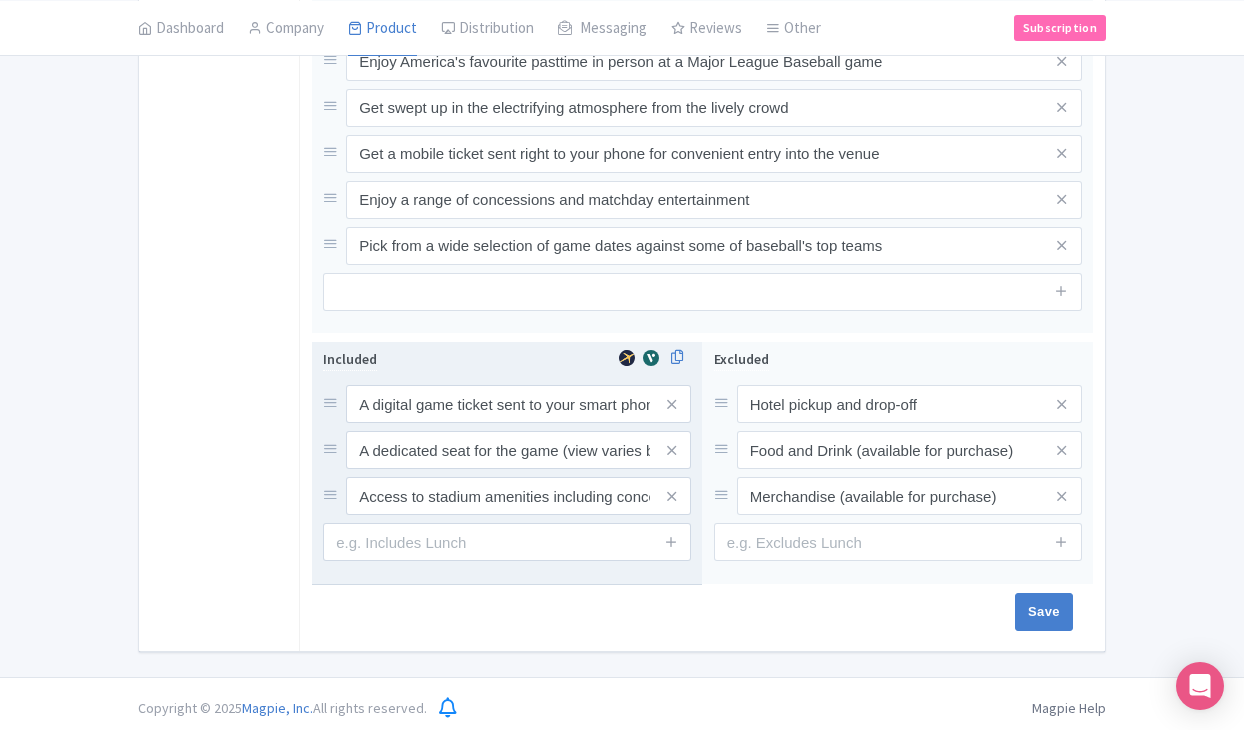 scroll, scrollTop: 958, scrollLeft: 0, axis: vertical 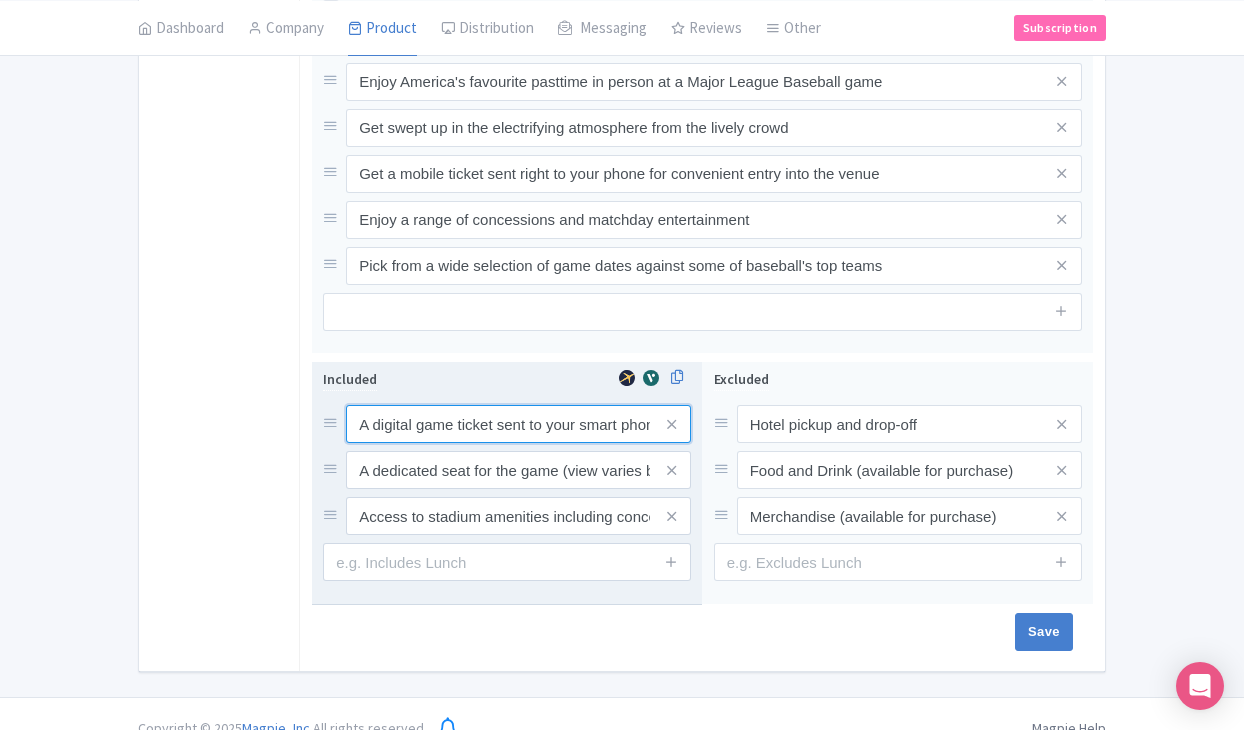 click on "A digital game ticket sent to your smart phone" at bounding box center [518, 424] 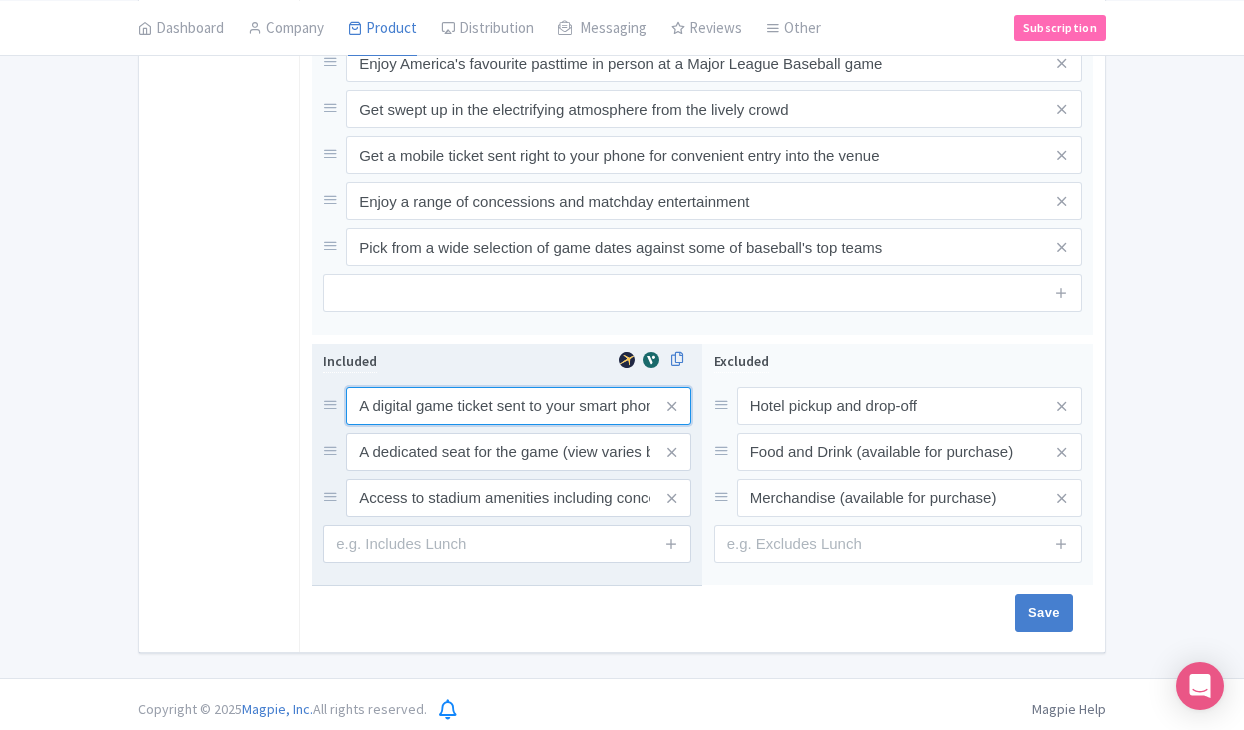click on "A digital game ticket sent to your smart phone" at bounding box center [518, 406] 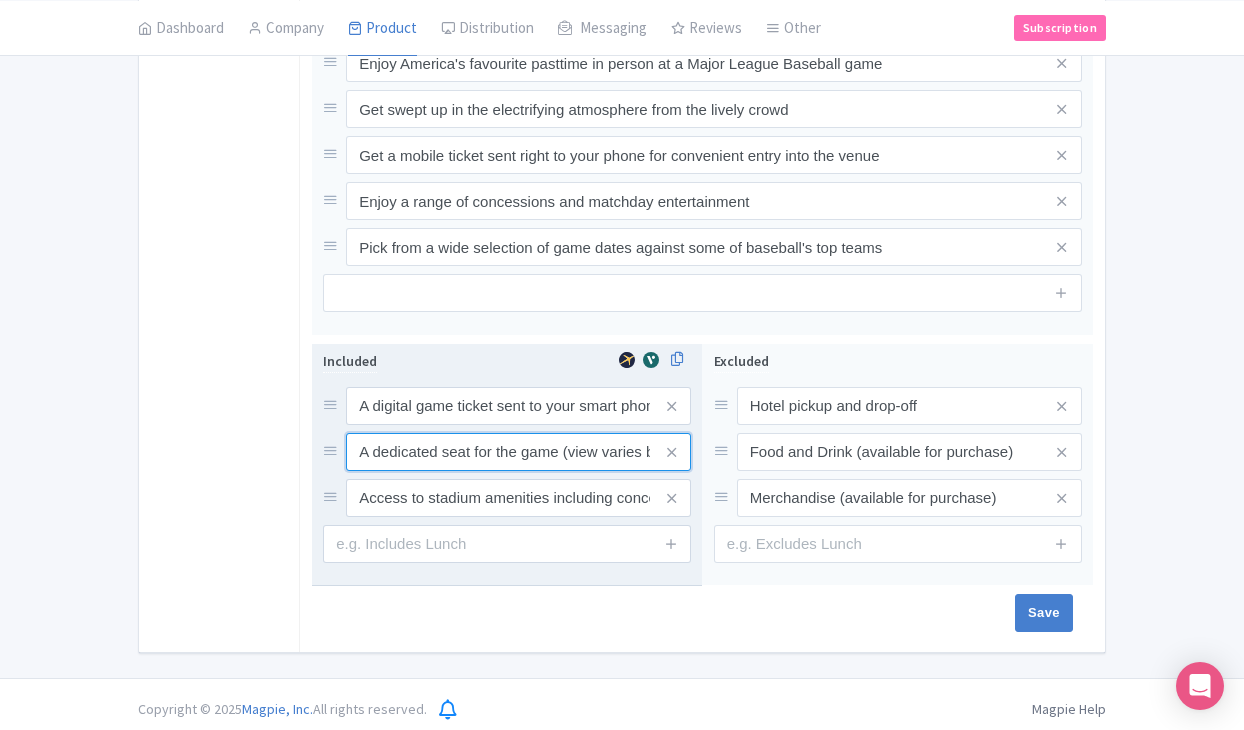 click on "A dedicated seat for the game (view varies by seat category)" at bounding box center [518, 406] 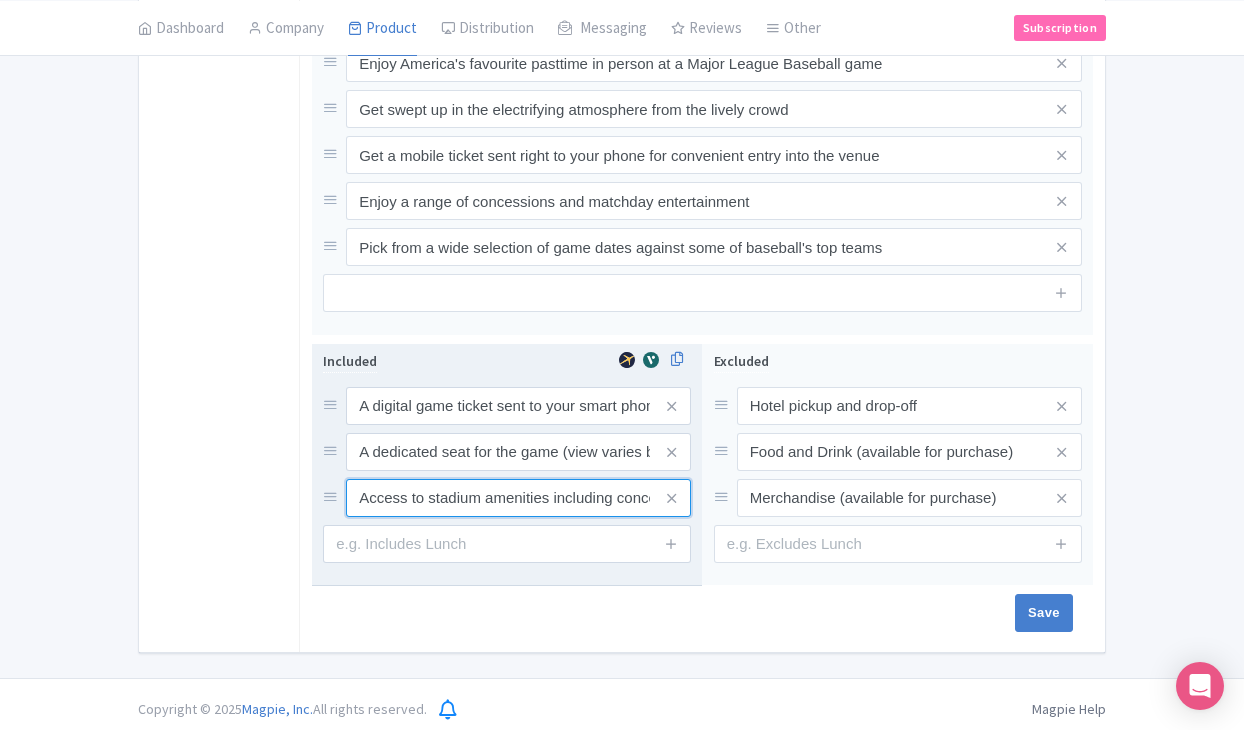 click on "Access to stadium amenities including concessions and matchday activations" at bounding box center (518, 406) 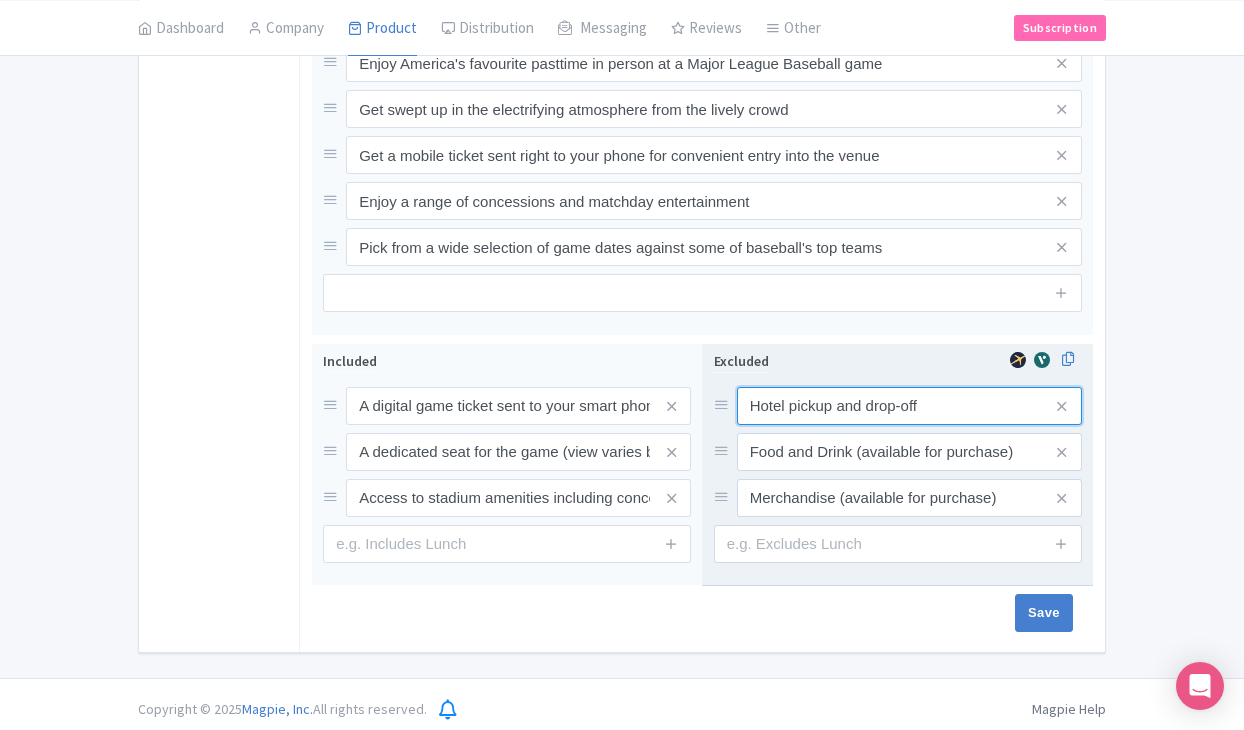 click on "Hotel pickup and drop-off" at bounding box center (909, 406) 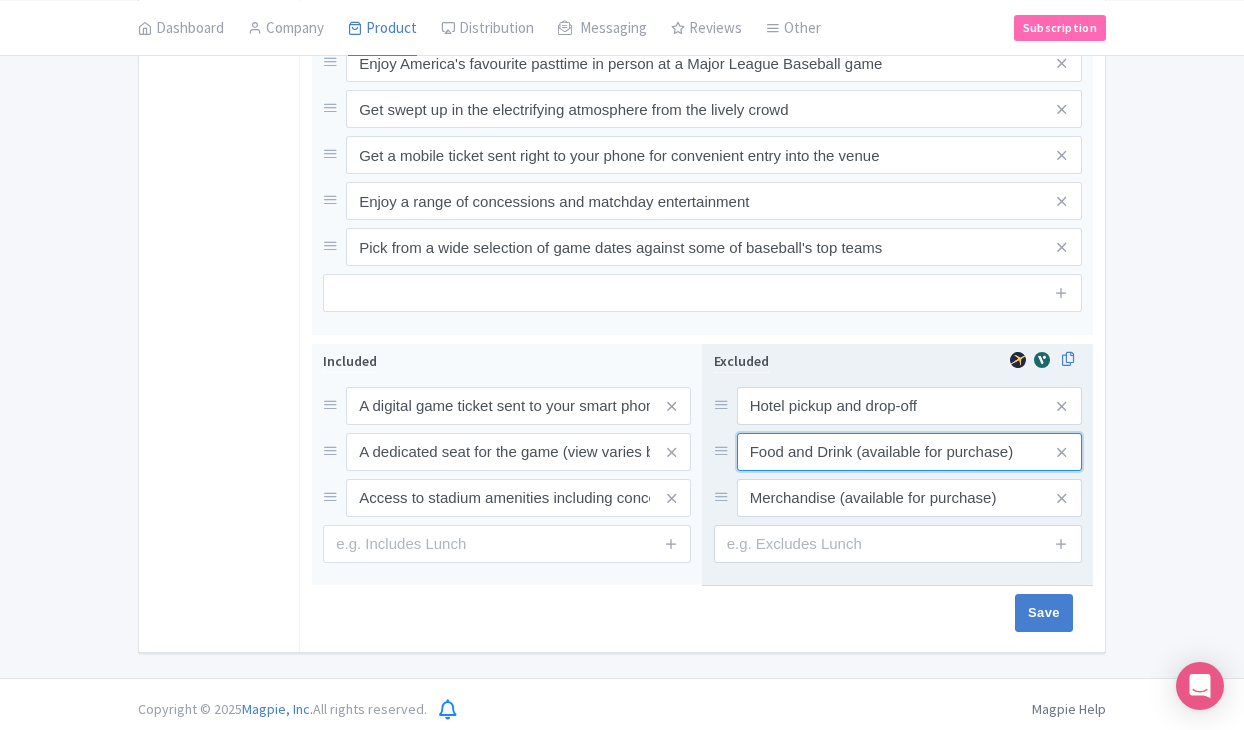 click on "Food and Drink (available for purchase)" at bounding box center (909, 406) 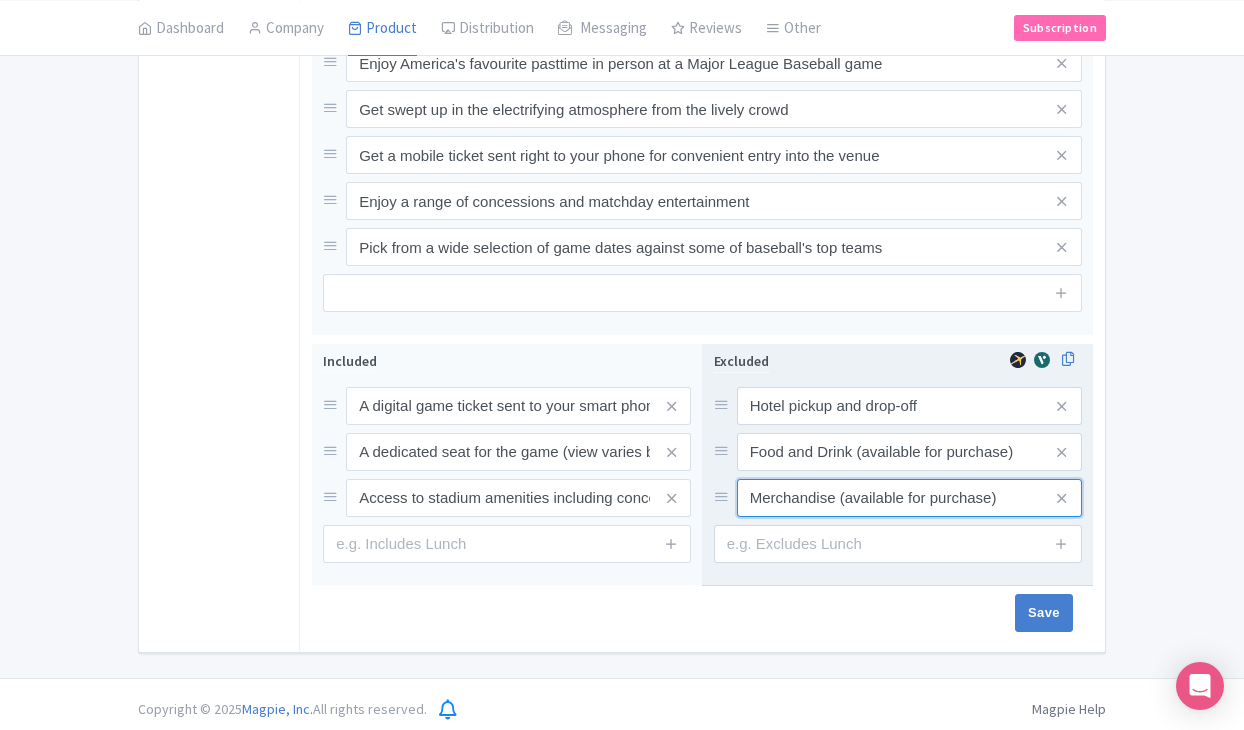 click on "Merchandise (available for purchase)" at bounding box center [909, 406] 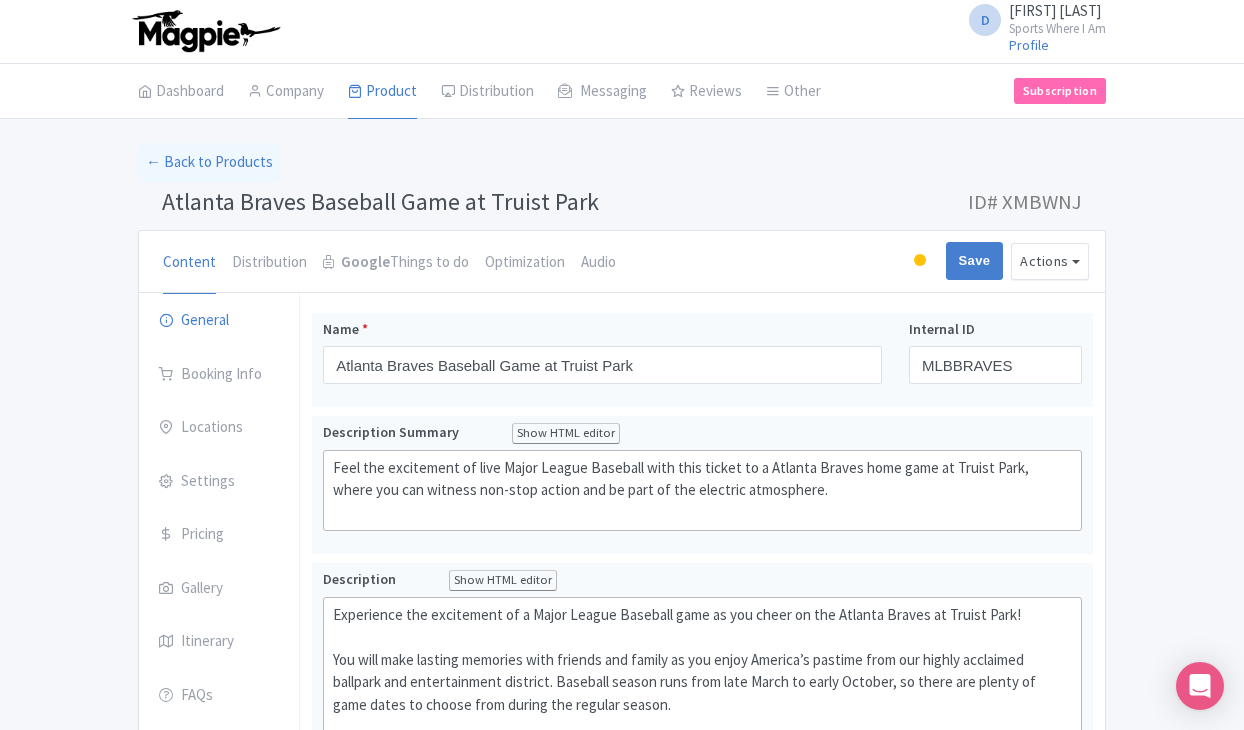 scroll, scrollTop: 0, scrollLeft: 0, axis: both 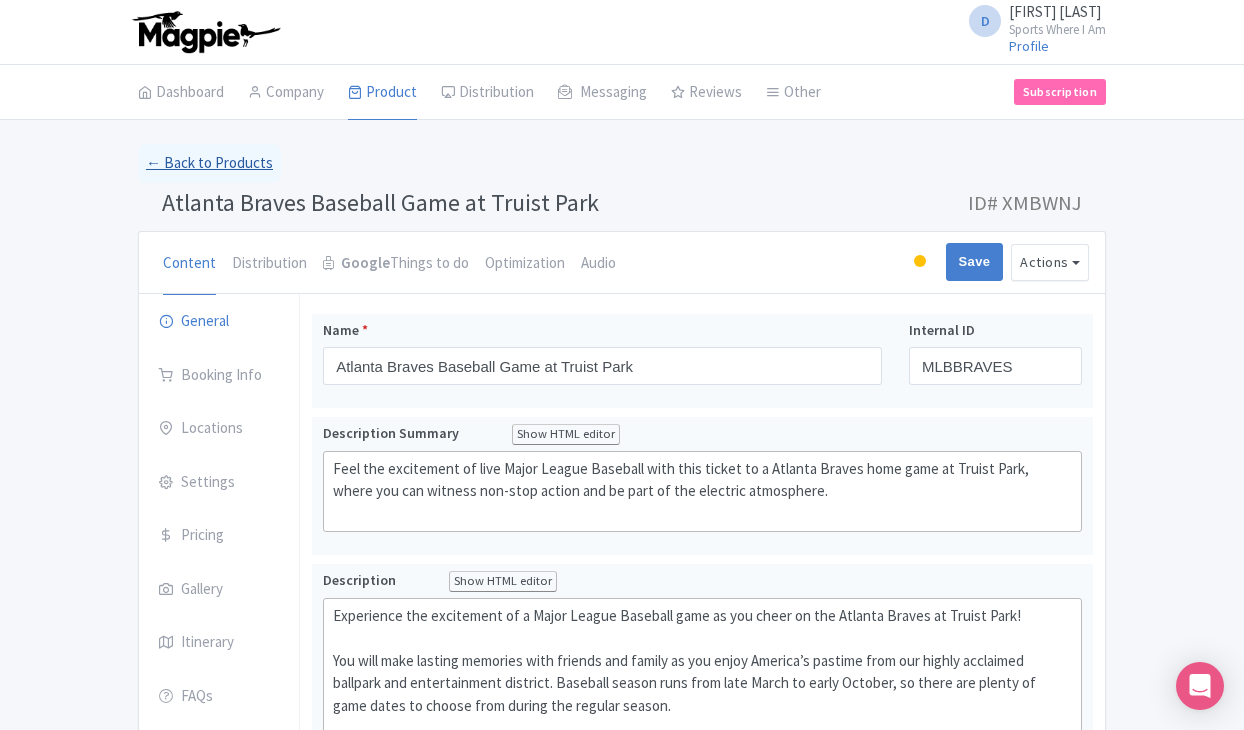 click on "← Back to Products" at bounding box center (209, 163) 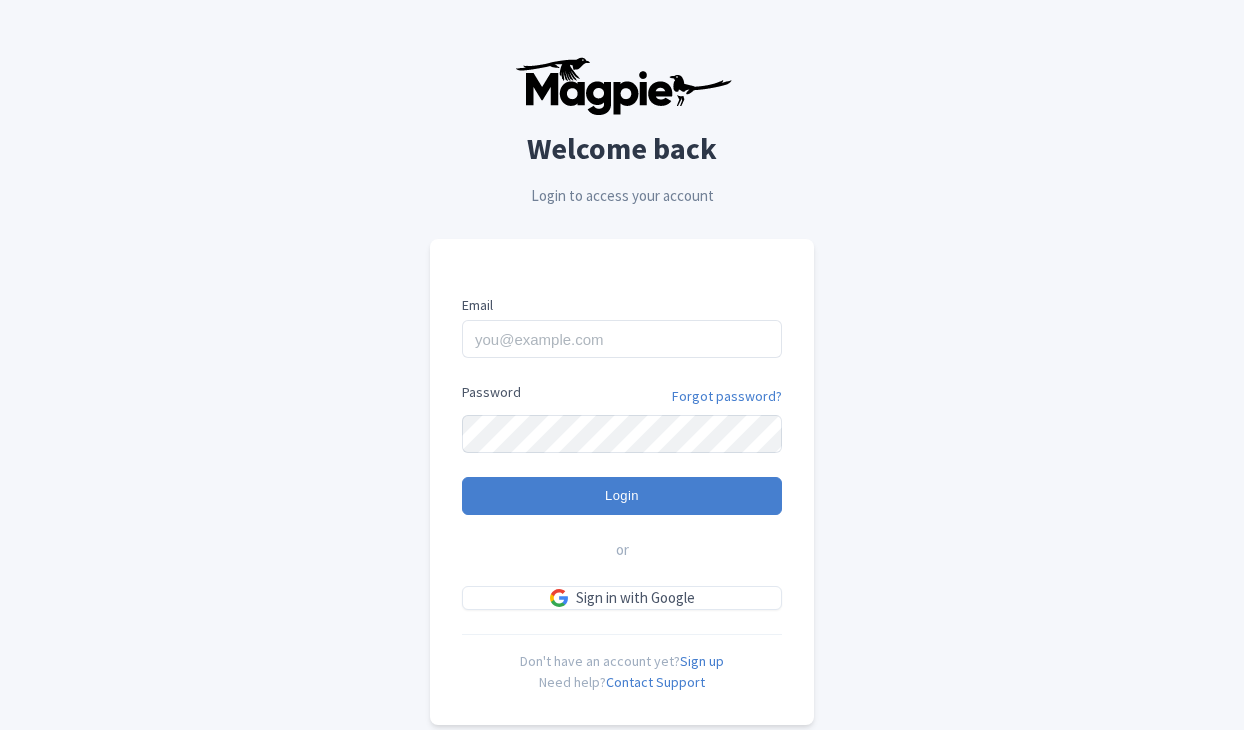 scroll, scrollTop: 0, scrollLeft: 0, axis: both 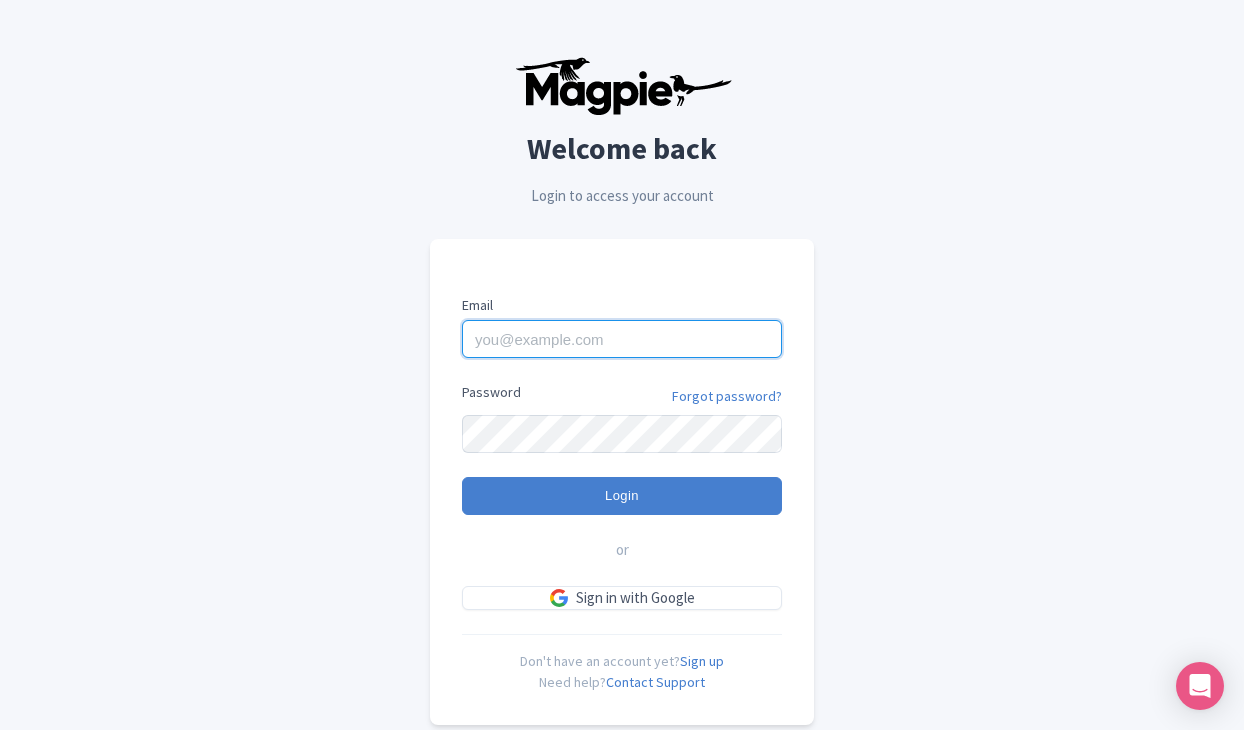 type on "[USERNAME]@example.com" 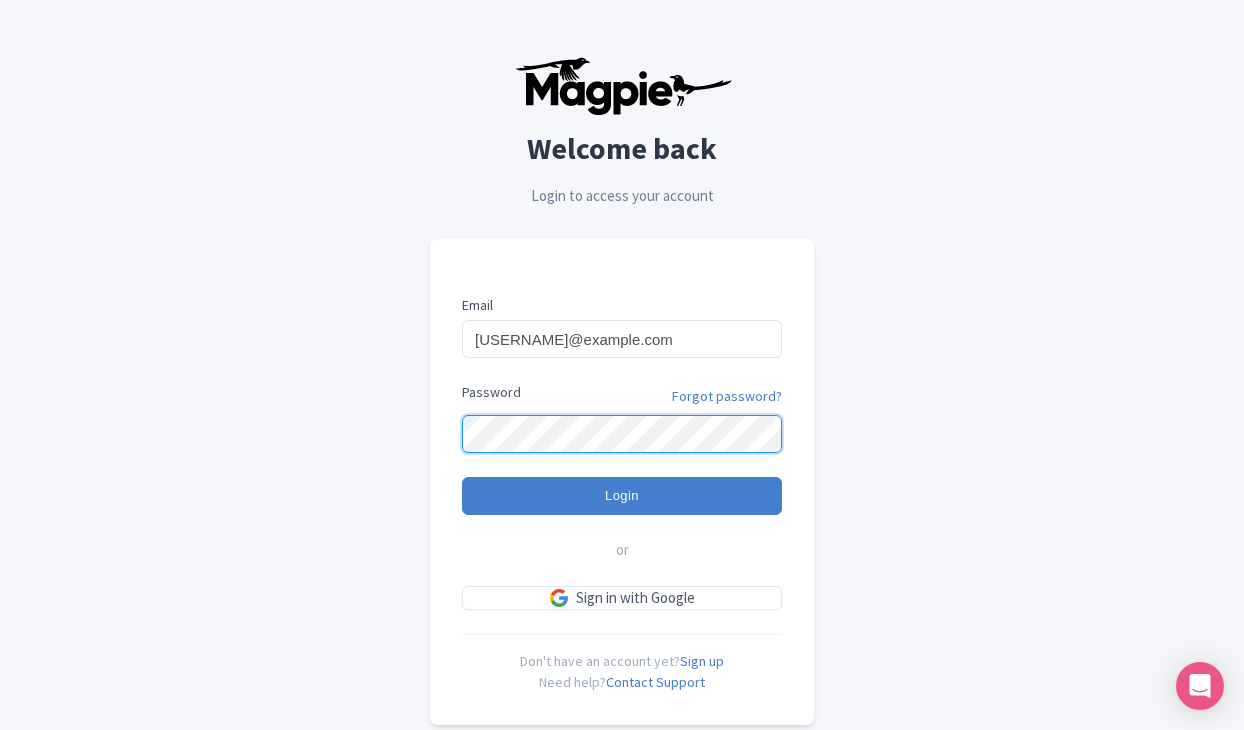 click on "Login" at bounding box center [622, 496] 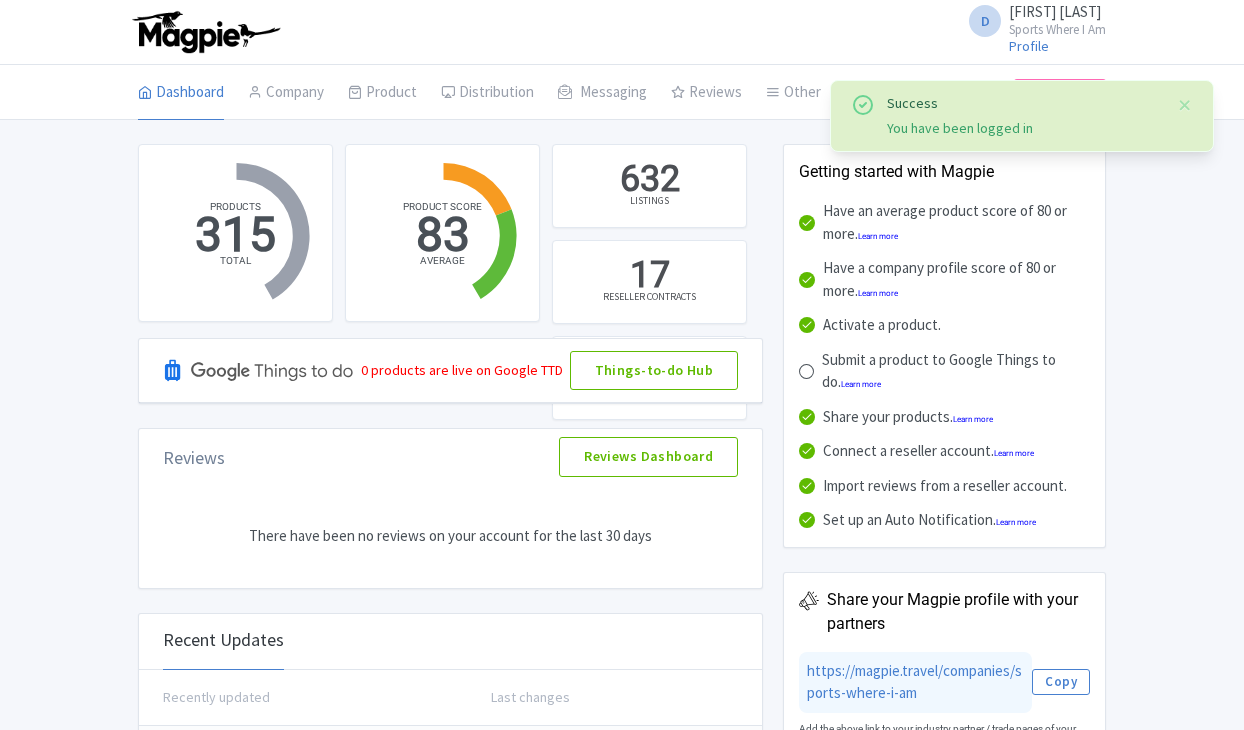 scroll, scrollTop: 0, scrollLeft: 0, axis: both 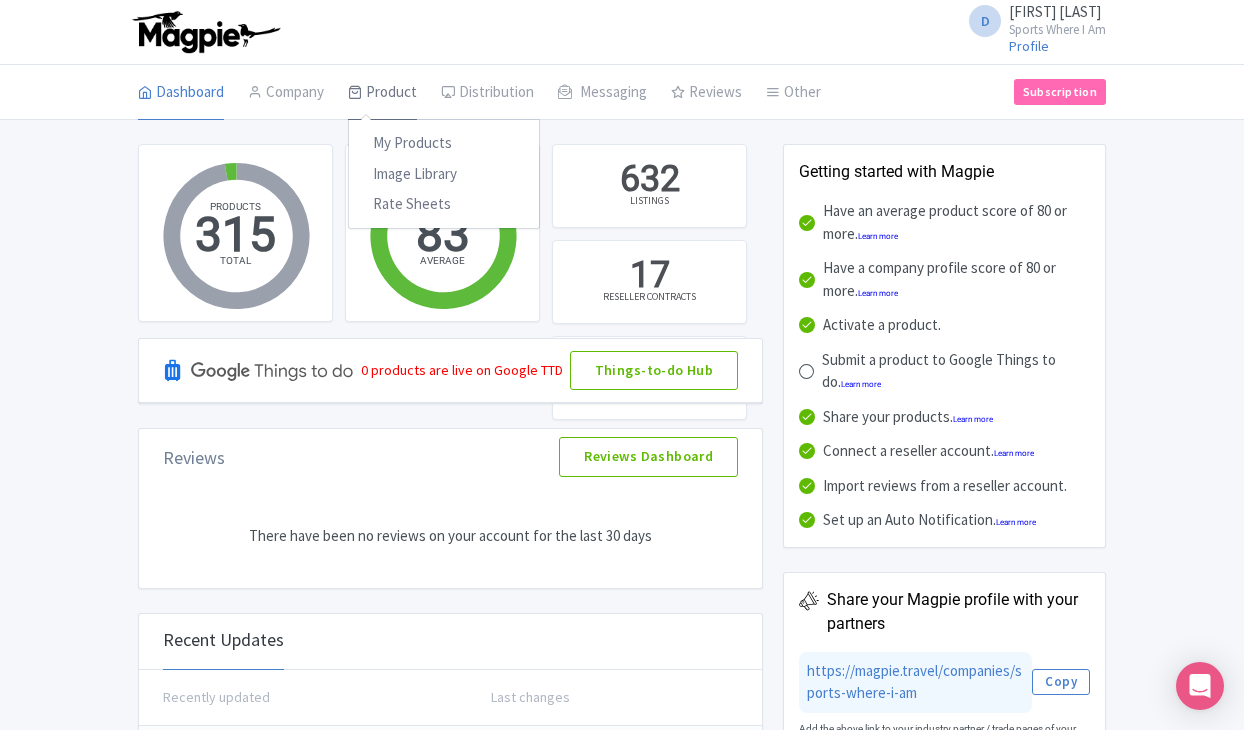 click on "Product" at bounding box center [382, 93] 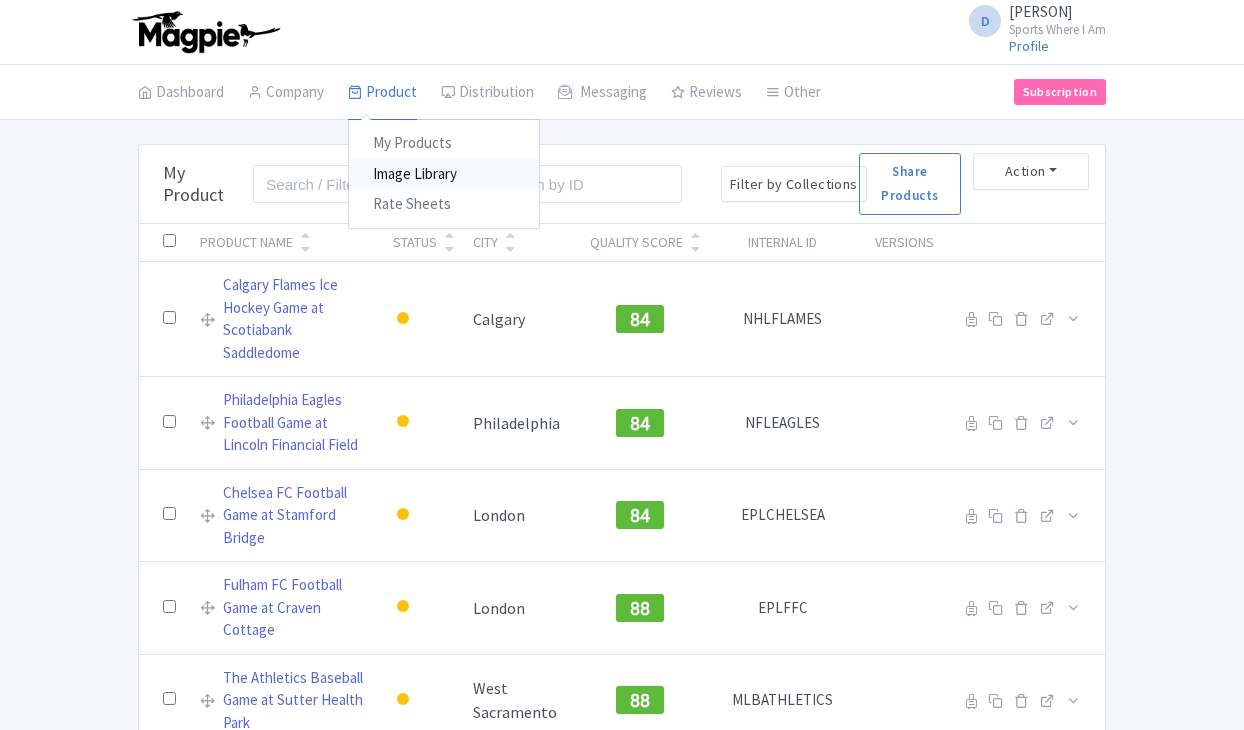 scroll, scrollTop: 0, scrollLeft: 0, axis: both 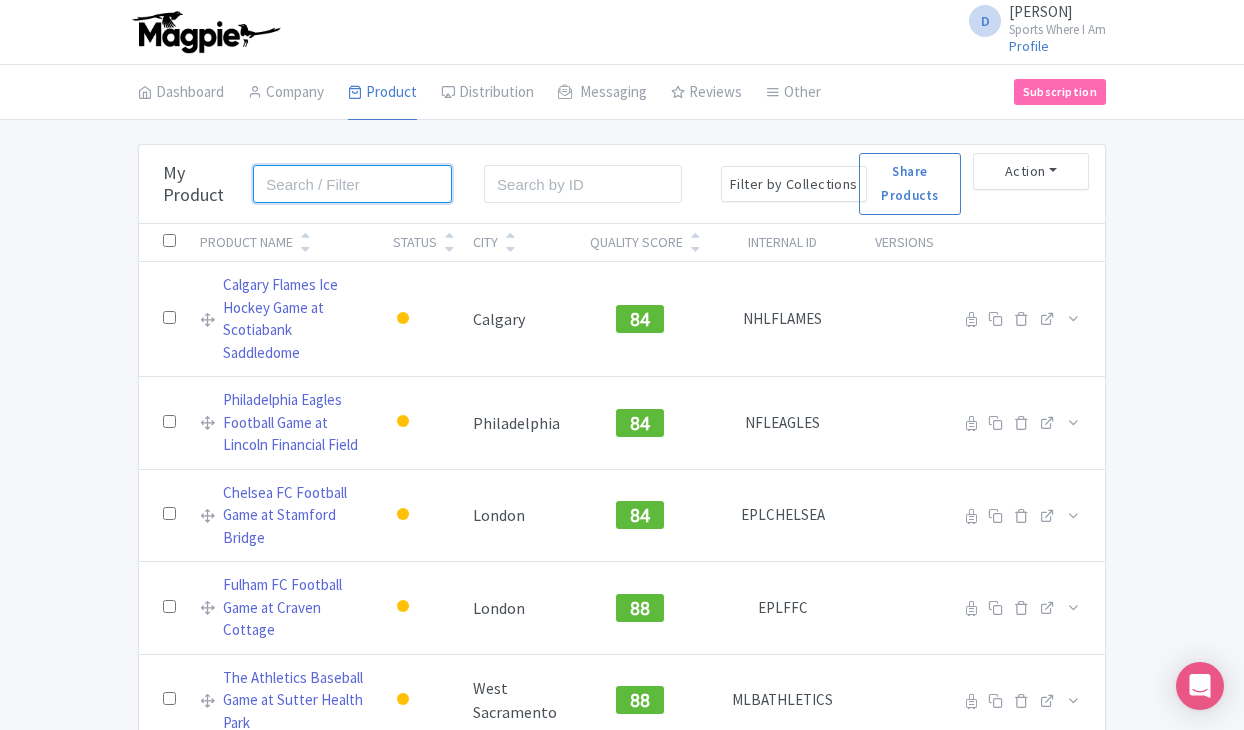 click at bounding box center [352, 184] 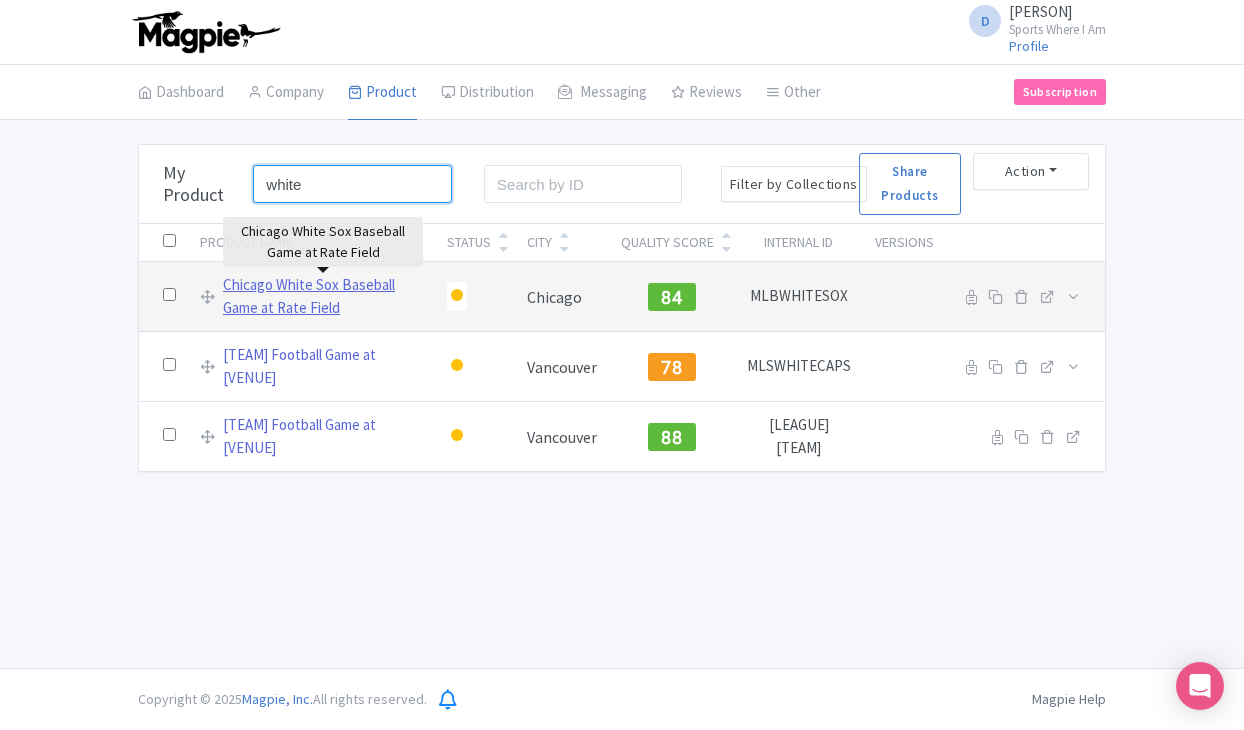 type on "white" 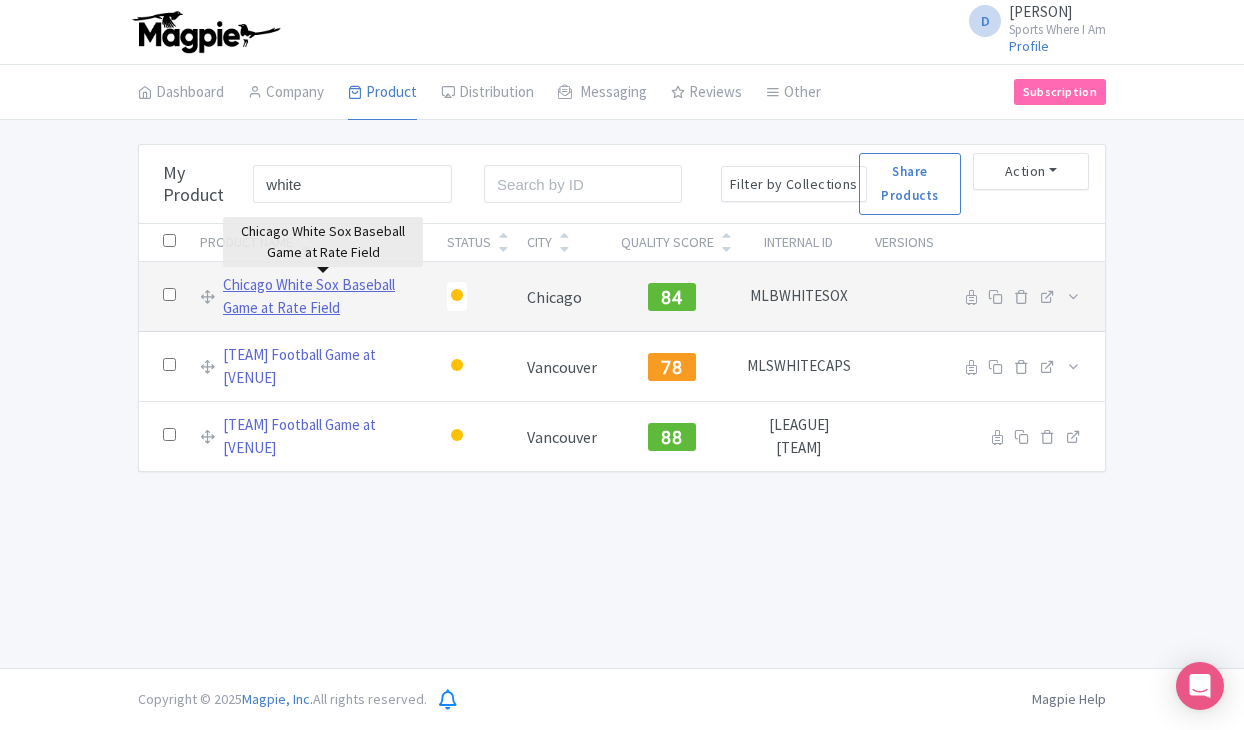 click on "Chicago White Sox Baseball Game at Rate Field" at bounding box center [323, 296] 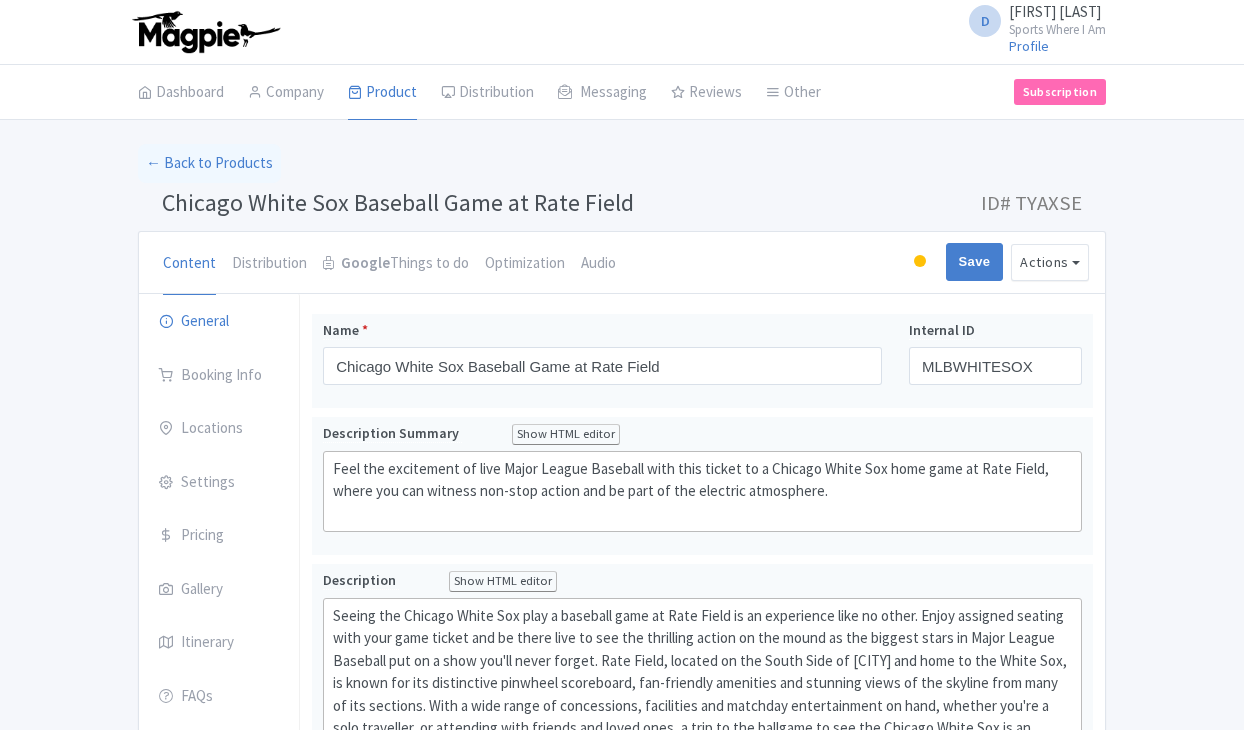 scroll, scrollTop: 0, scrollLeft: 0, axis: both 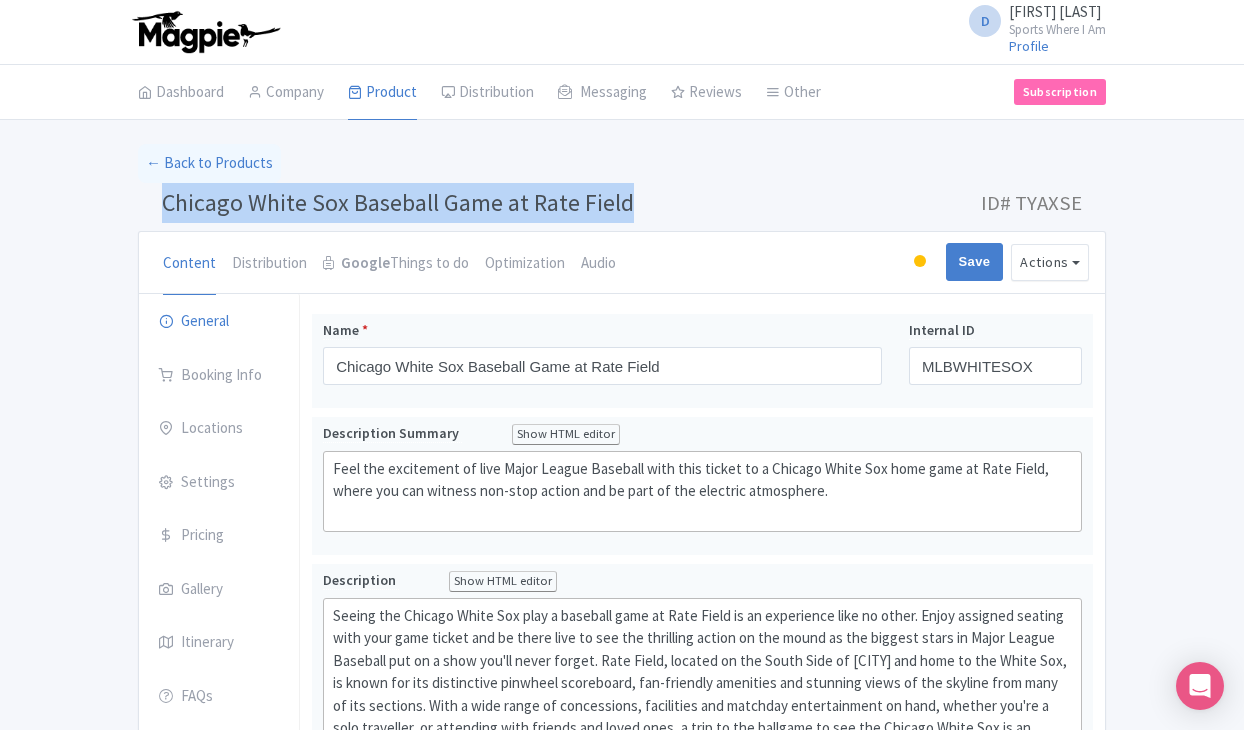 drag, startPoint x: 167, startPoint y: 202, endPoint x: 331, endPoint y: 222, distance: 165.21501 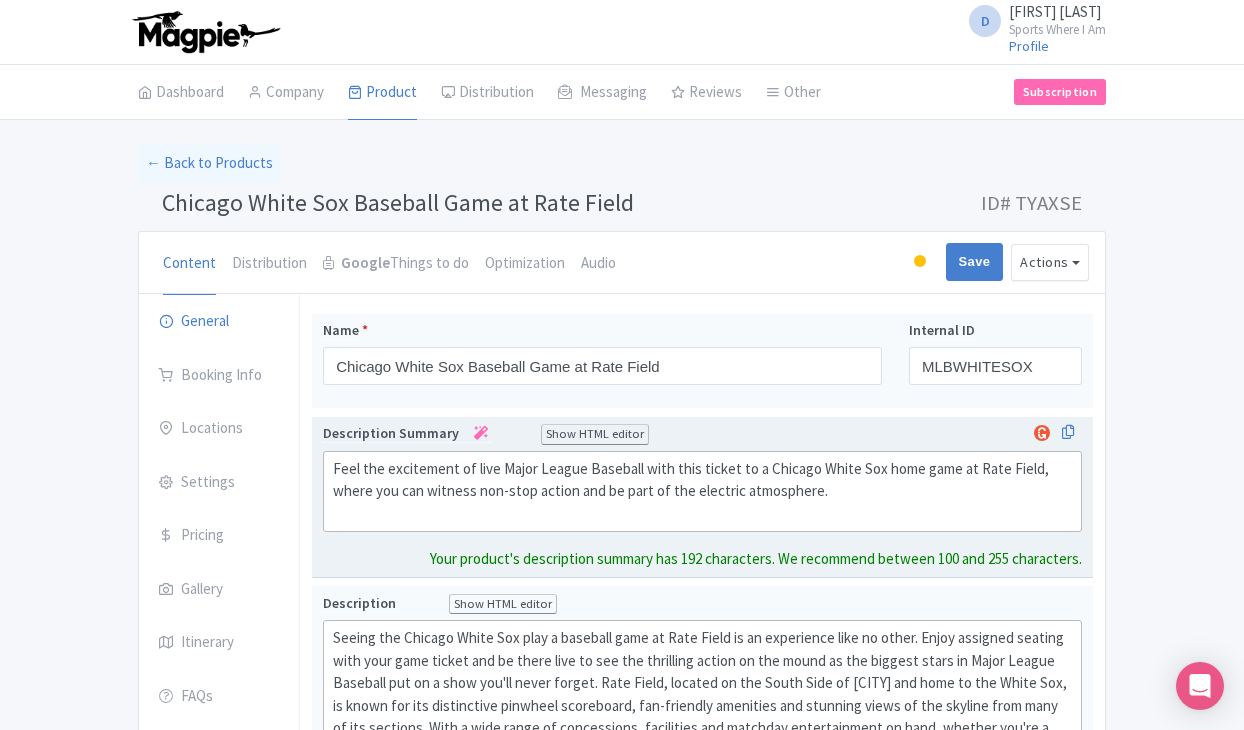 click on "Feel the excitement of live Major League Baseball with this ticket to a Chicago White Sox home game at Rate Field, where you can witness non-stop action and be part of the electric atmosphere." 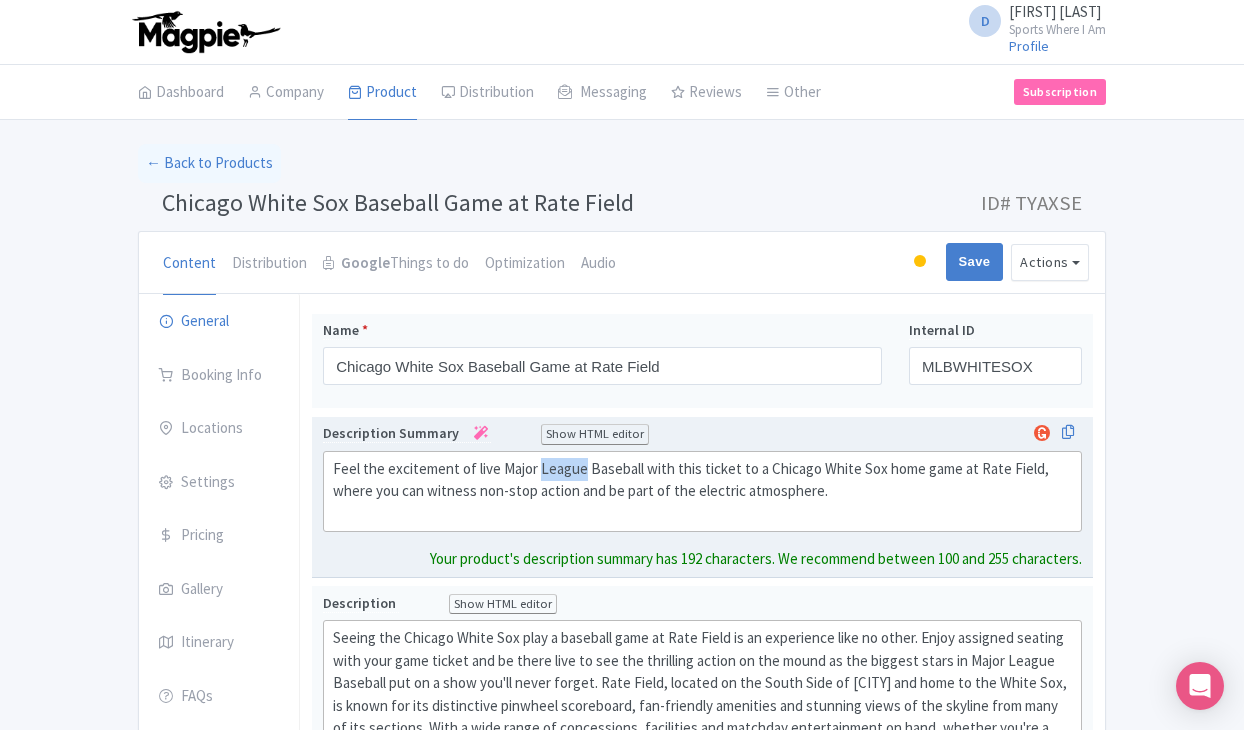click on "Feel the excitement of live Major League Baseball with this ticket to a Chicago White Sox home game at Rate Field, where you can witness non-stop action and be part of the electric atmosphere." 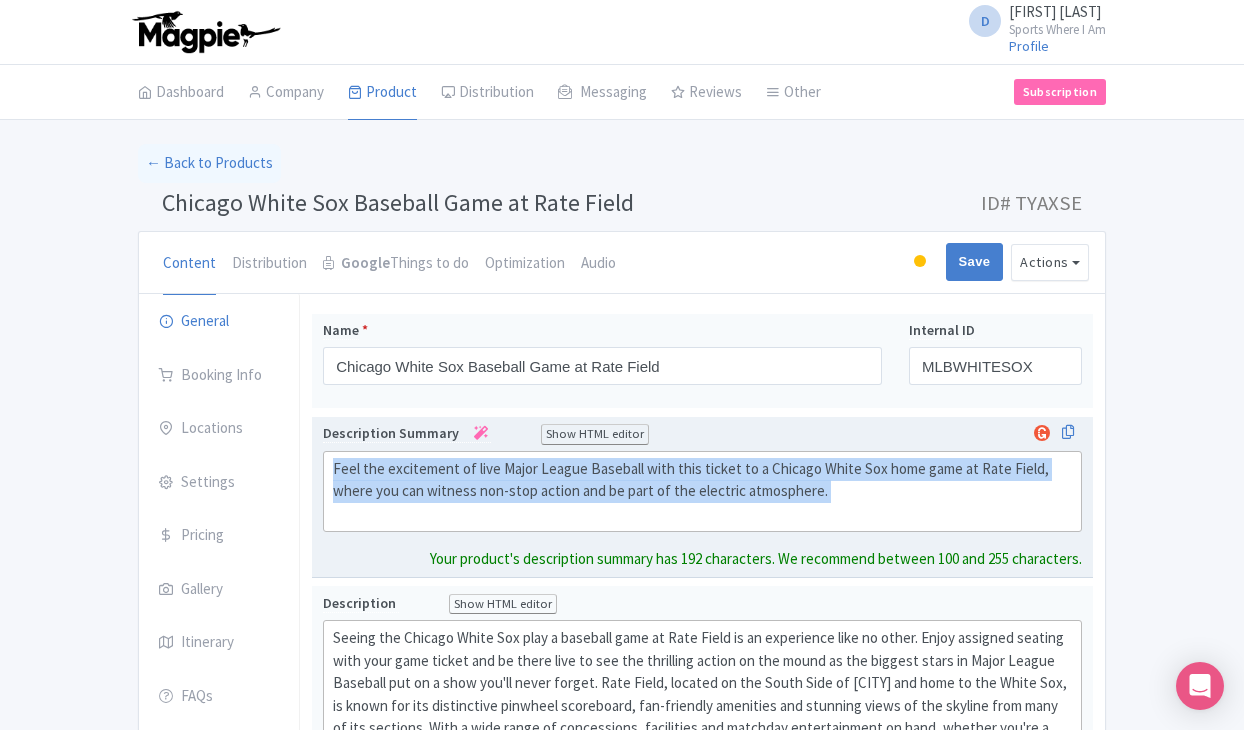 click on "Feel the excitement of live Major League Baseball with this ticket to a Chicago White Sox home game at Rate Field, where you can witness non-stop action and be part of the electric atmosphere." 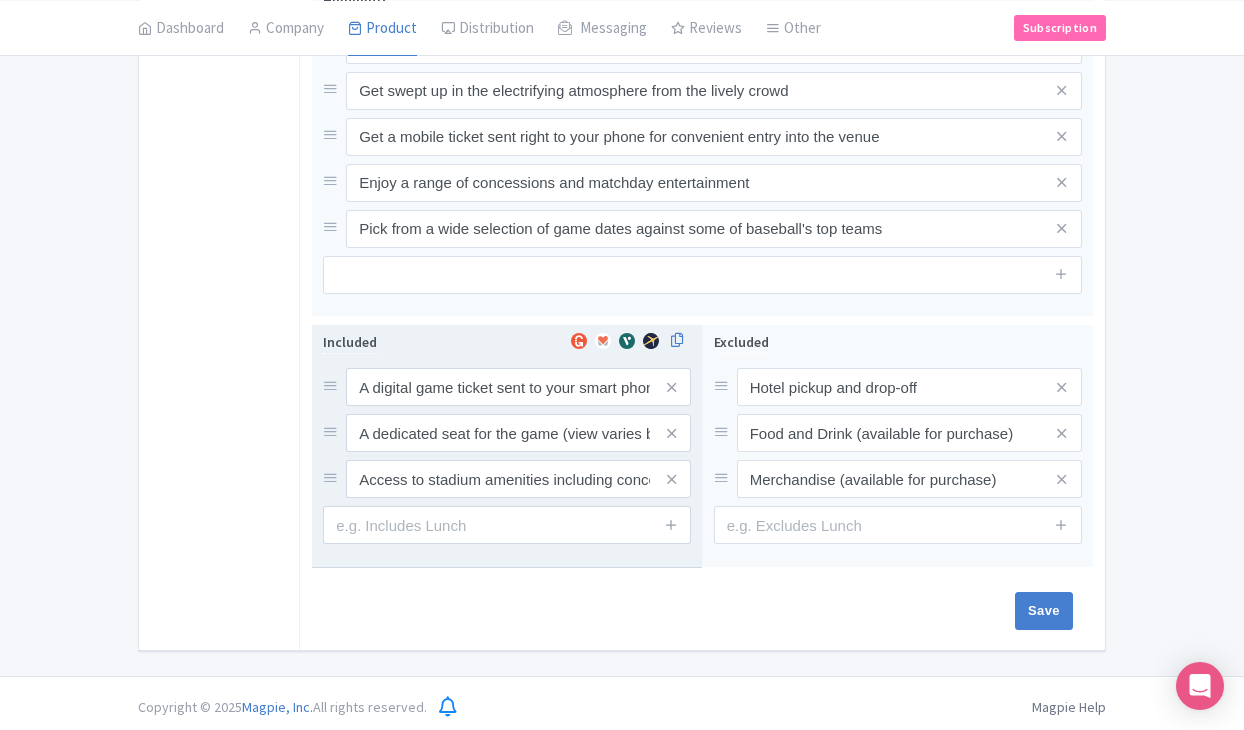 scroll, scrollTop: 908, scrollLeft: 0, axis: vertical 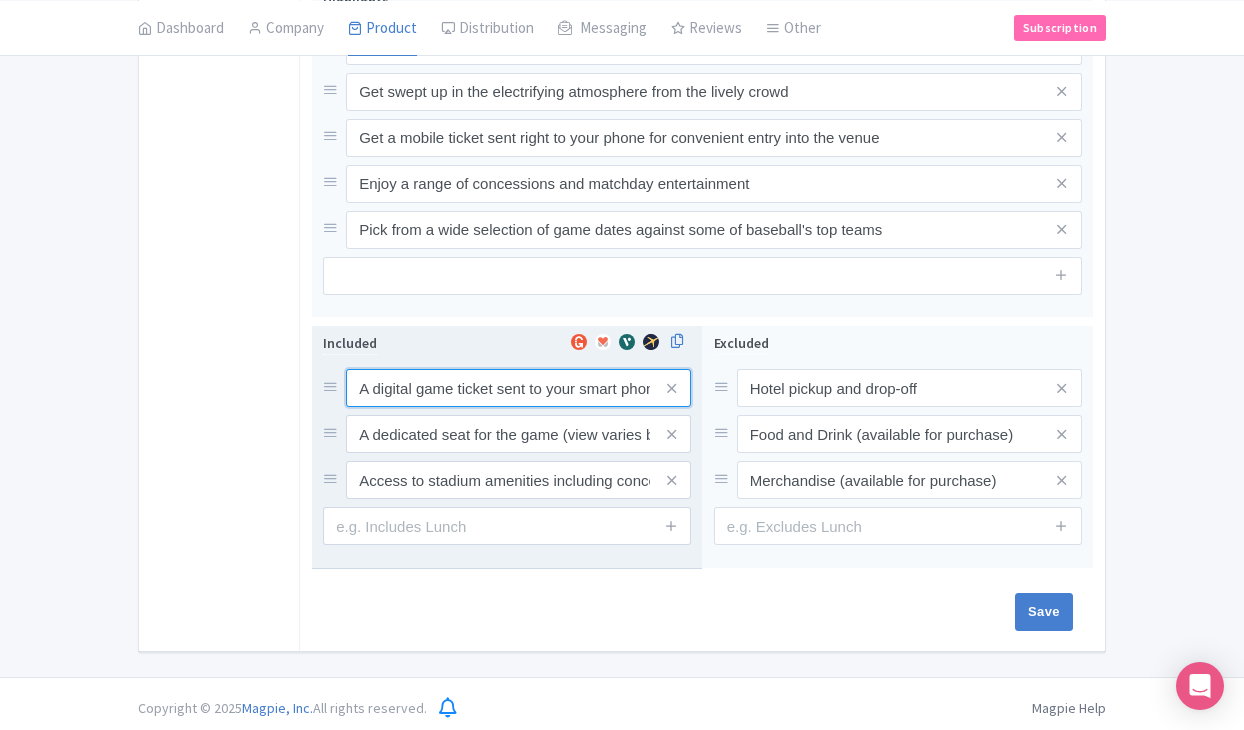 click on "A digital game ticket sent to your smart phone" at bounding box center (518, 388) 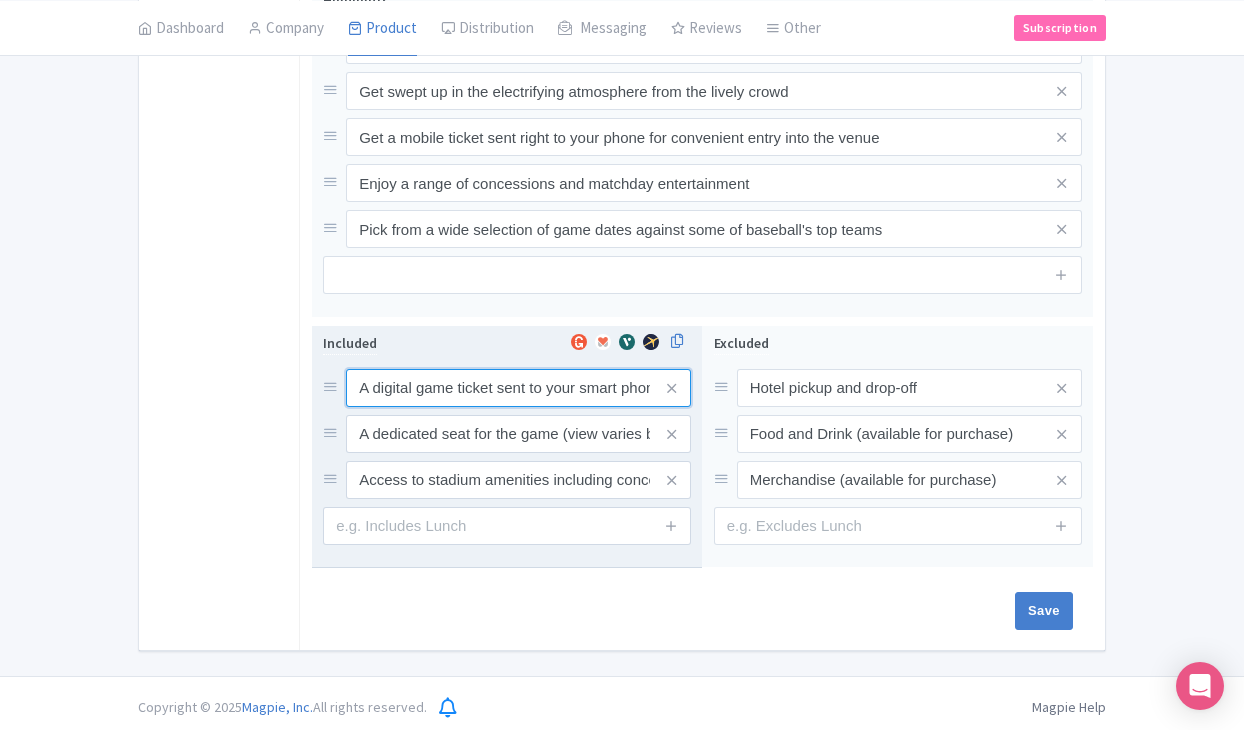 click on "A digital game ticket sent to your smart phone" at bounding box center (518, 388) 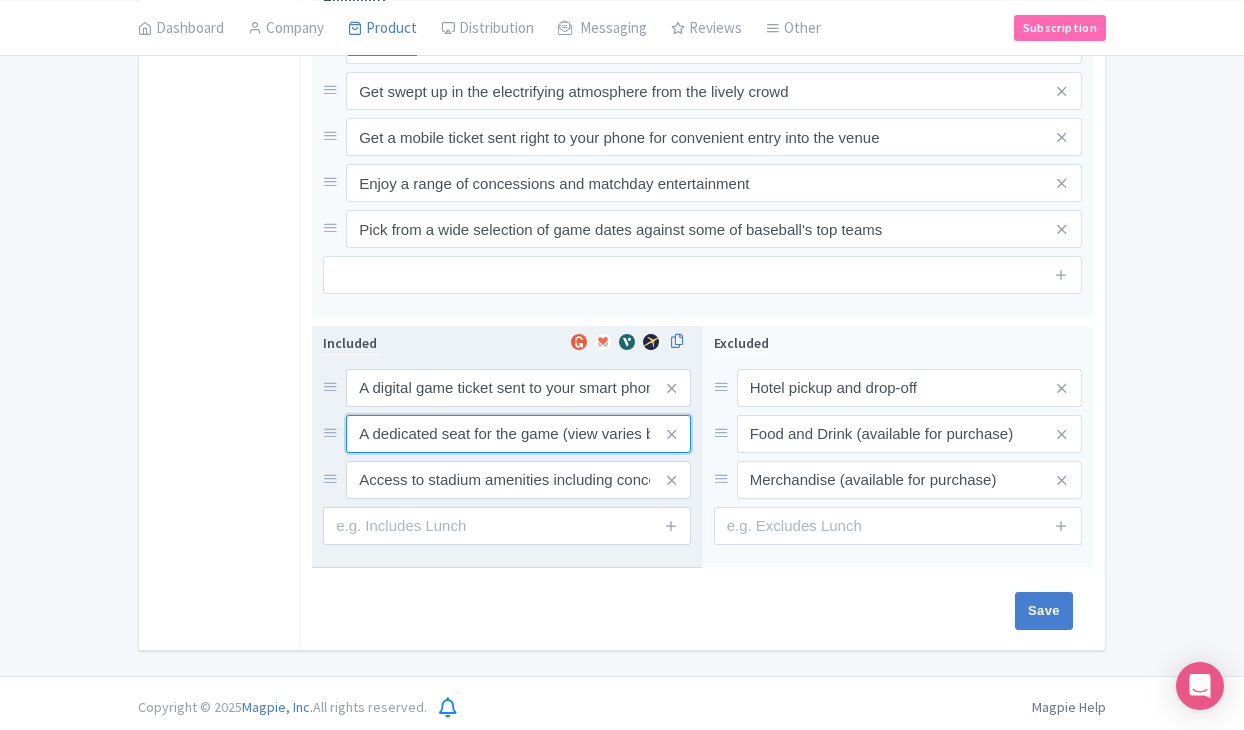 click on "A dedicated seat for the game (view varies by seat category)" at bounding box center [518, 388] 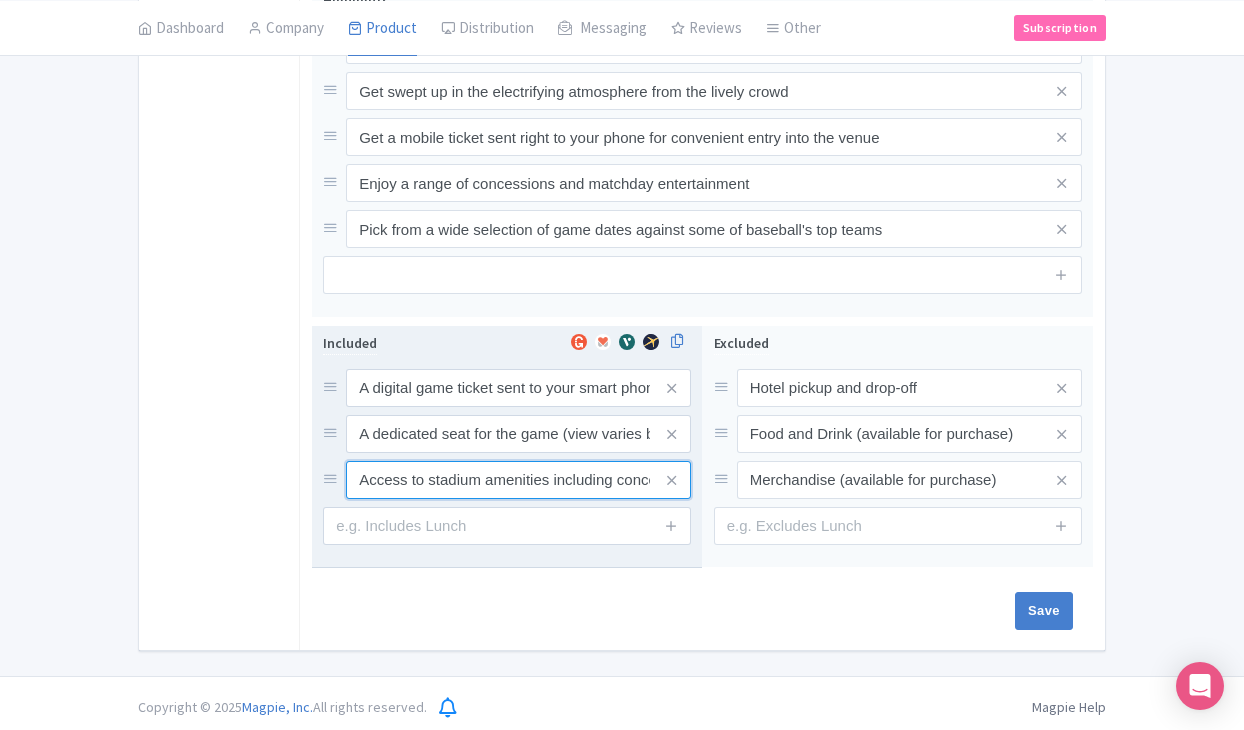 click on "Access to stadium amenities including concessions and matchday activations" at bounding box center (518, 388) 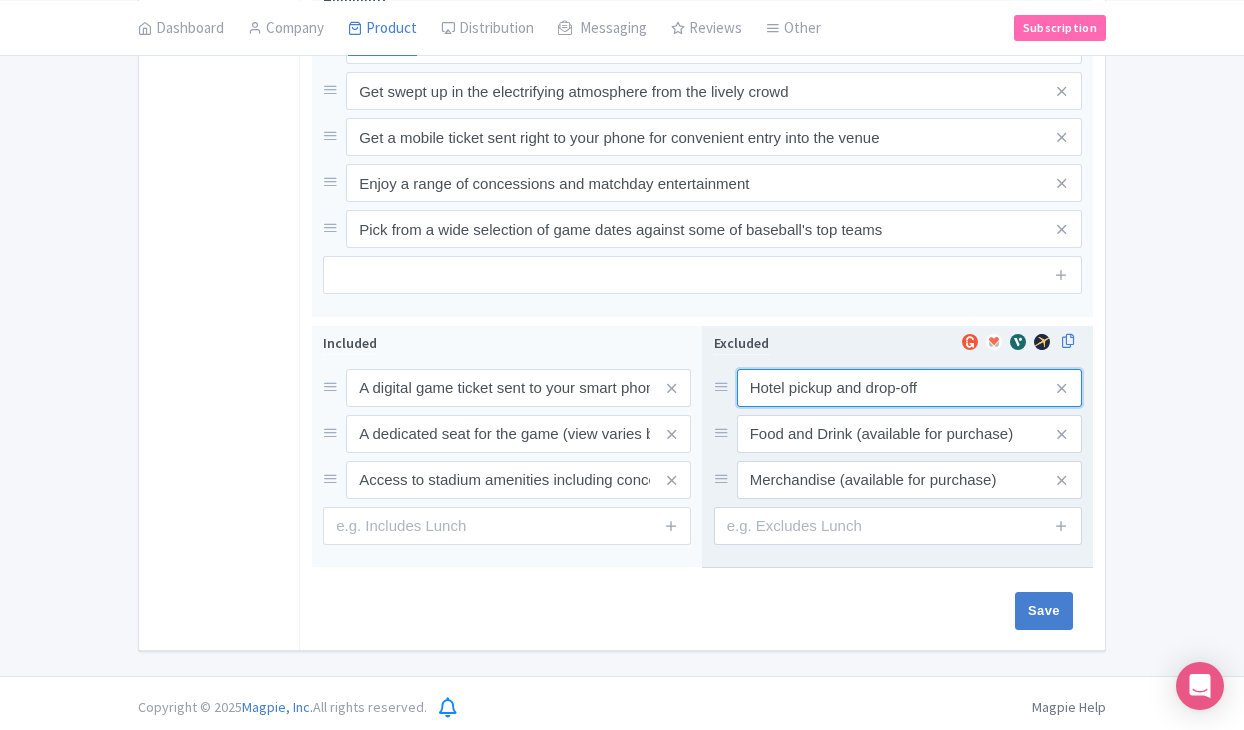 click on "Hotel pickup and drop-off" at bounding box center [909, 388] 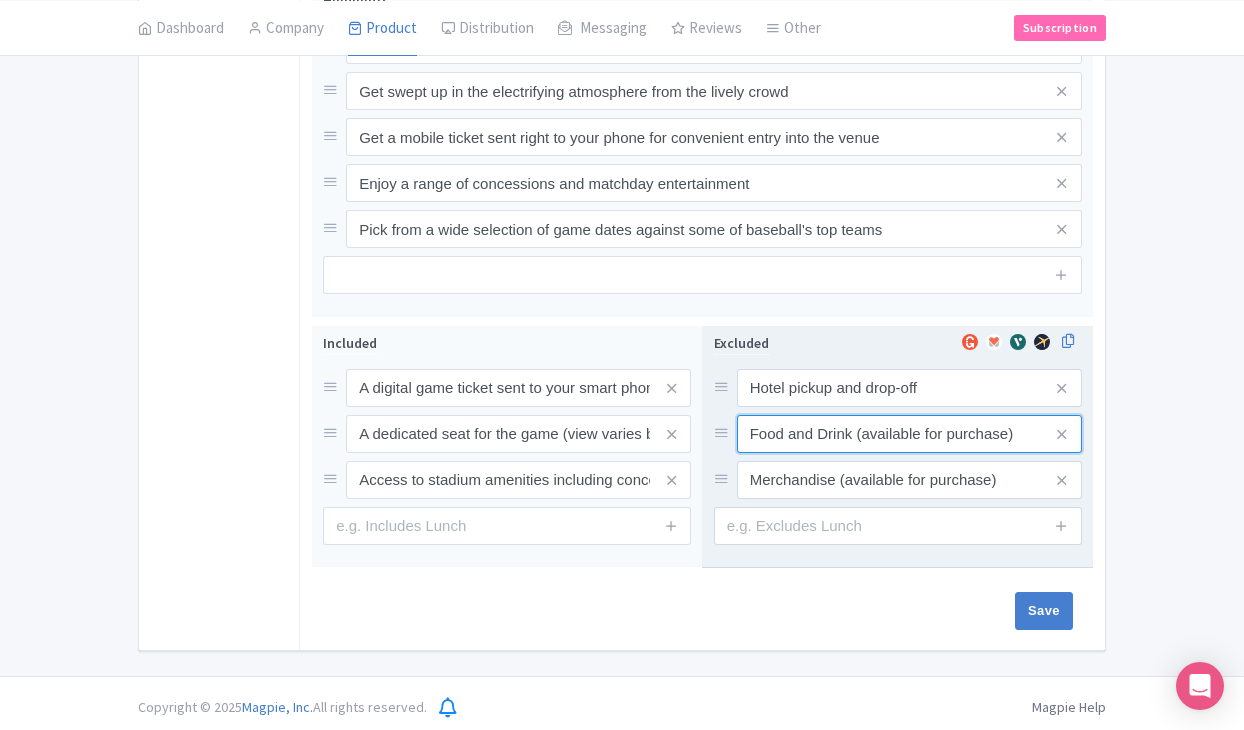 click on "Food and Drink (available for purchase)" at bounding box center [909, 388] 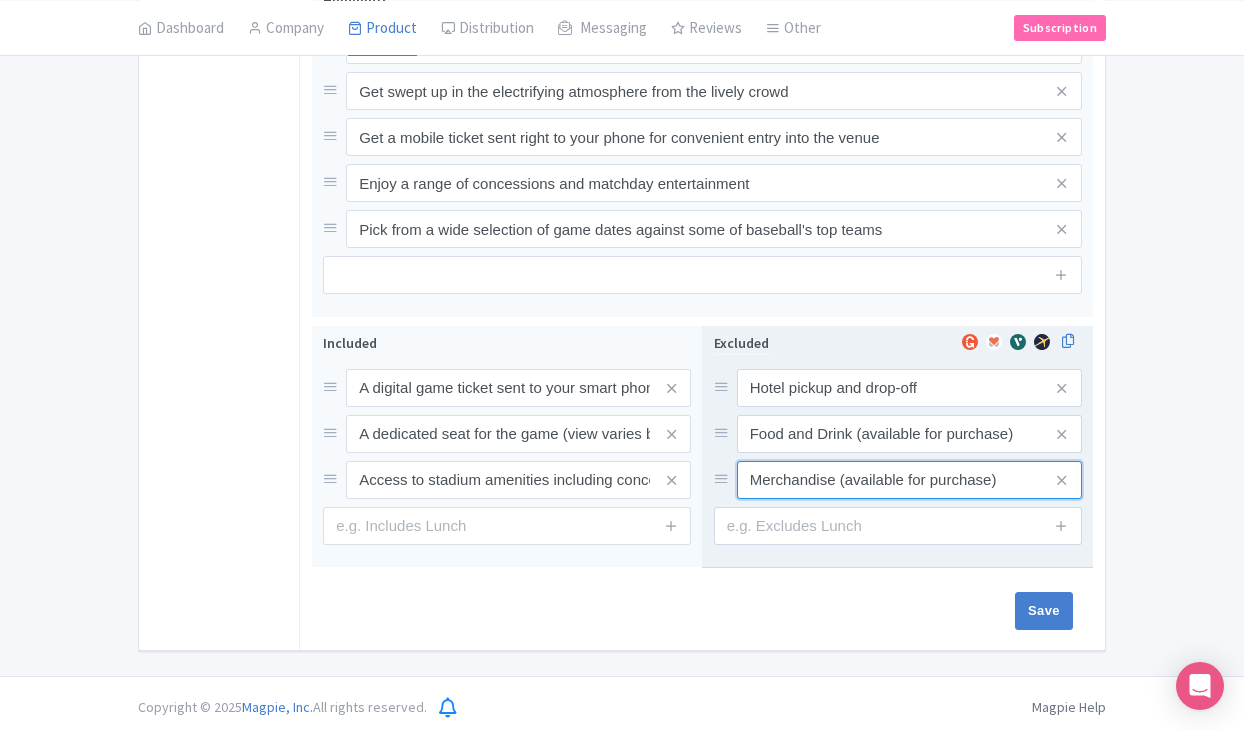 click on "Merchandise (available for purchase)" at bounding box center (909, 388) 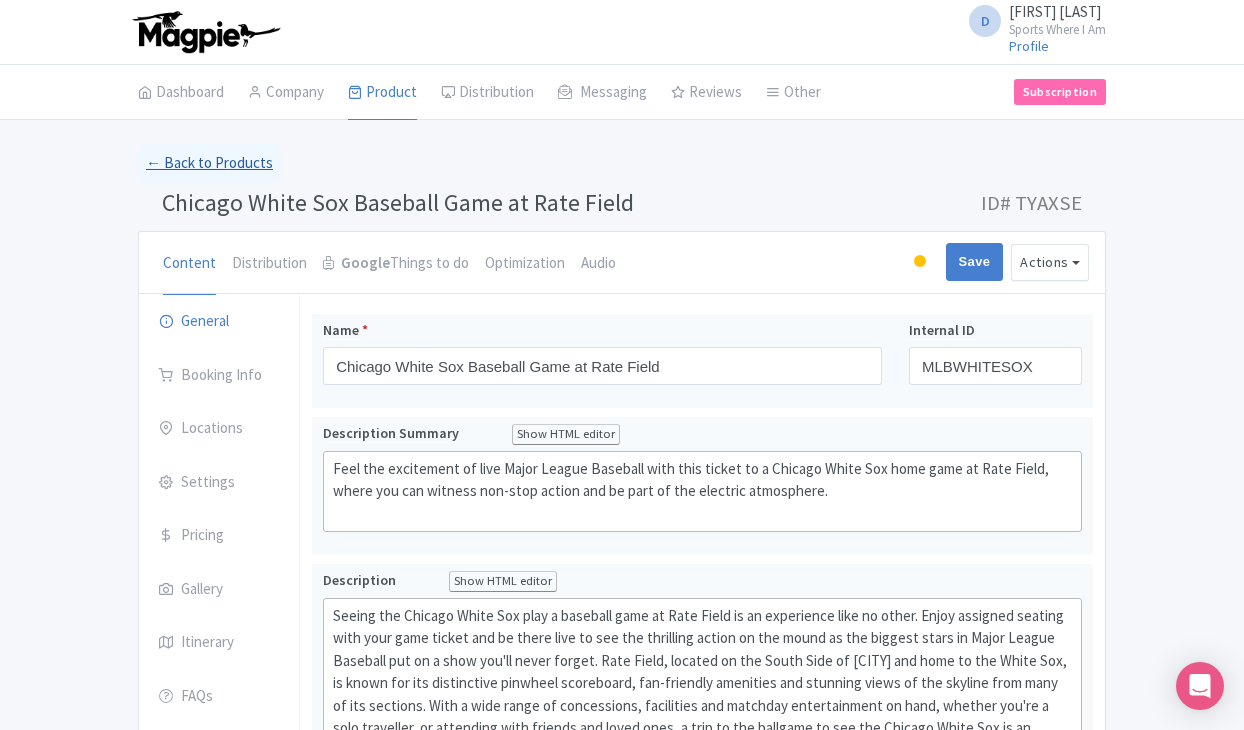 scroll, scrollTop: 0, scrollLeft: 0, axis: both 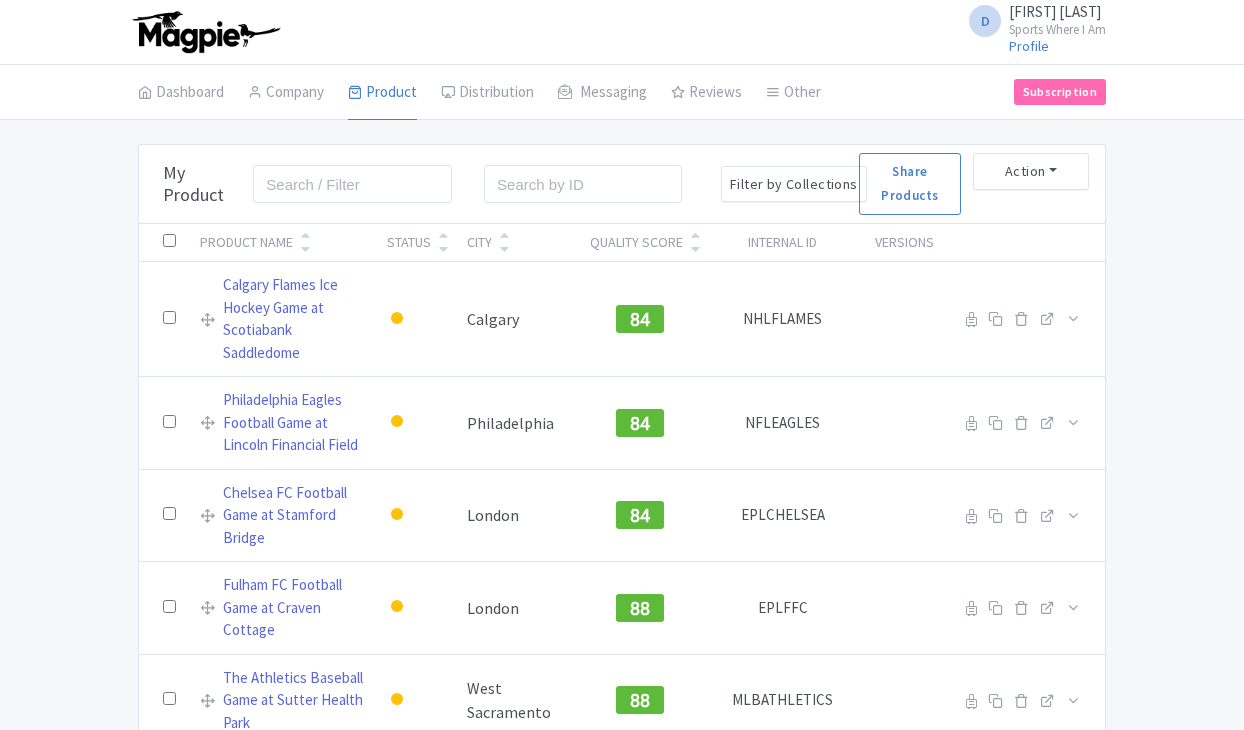 click at bounding box center (352, 184) 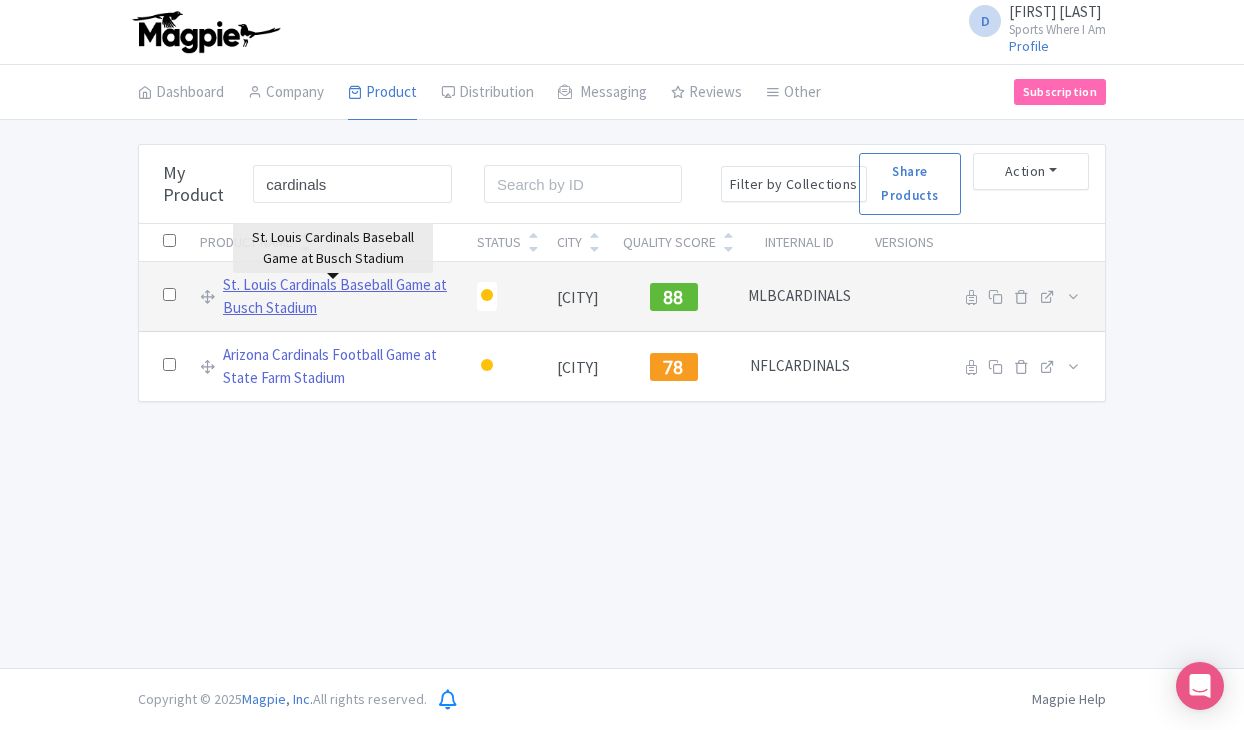 type on "cardinals" 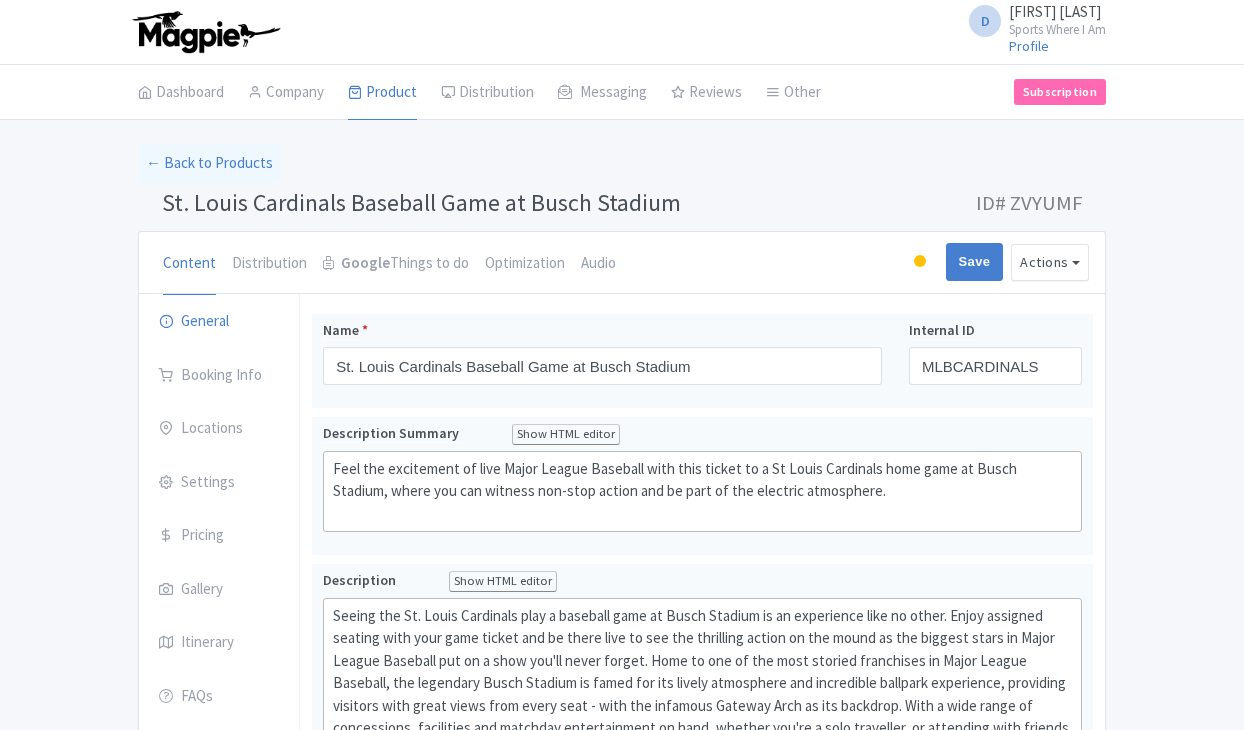 scroll, scrollTop: 0, scrollLeft: 0, axis: both 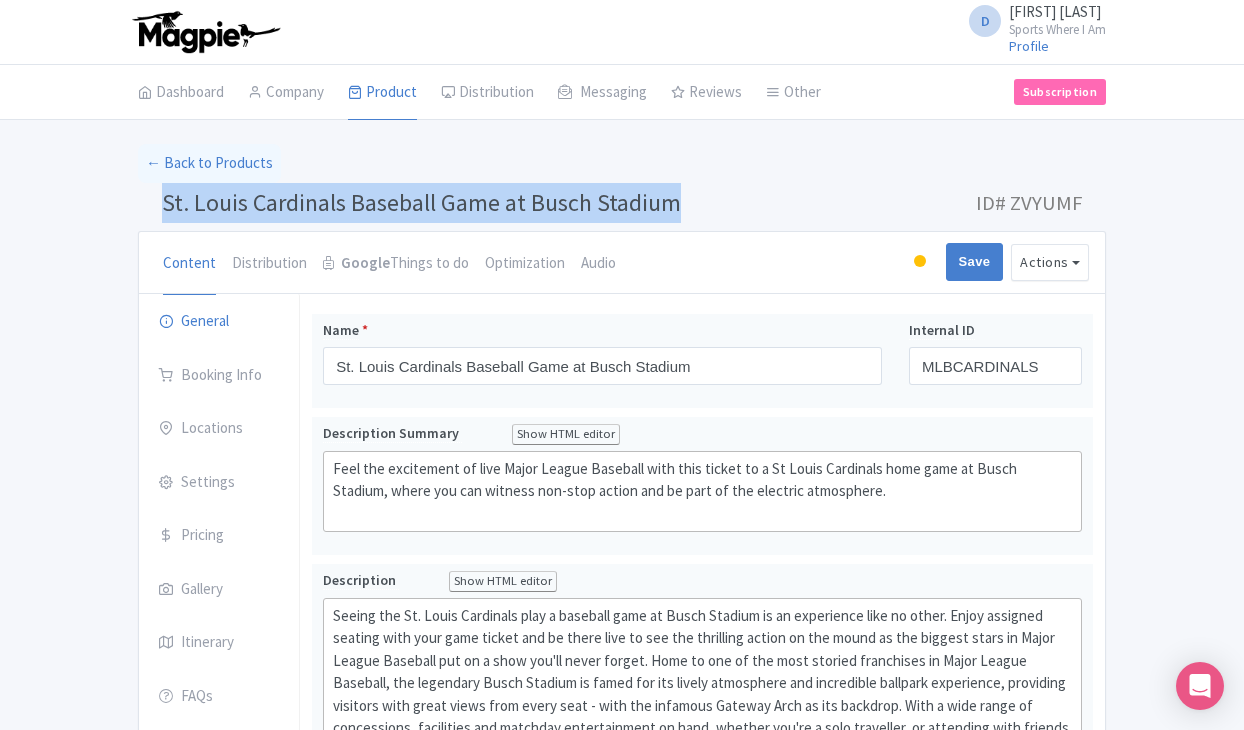 drag, startPoint x: 160, startPoint y: 205, endPoint x: 629, endPoint y: 219, distance: 469.20892 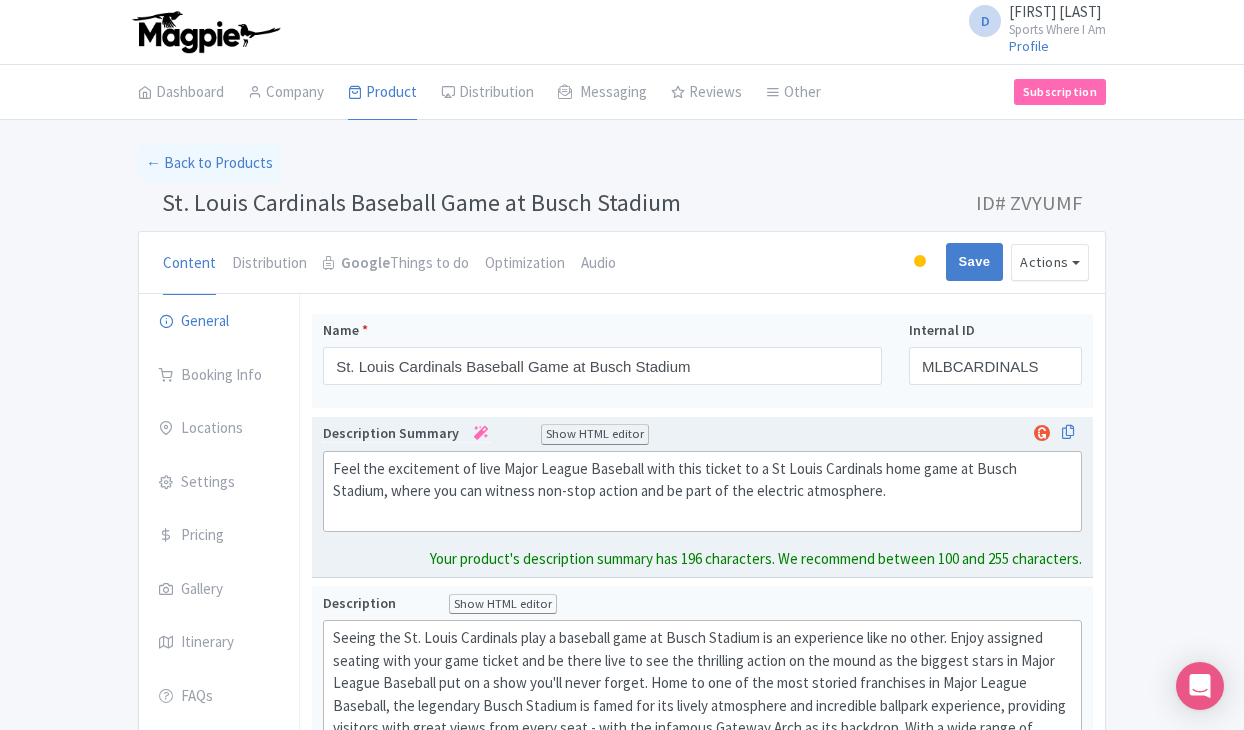 click on "Feel the excitement of live Major League Baseball with this ticket to a St Louis Cardinals home game at Busch Stadium, where you can witness non-stop action and be part of the electric atmosphere." 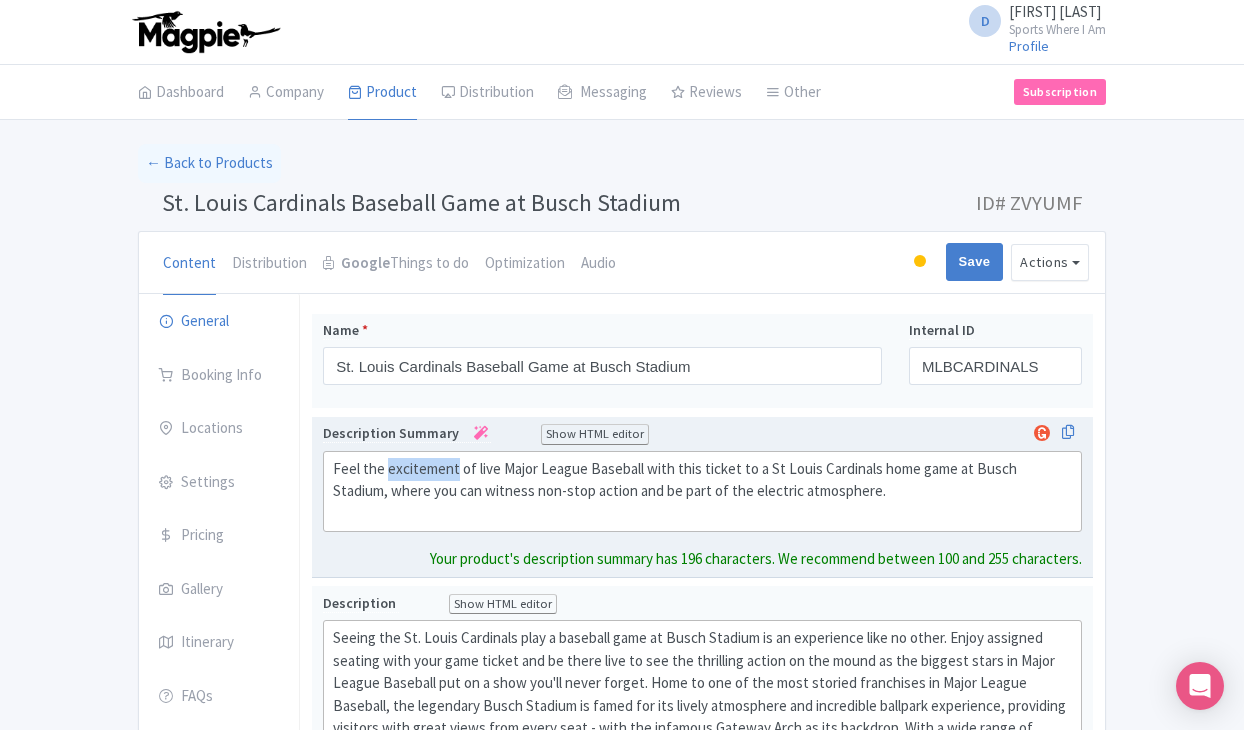 click on "Feel the excitement of live Major League Baseball with this ticket to a St Louis Cardinals home game at Busch Stadium, where you can witness non-stop action and be part of the electric atmosphere." 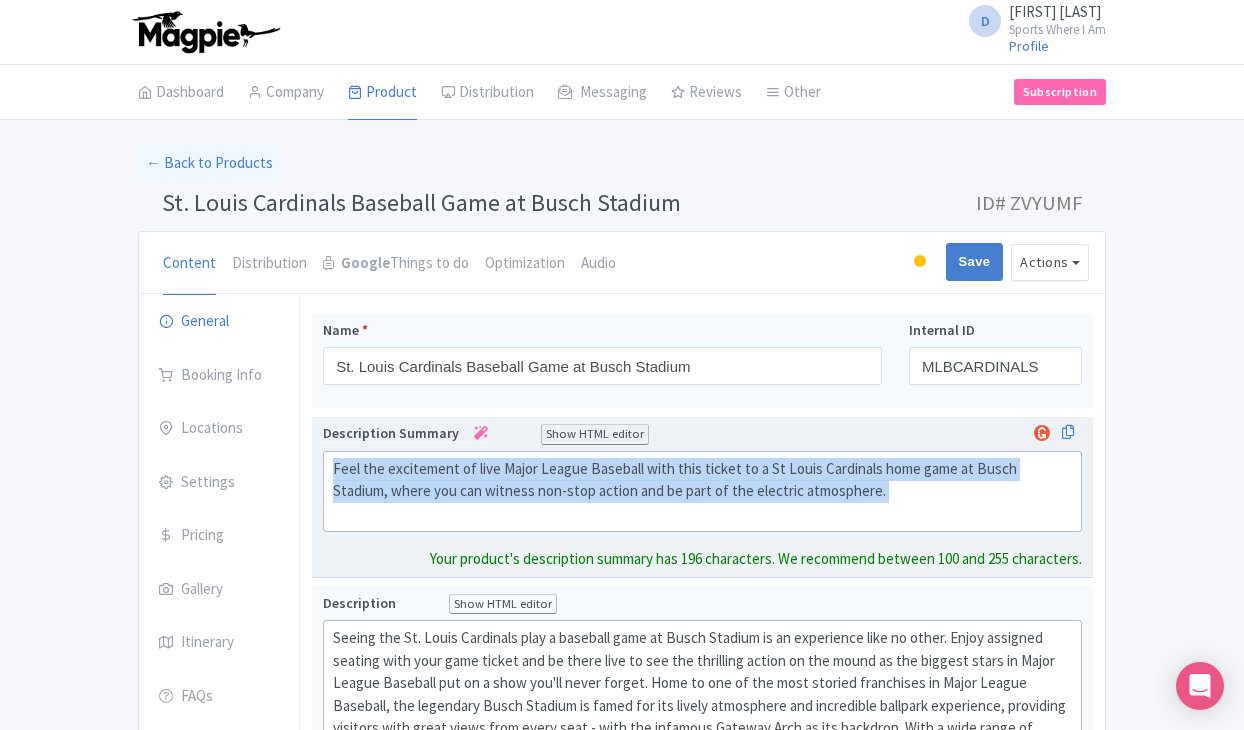 click on "Feel the excitement of live Major League Baseball with this ticket to a St Louis Cardinals home game at Busch Stadium, where you can witness non-stop action and be part of the electric atmosphere." 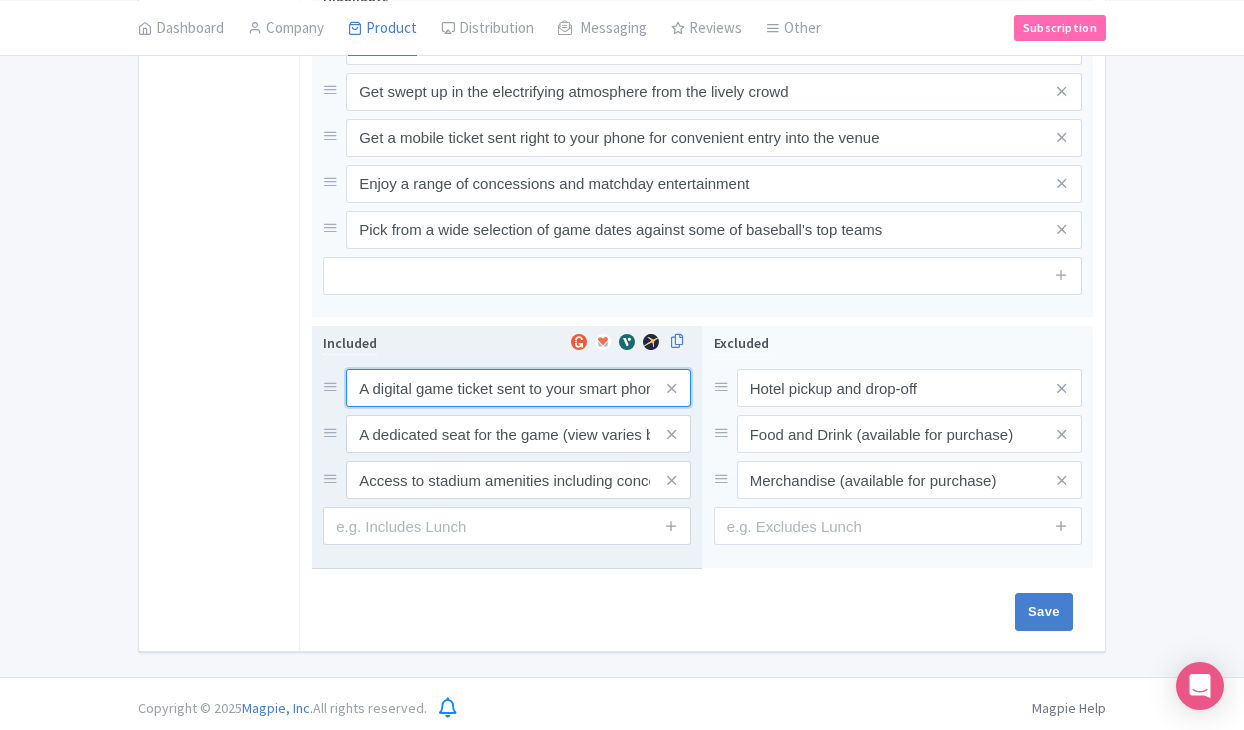click on "A digital game ticket sent to your smart phone" at bounding box center (518, 388) 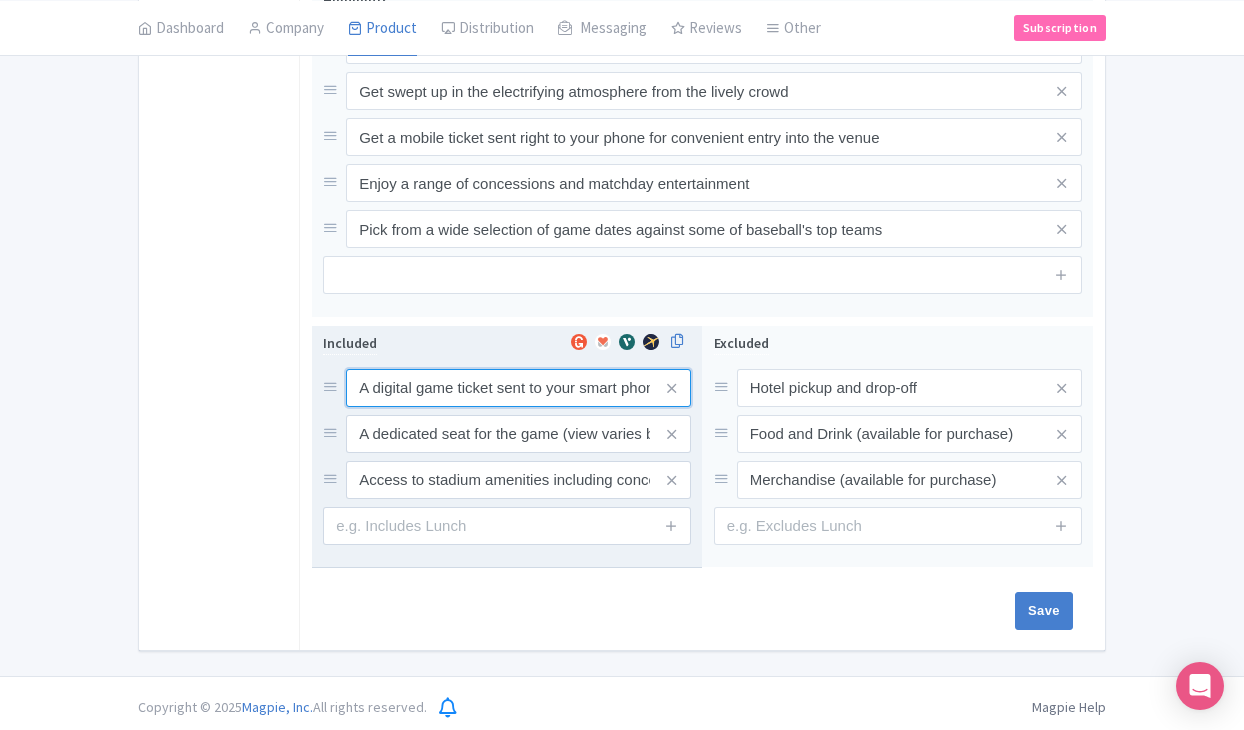 click on "A digital game ticket sent to your smart phone" at bounding box center (518, 388) 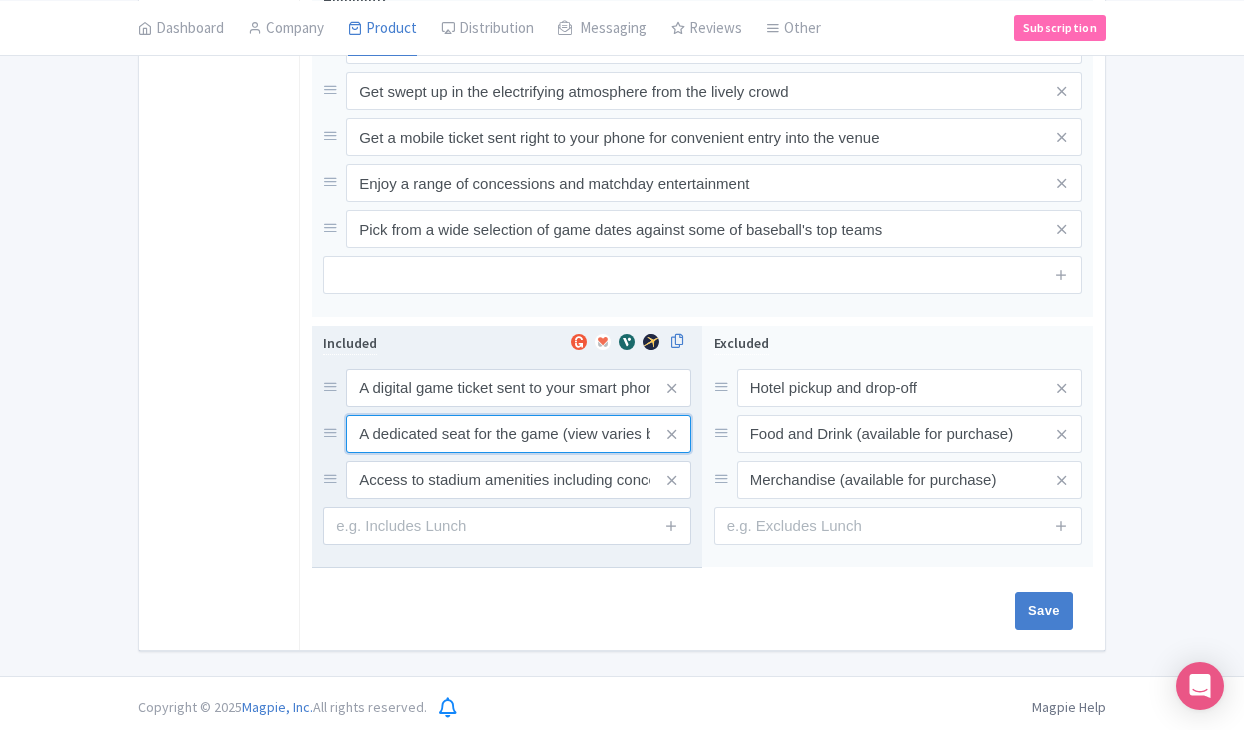 click on "A dedicated seat for the game (view varies by seat category)" at bounding box center [518, 388] 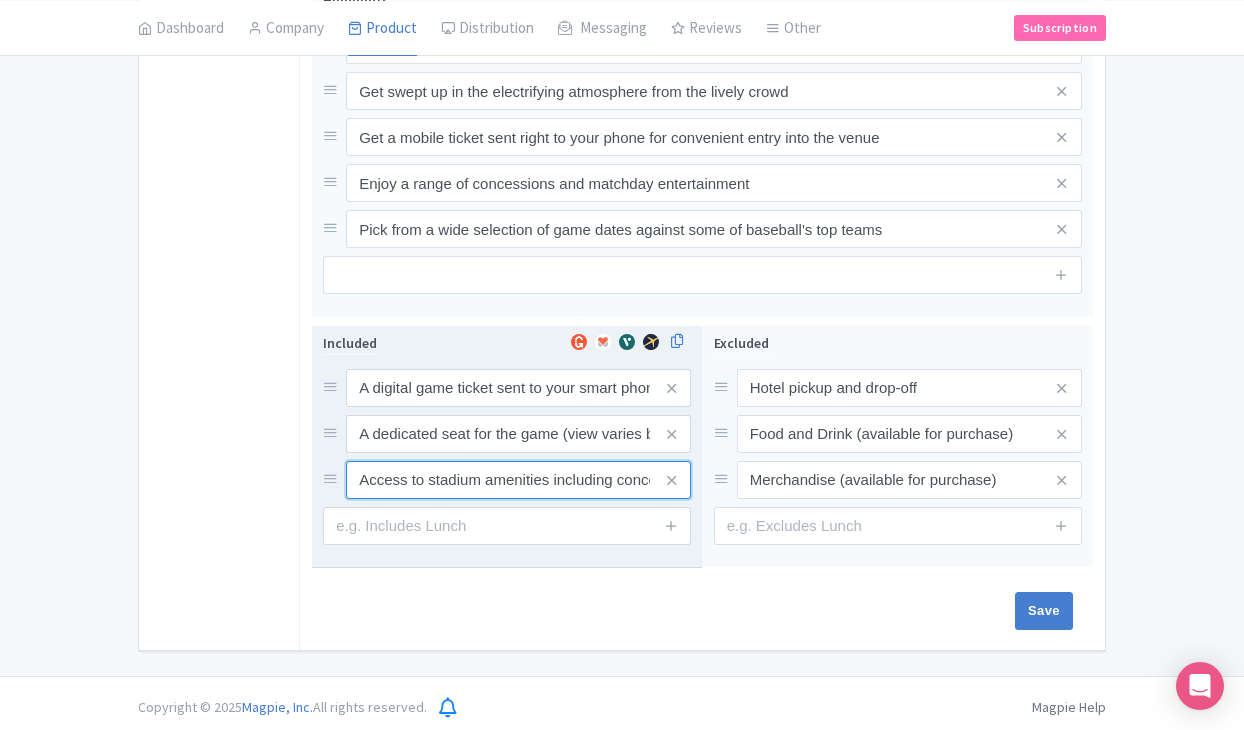 click on "Access to stadium amenities including concessions and matchday activations" at bounding box center [518, 388] 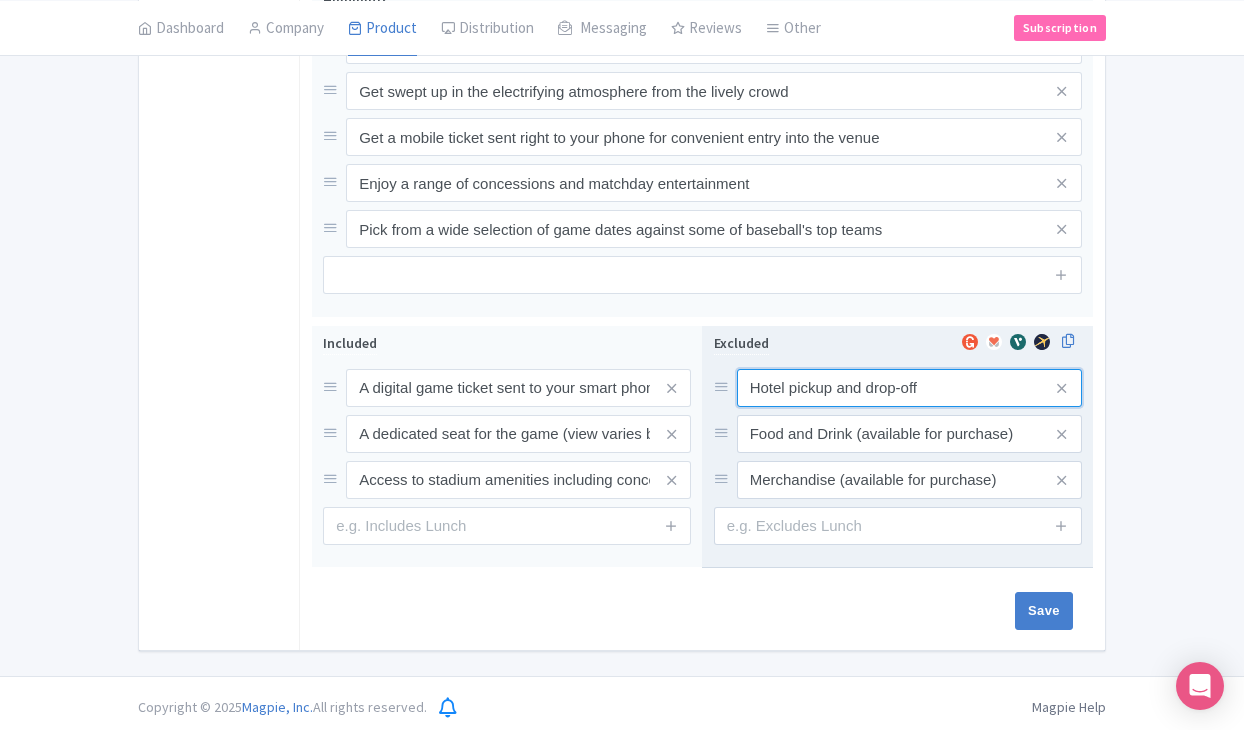 click on "Hotel pickup and drop-off" at bounding box center (909, 388) 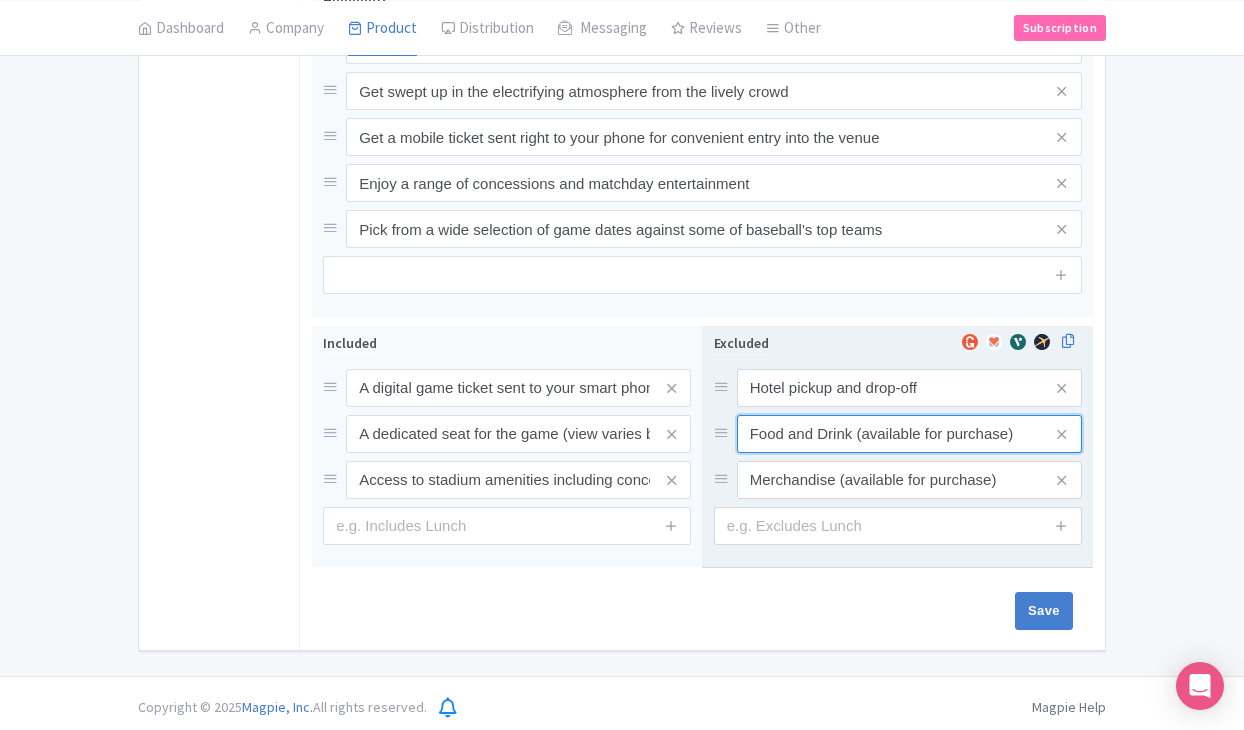 click on "Food and Drink (available for purchase)" at bounding box center (909, 388) 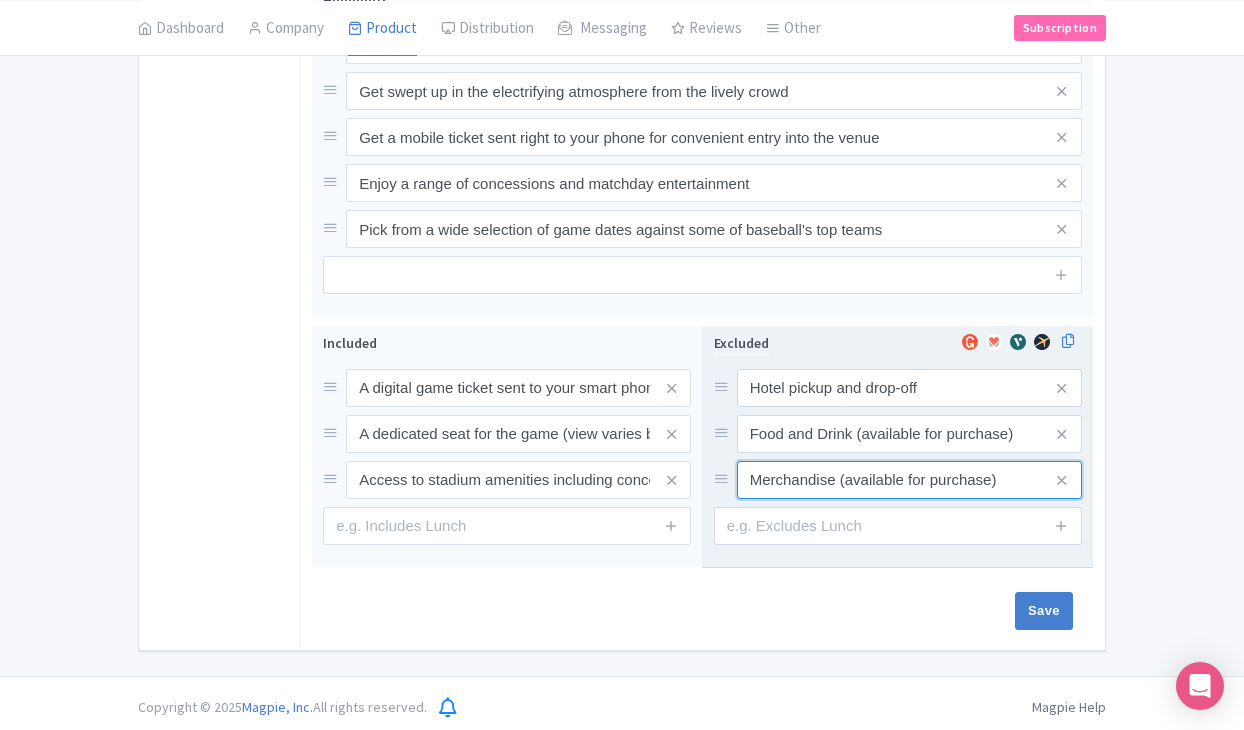 click on "Merchandise (available for purchase)" at bounding box center (909, 388) 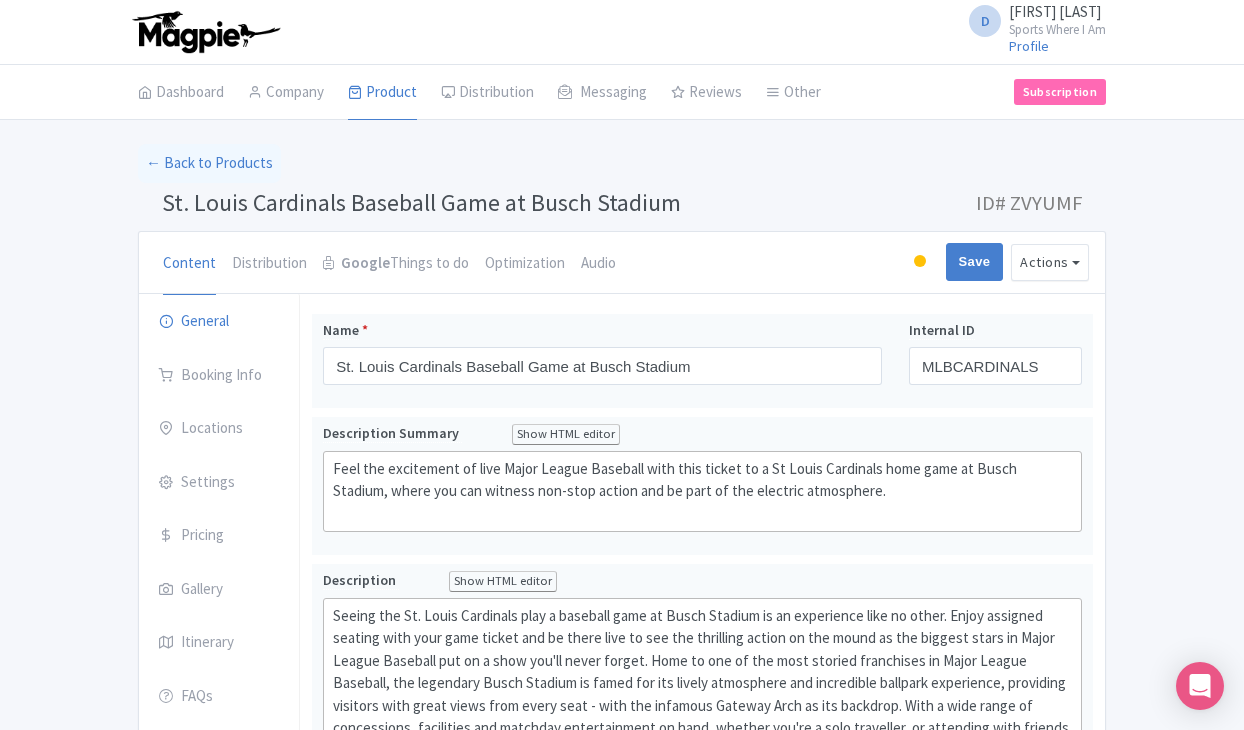 scroll, scrollTop: 0, scrollLeft: 0, axis: both 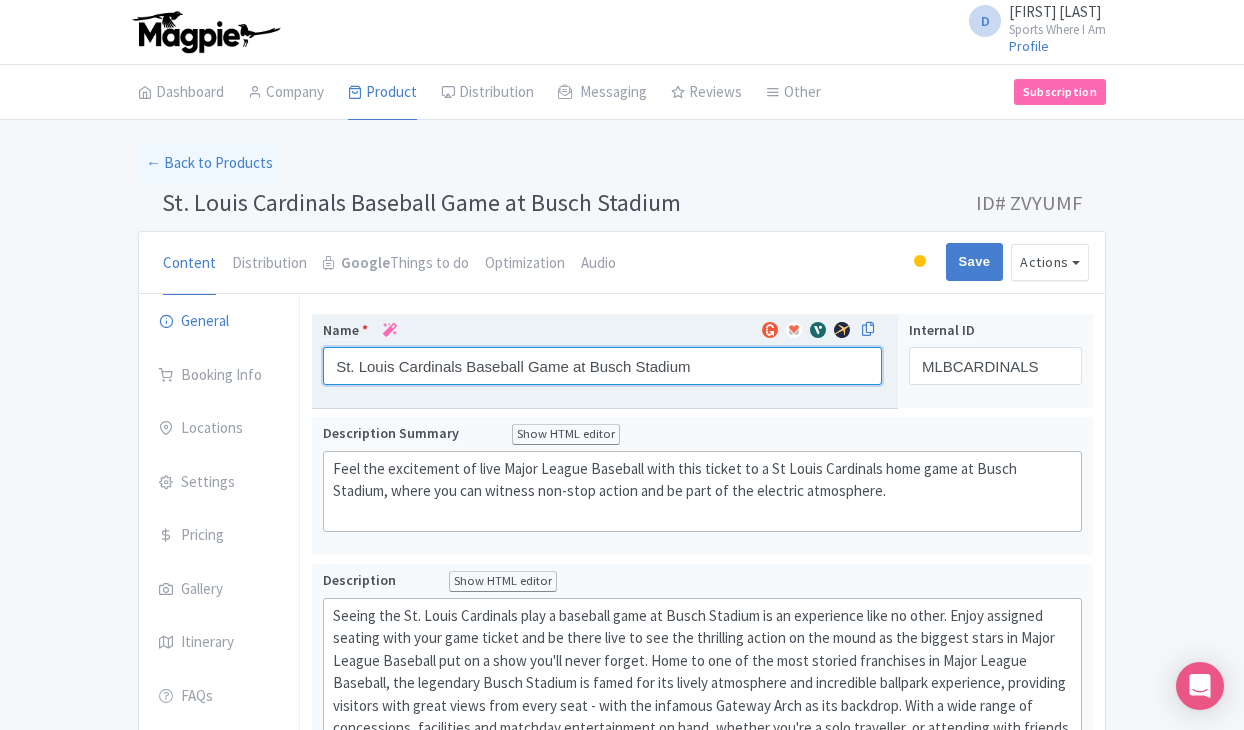 click on "St. Louis Cardinals Baseball Game at Busch Stadium" at bounding box center [602, 366] 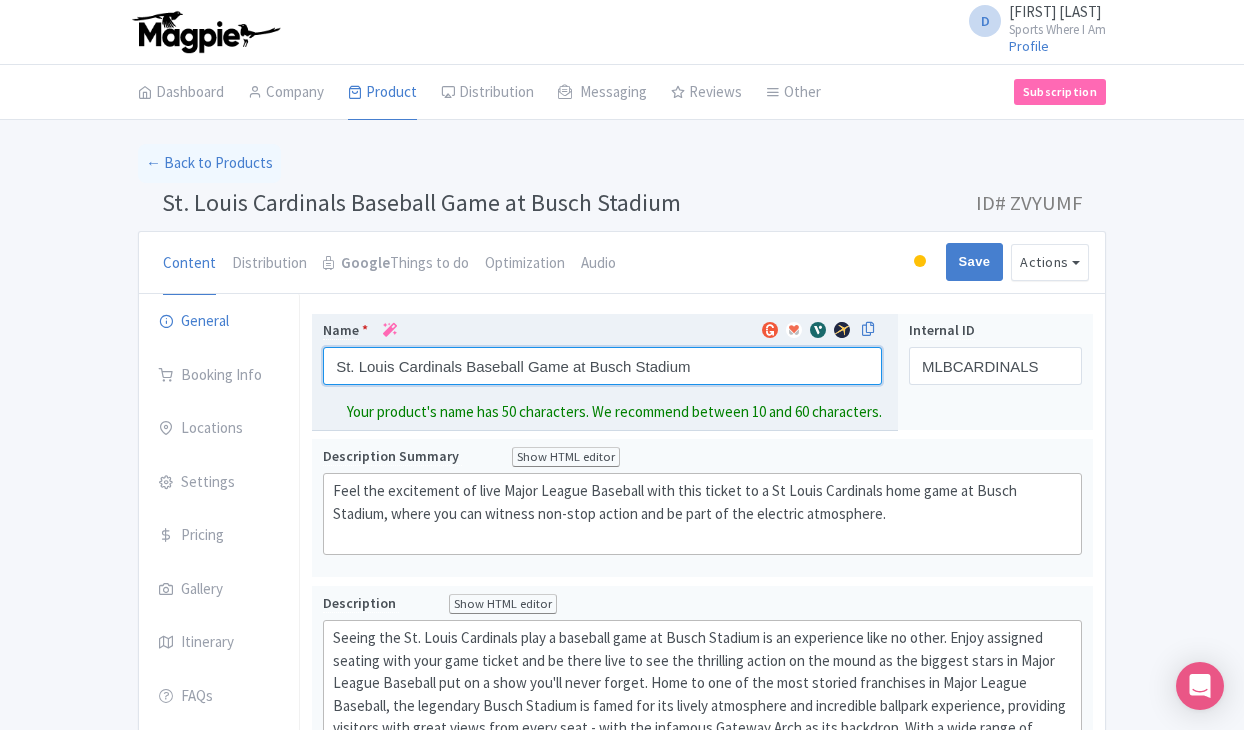 click on "St. Louis Cardinals Baseball Game at Busch Stadium" at bounding box center [602, 366] 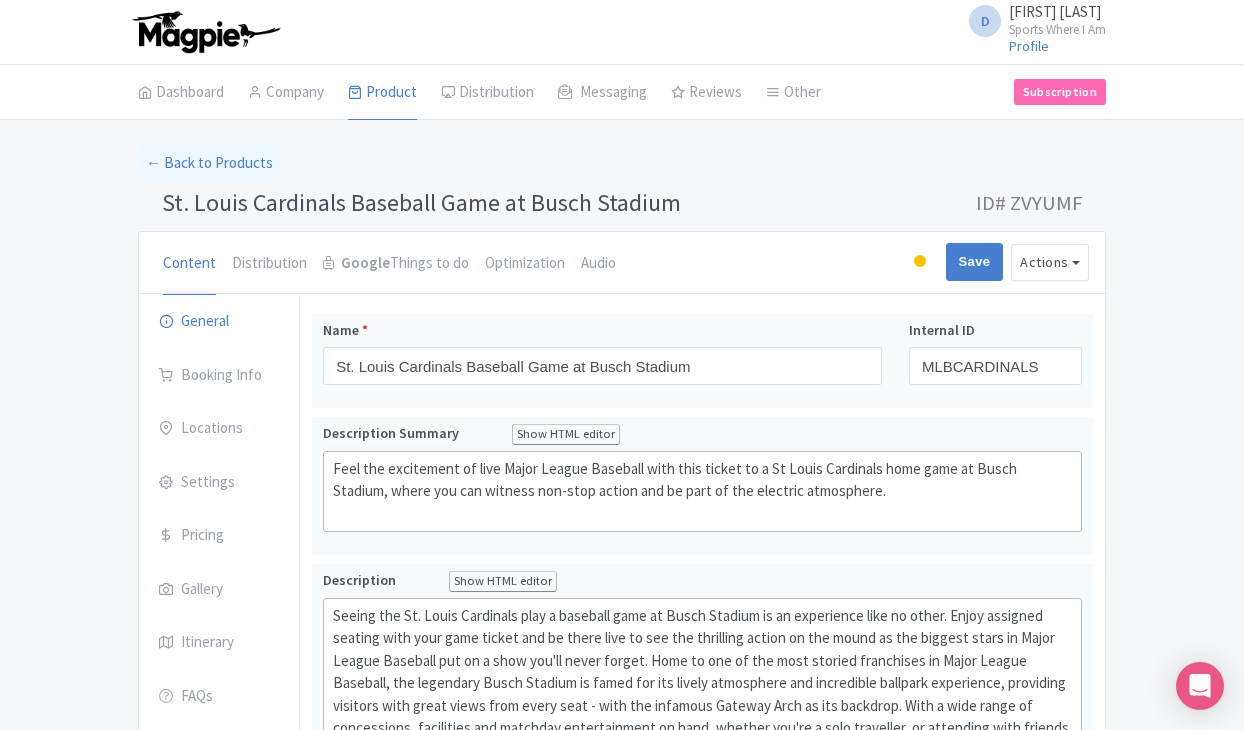 click on "St. Louis Cardinals Baseball Game at Busch Stadium" at bounding box center [421, 202] 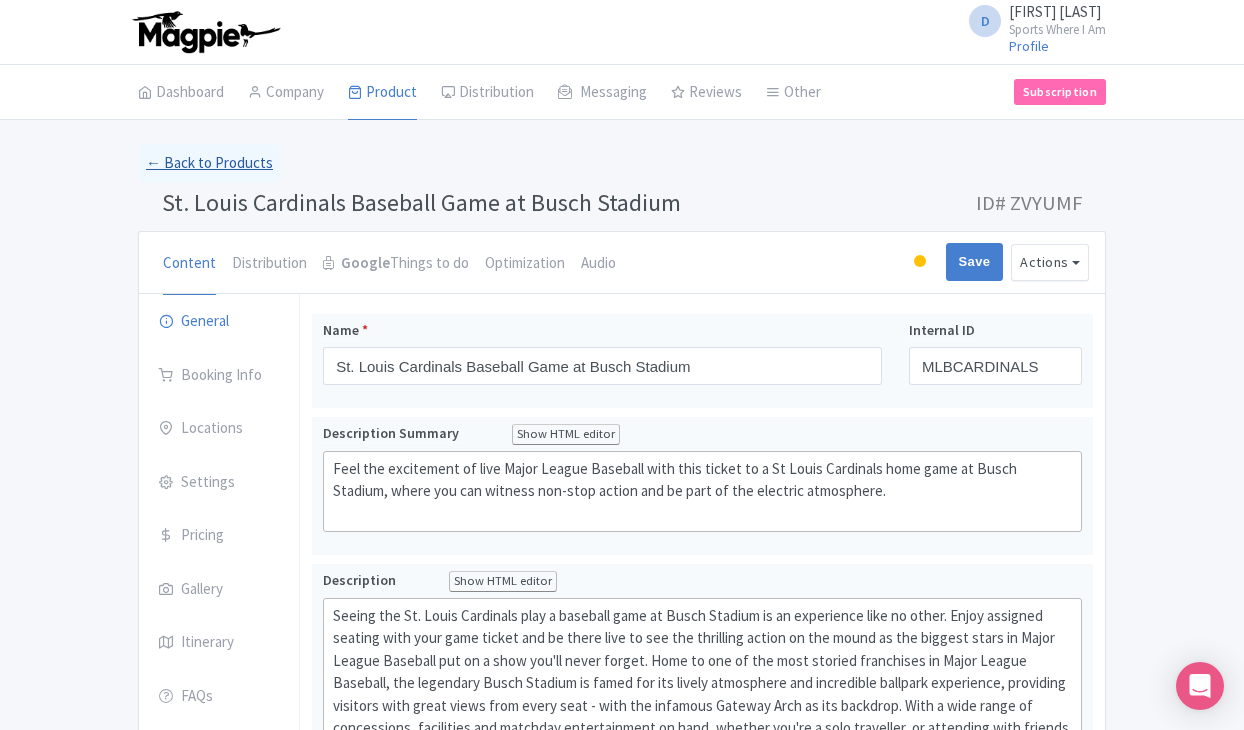 click on "← Back to Products" at bounding box center [209, 163] 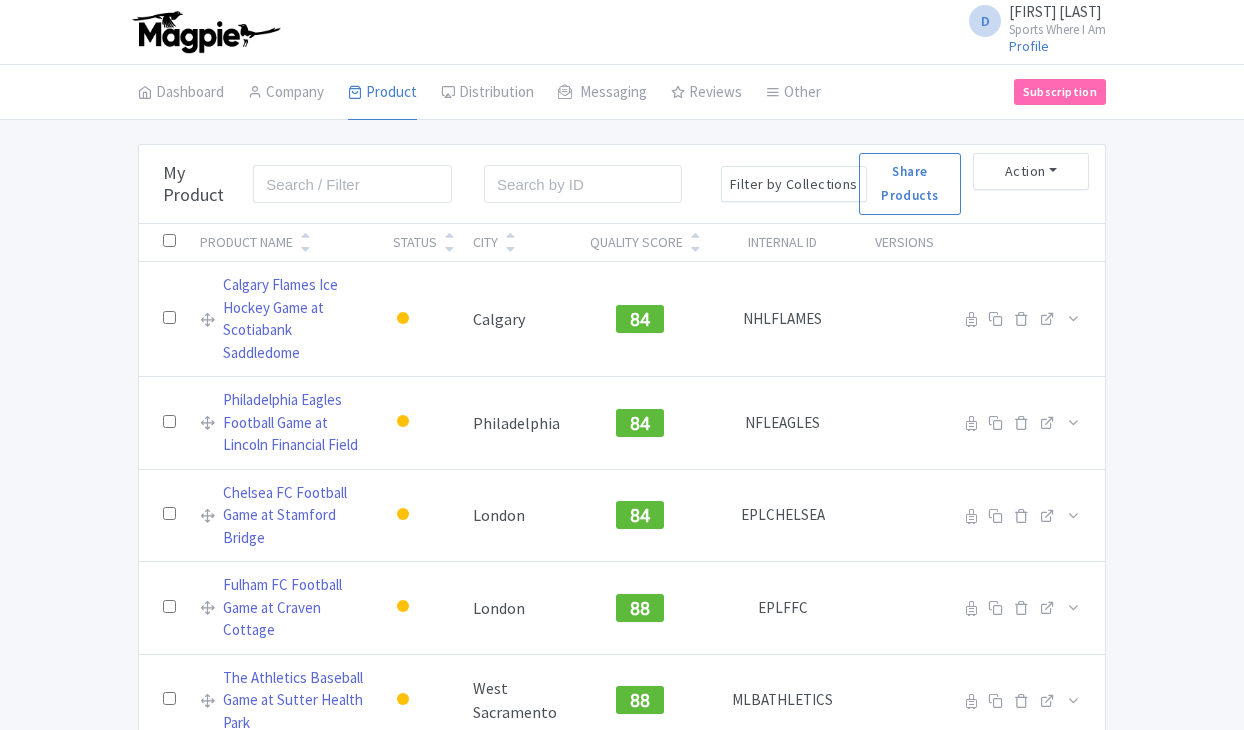 scroll, scrollTop: 0, scrollLeft: 0, axis: both 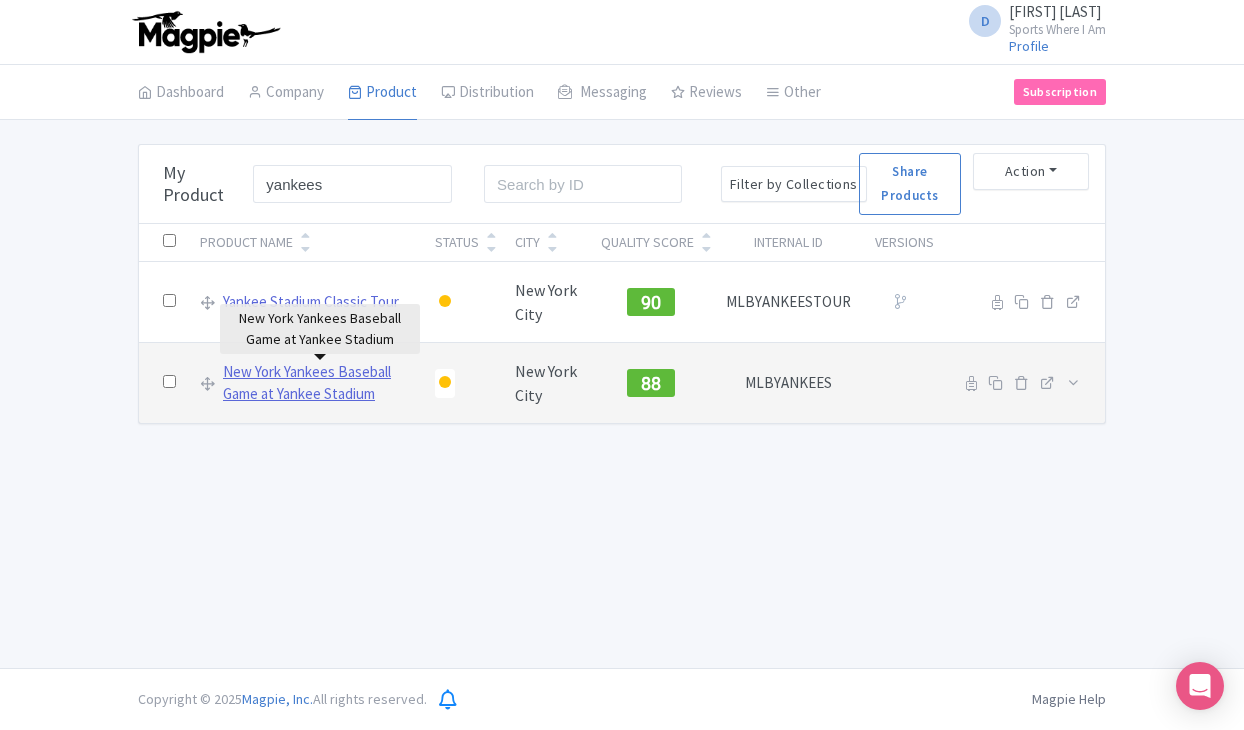 type on "yankees" 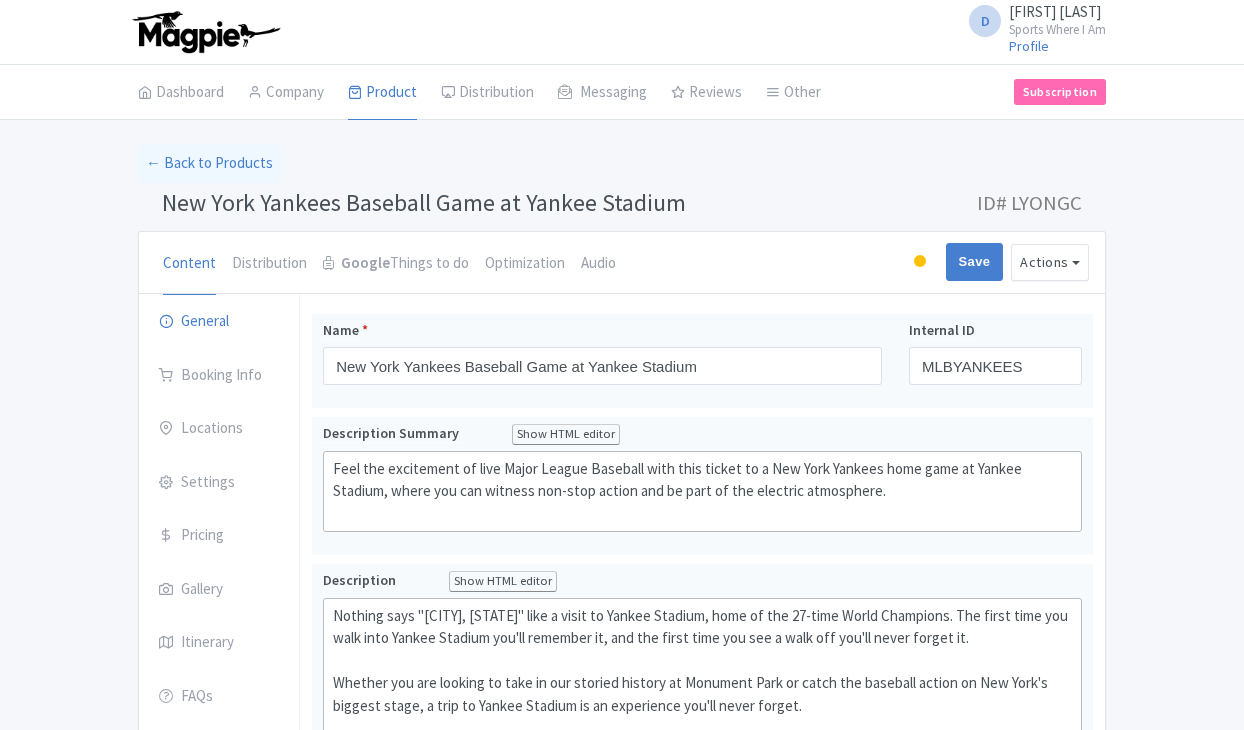scroll, scrollTop: 0, scrollLeft: 0, axis: both 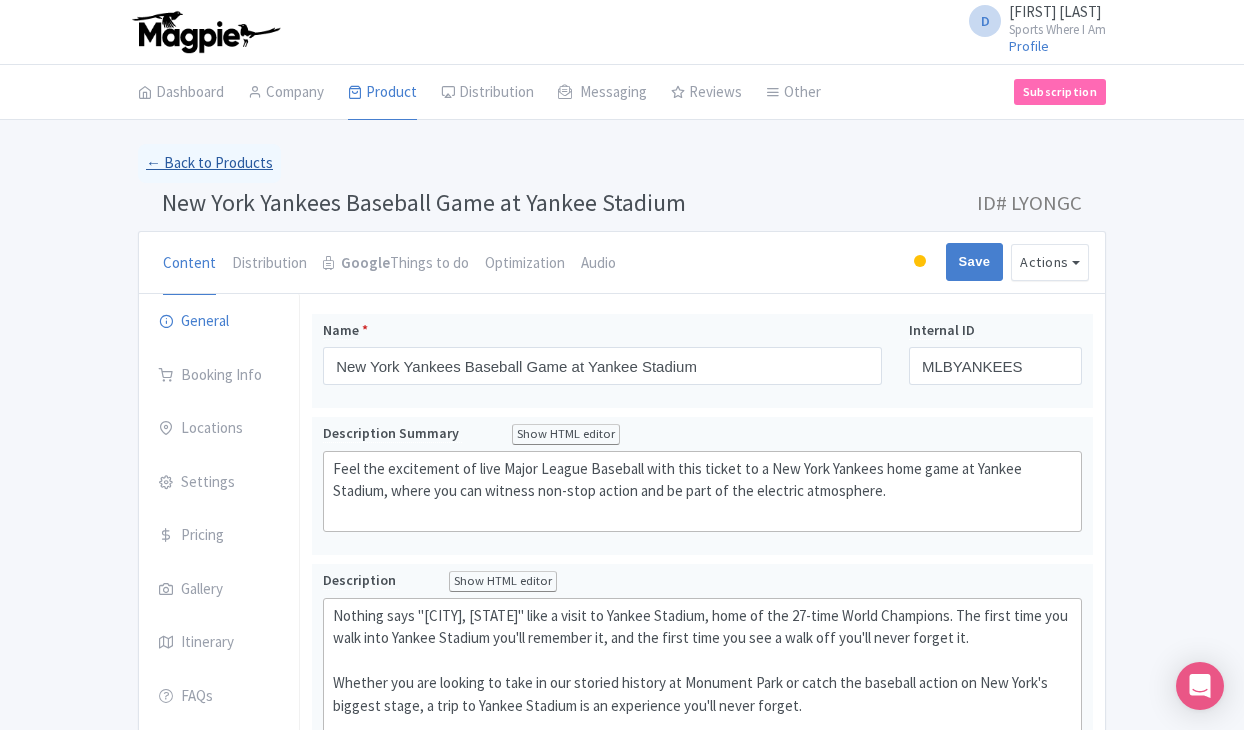 click on "← Back to Products" at bounding box center (209, 163) 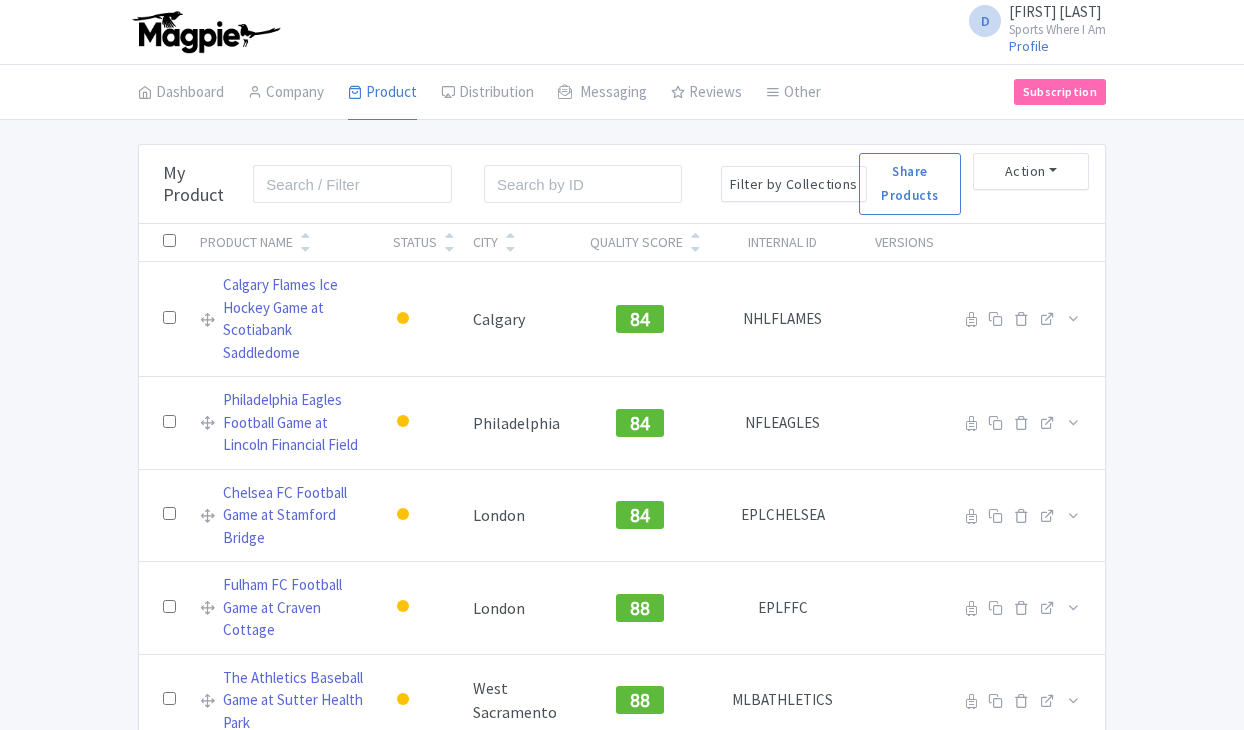 scroll, scrollTop: 0, scrollLeft: 0, axis: both 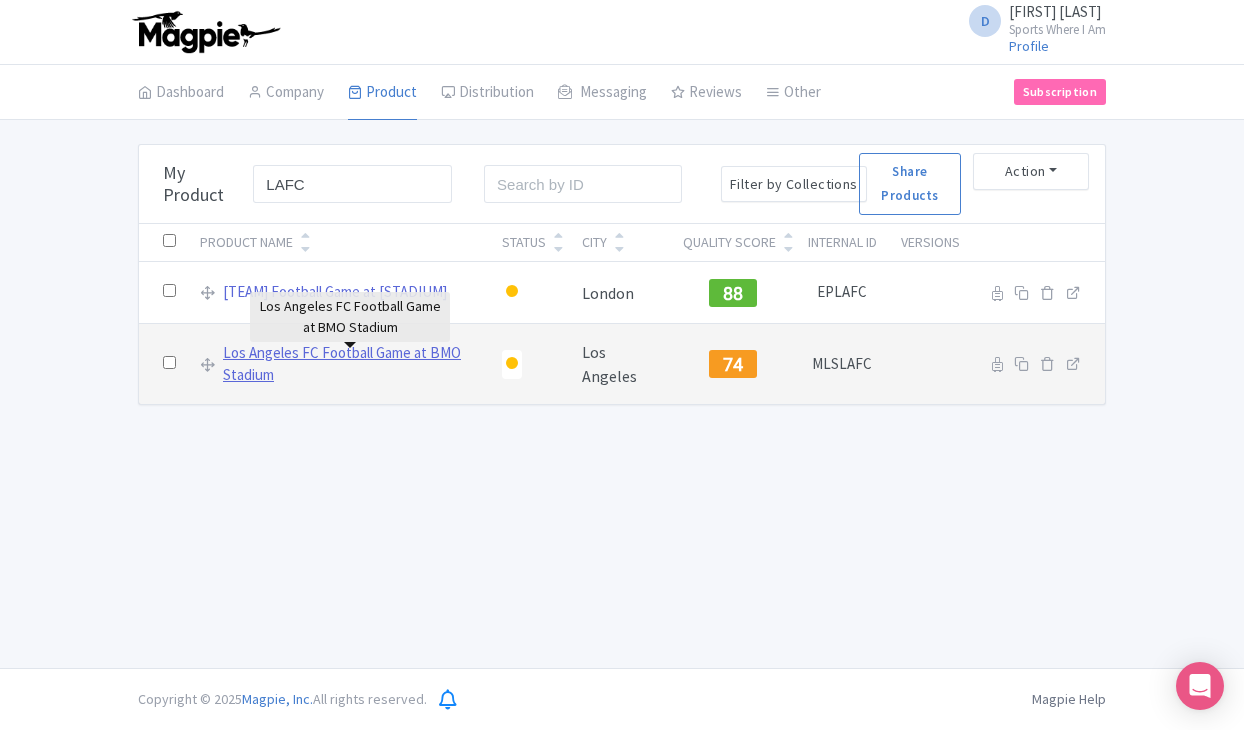 type on "LAFC" 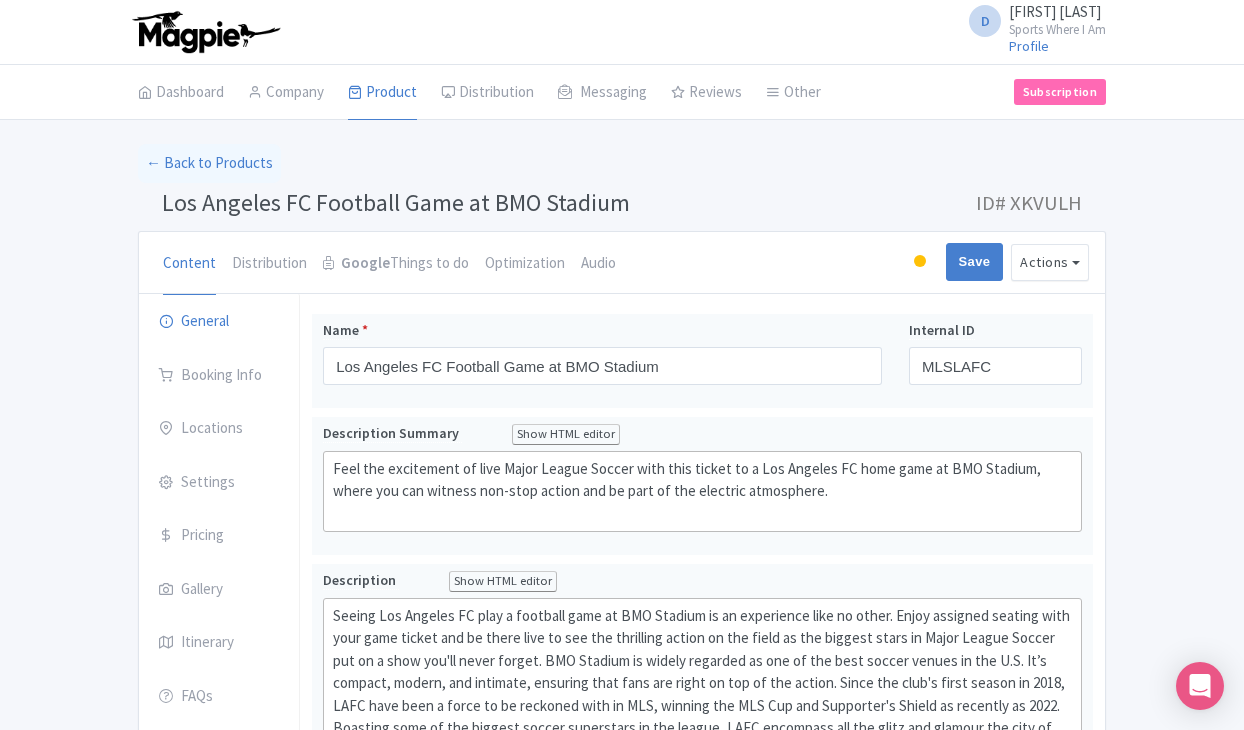 scroll, scrollTop: 0, scrollLeft: 0, axis: both 